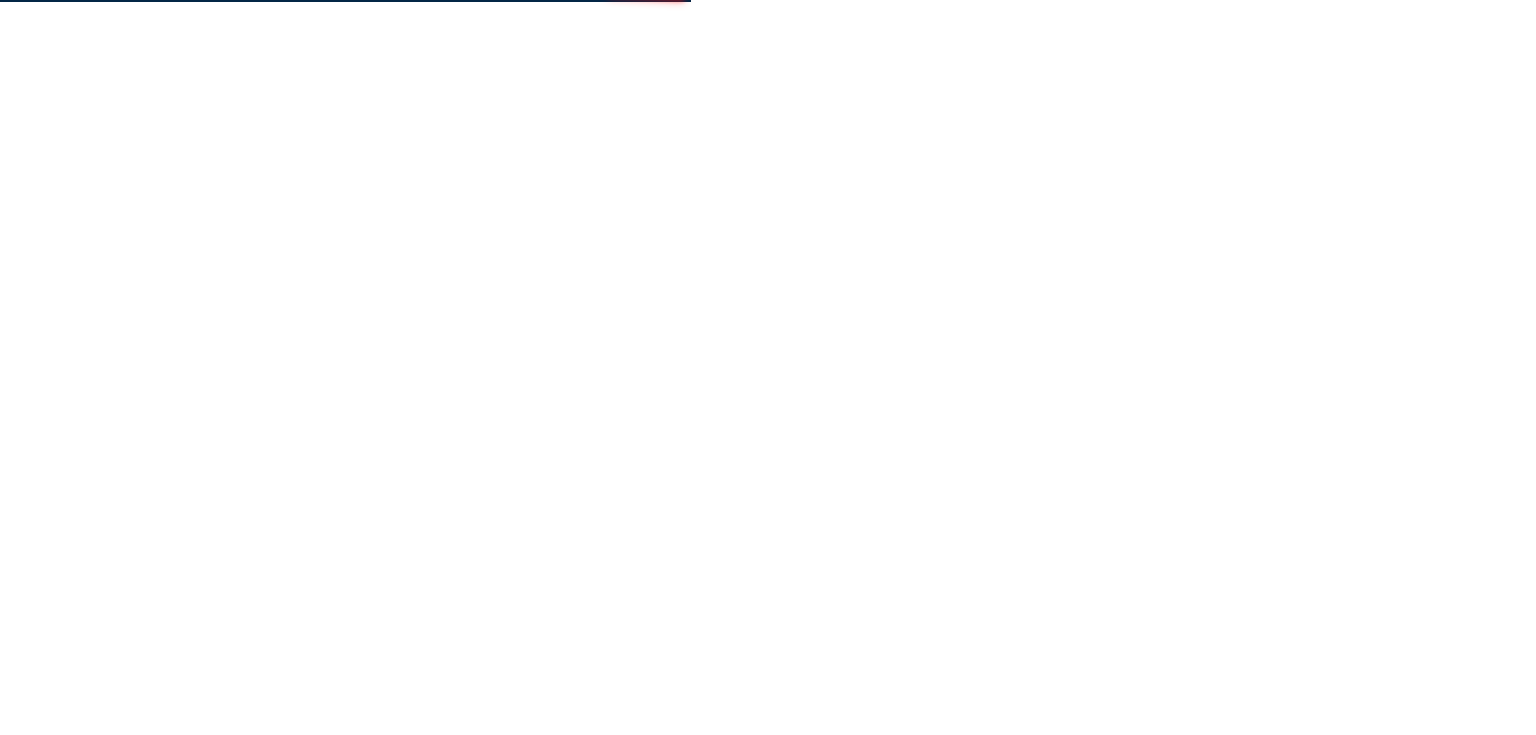 scroll, scrollTop: 0, scrollLeft: 0, axis: both 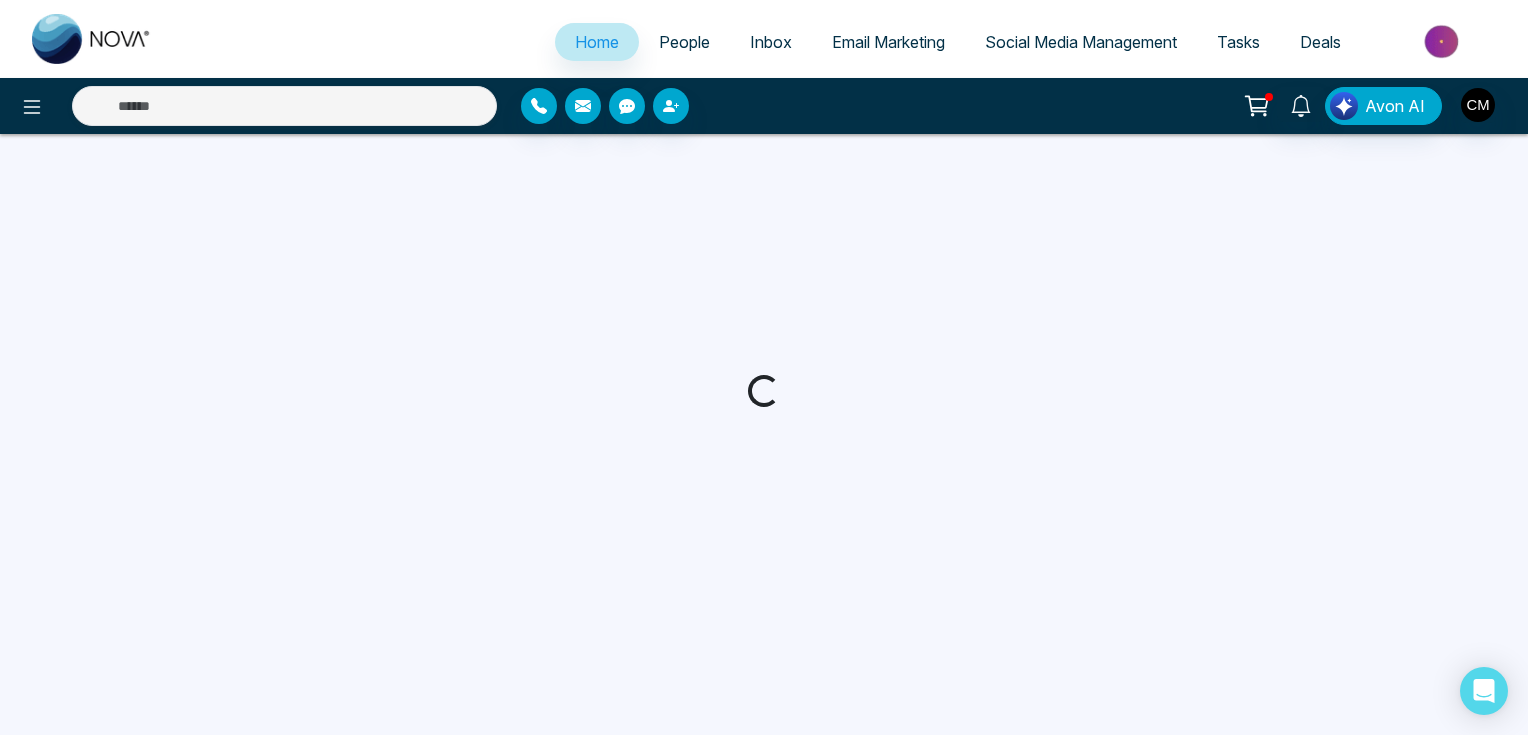 select on "*" 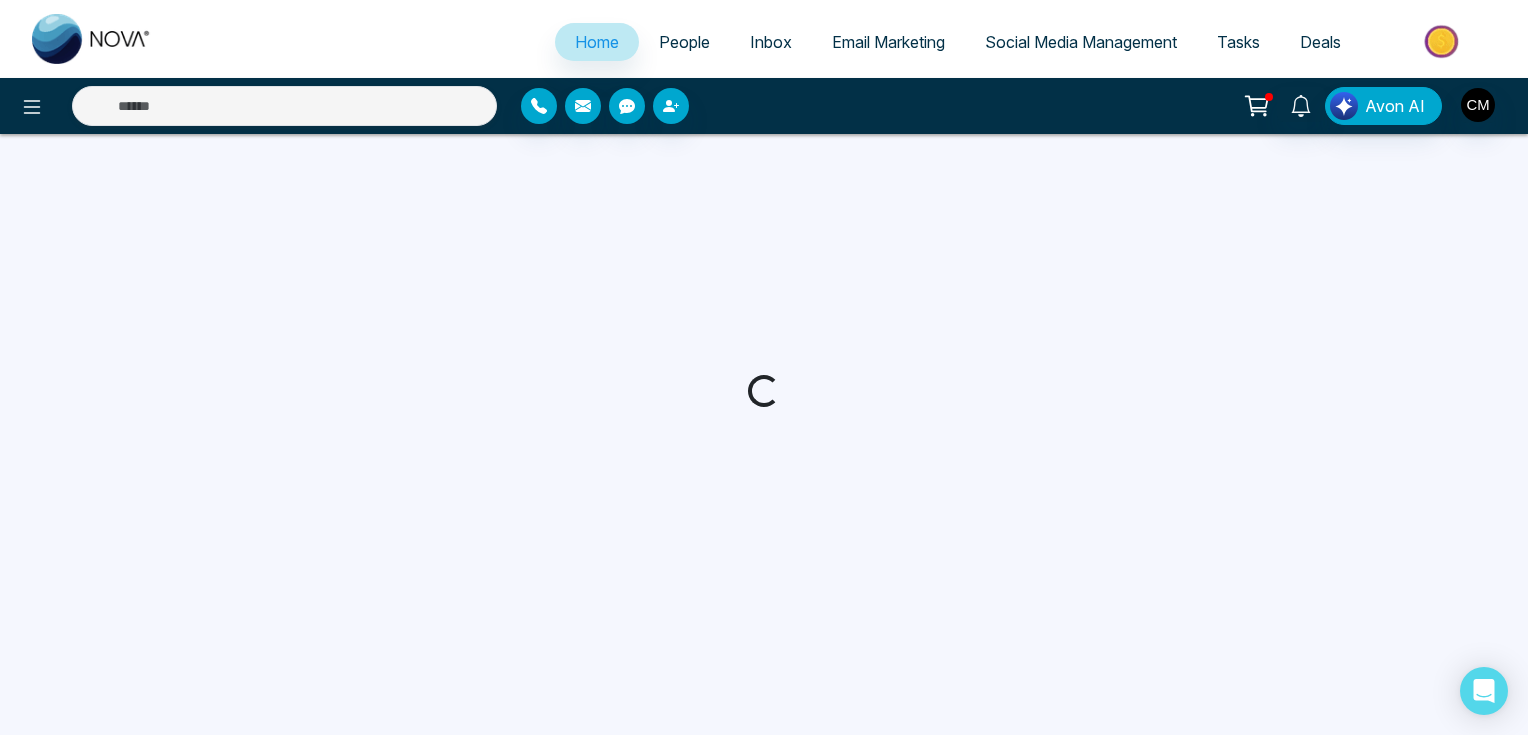 select on "*" 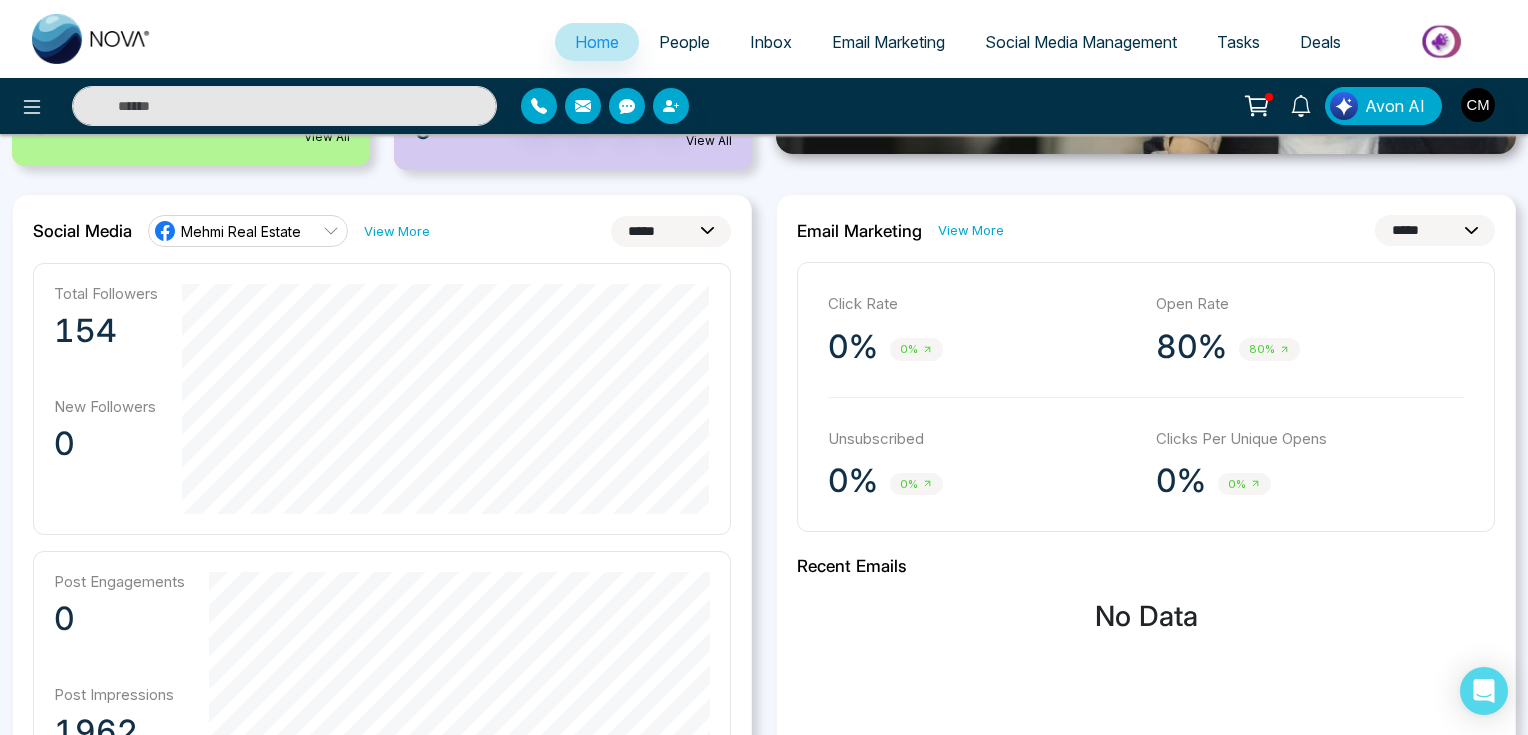 scroll, scrollTop: 80, scrollLeft: 0, axis: vertical 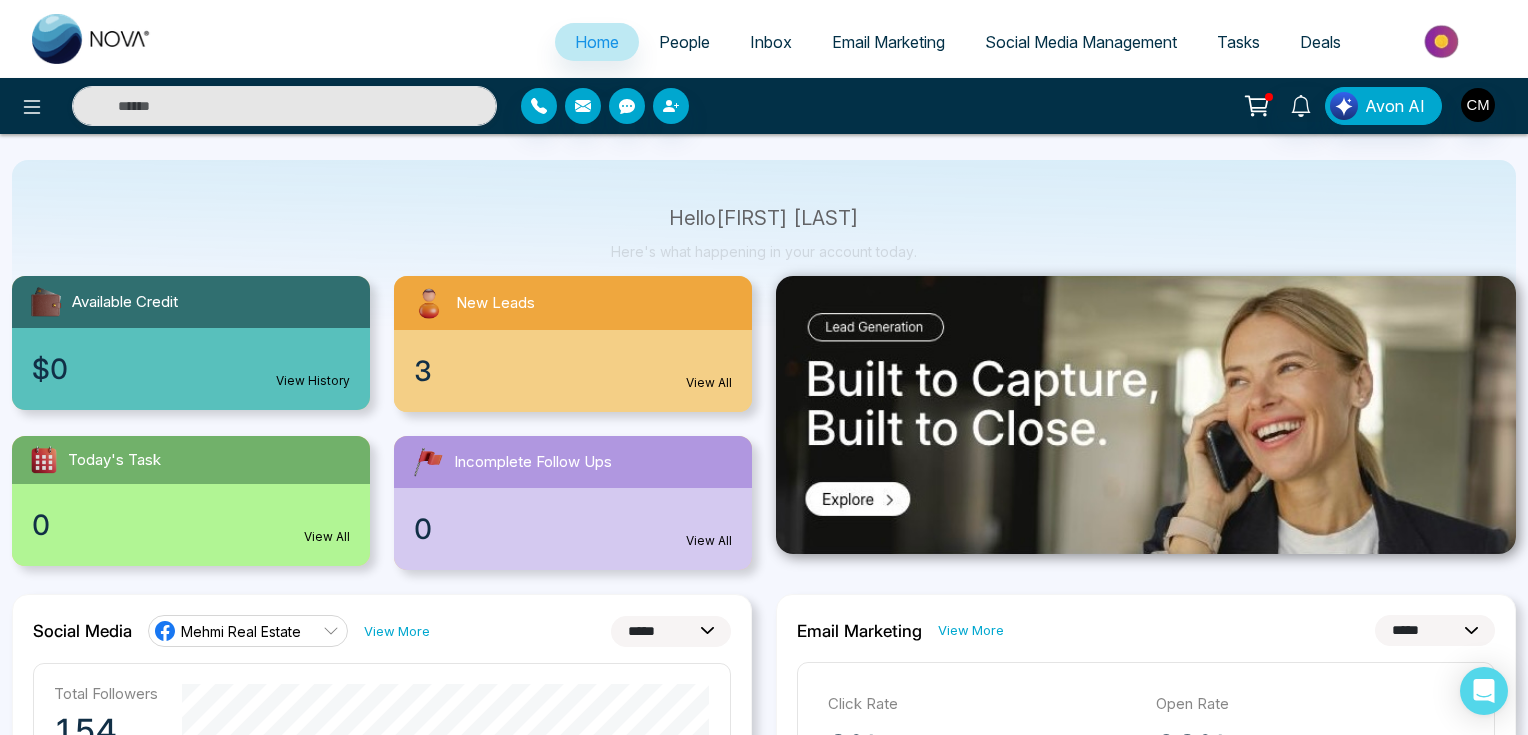 click on "3 View All" at bounding box center (573, 371) 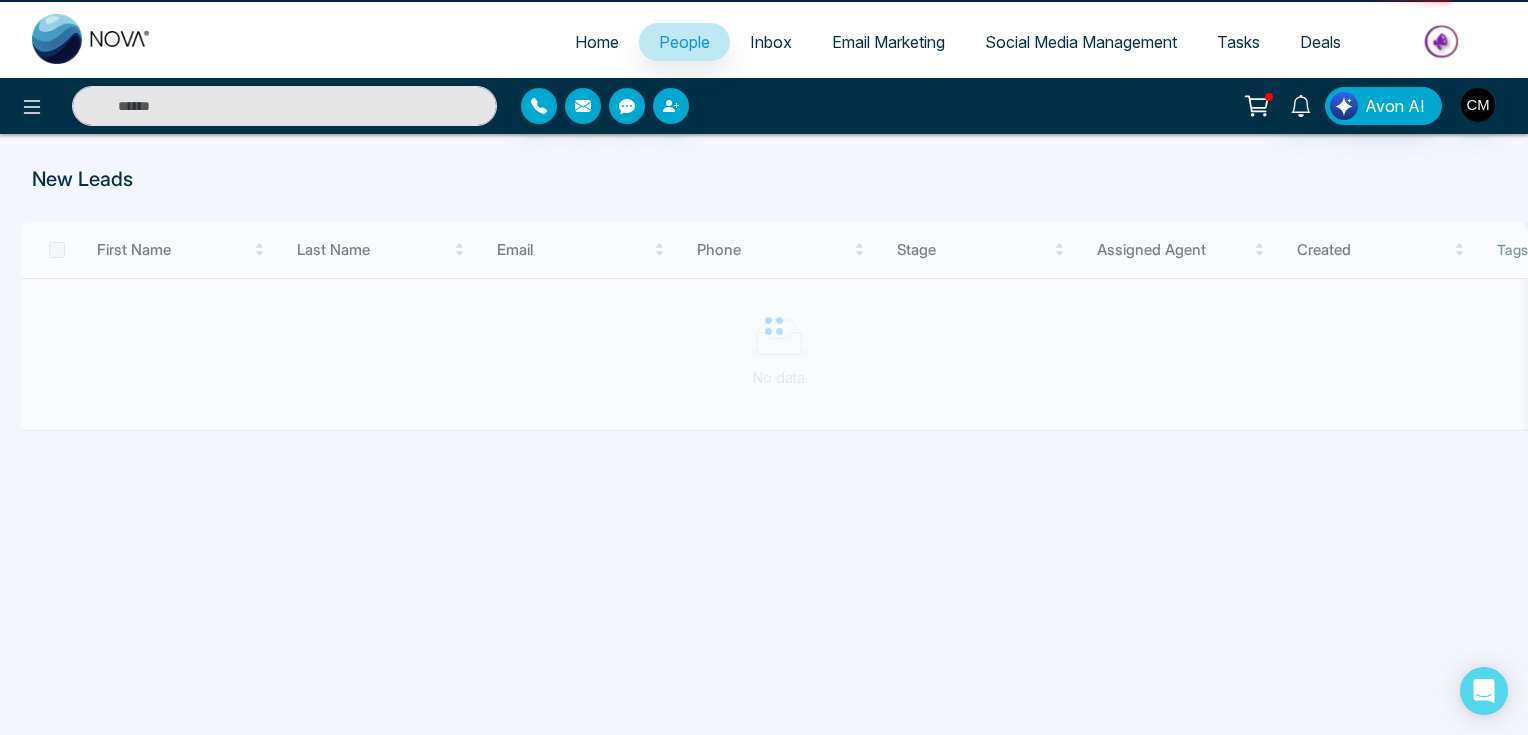 scroll, scrollTop: 0, scrollLeft: 0, axis: both 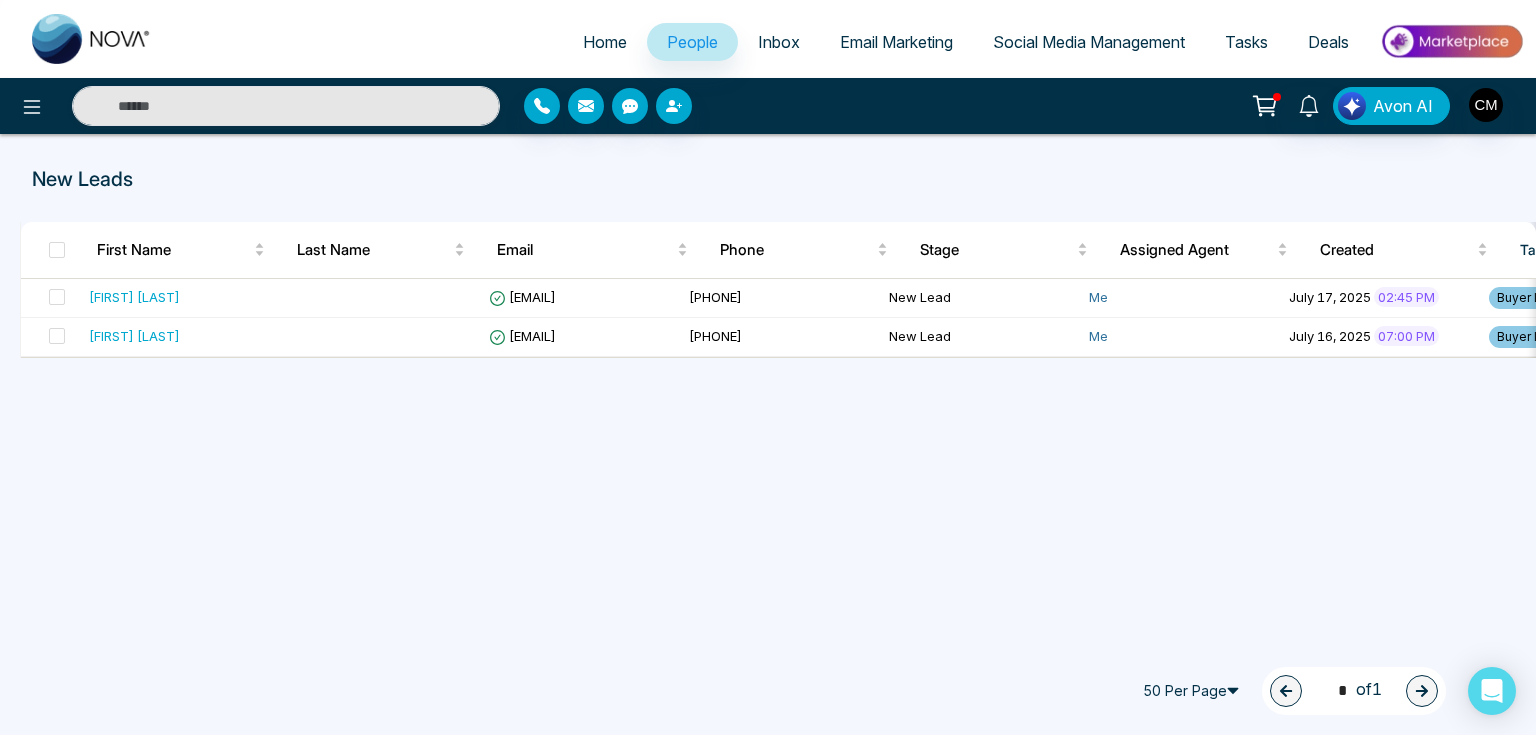 drag, startPoint x: 580, startPoint y: 373, endPoint x: 609, endPoint y: 375, distance: 29.068884 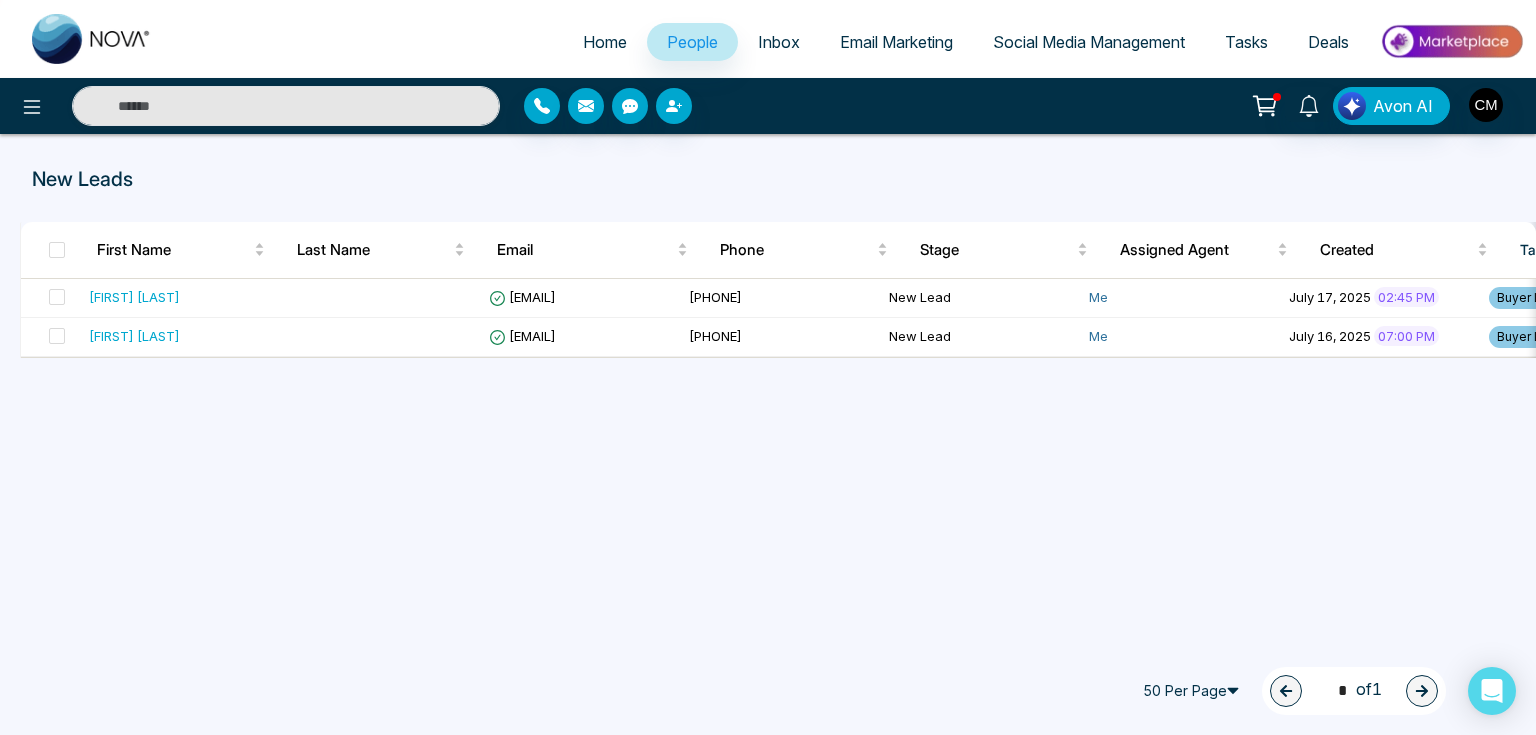 click on "First Name Last Name Email Phone Stage Assigned Agent Created Tags Source Province Timeframe Urgency Buy Area AVG Property Price Home Type Deals Last Communication                                     [FIRST] [LAST]   [EMAIL] [PHONE] New Lead Me [MONTH] [DAY], [YEAR]   02:45 PM Buyer Leads Facebook 2 days ago    Email [FIRST] [LAST]   [EMAIL] [PHONE] New Lead Me [MONTH] [DAY], [YEAR]   07:00 PM Buyer Leads Facebook 3 days ago    Email 50 Per Page 1 *  of  1" at bounding box center (768, 334) 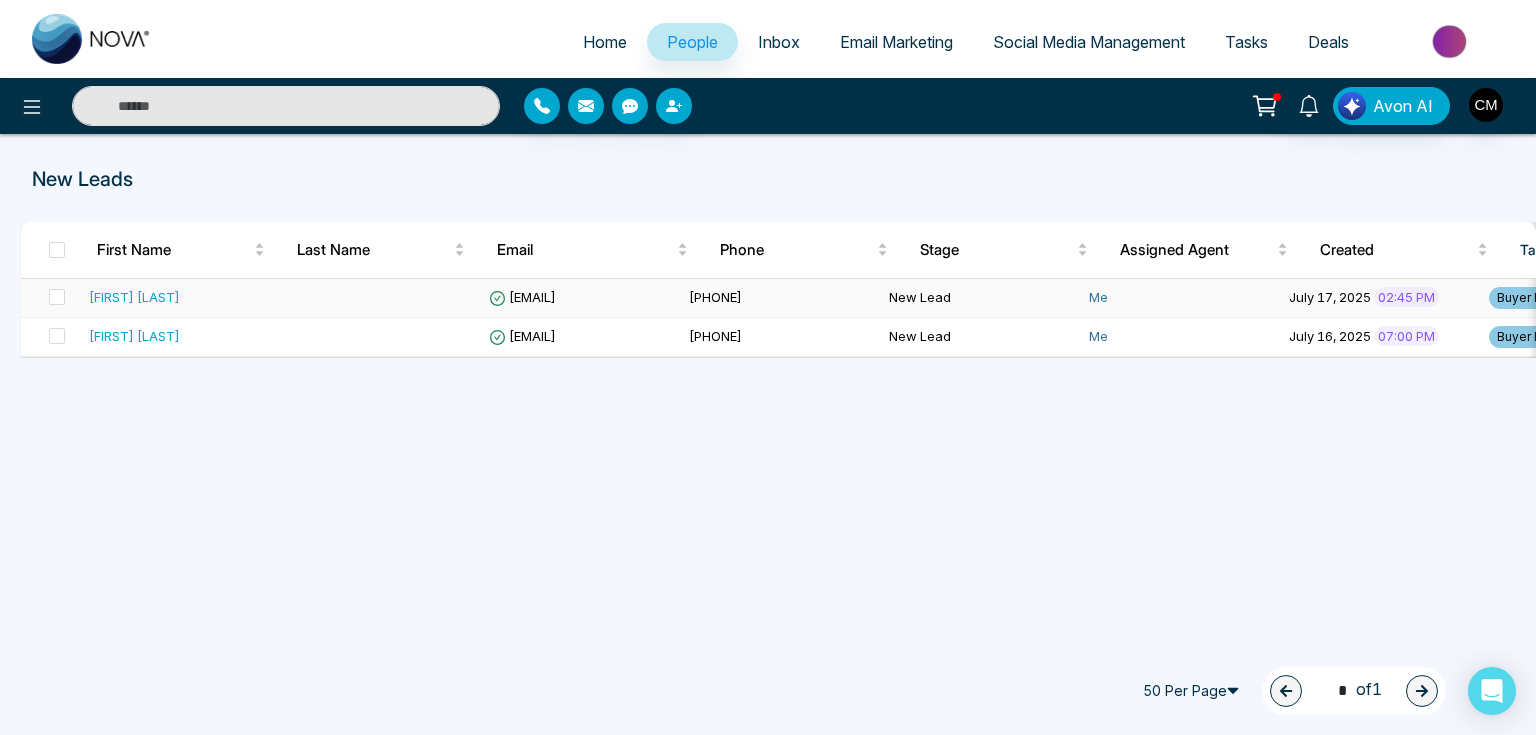 click on "[FIRST] [LAST]" at bounding box center (181, 297) 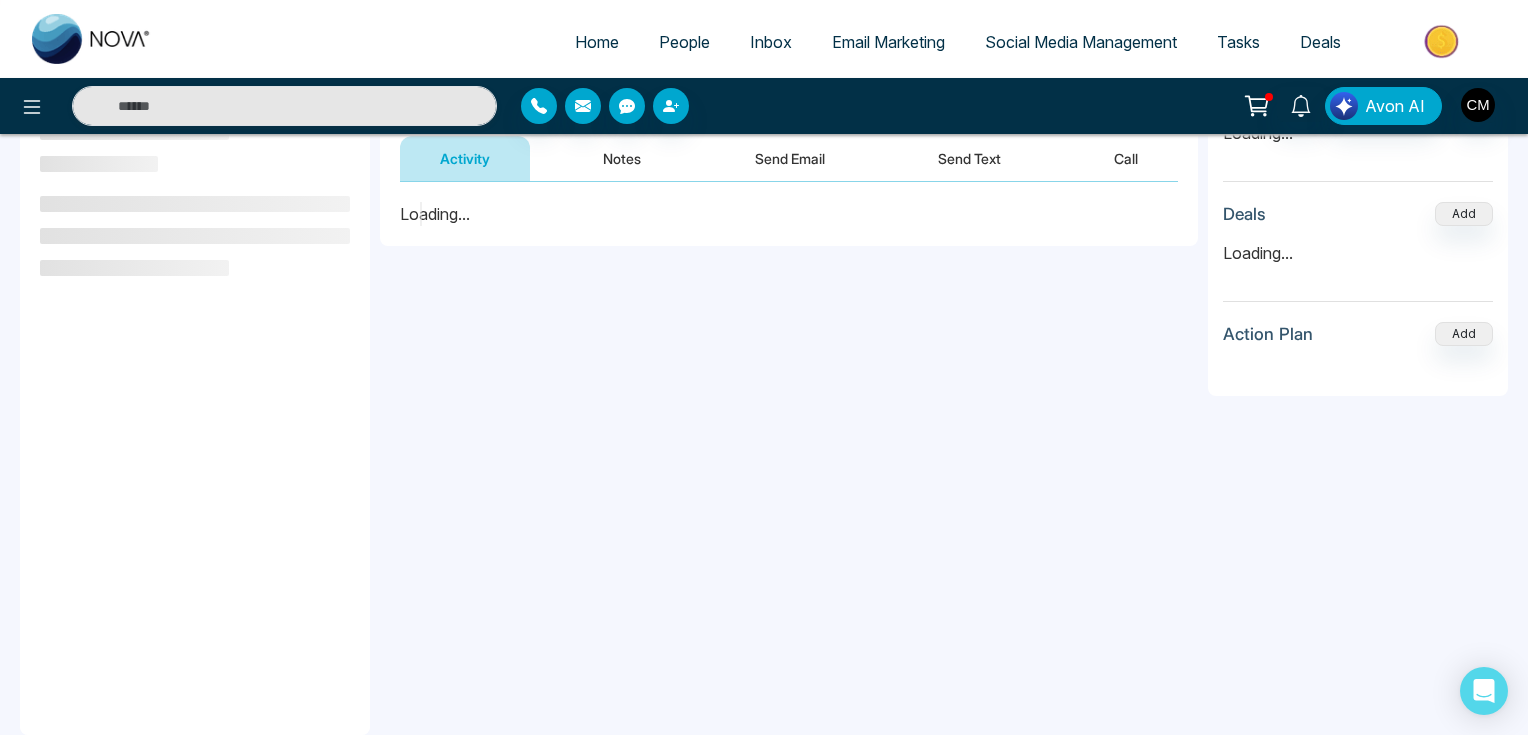 scroll, scrollTop: 160, scrollLeft: 0, axis: vertical 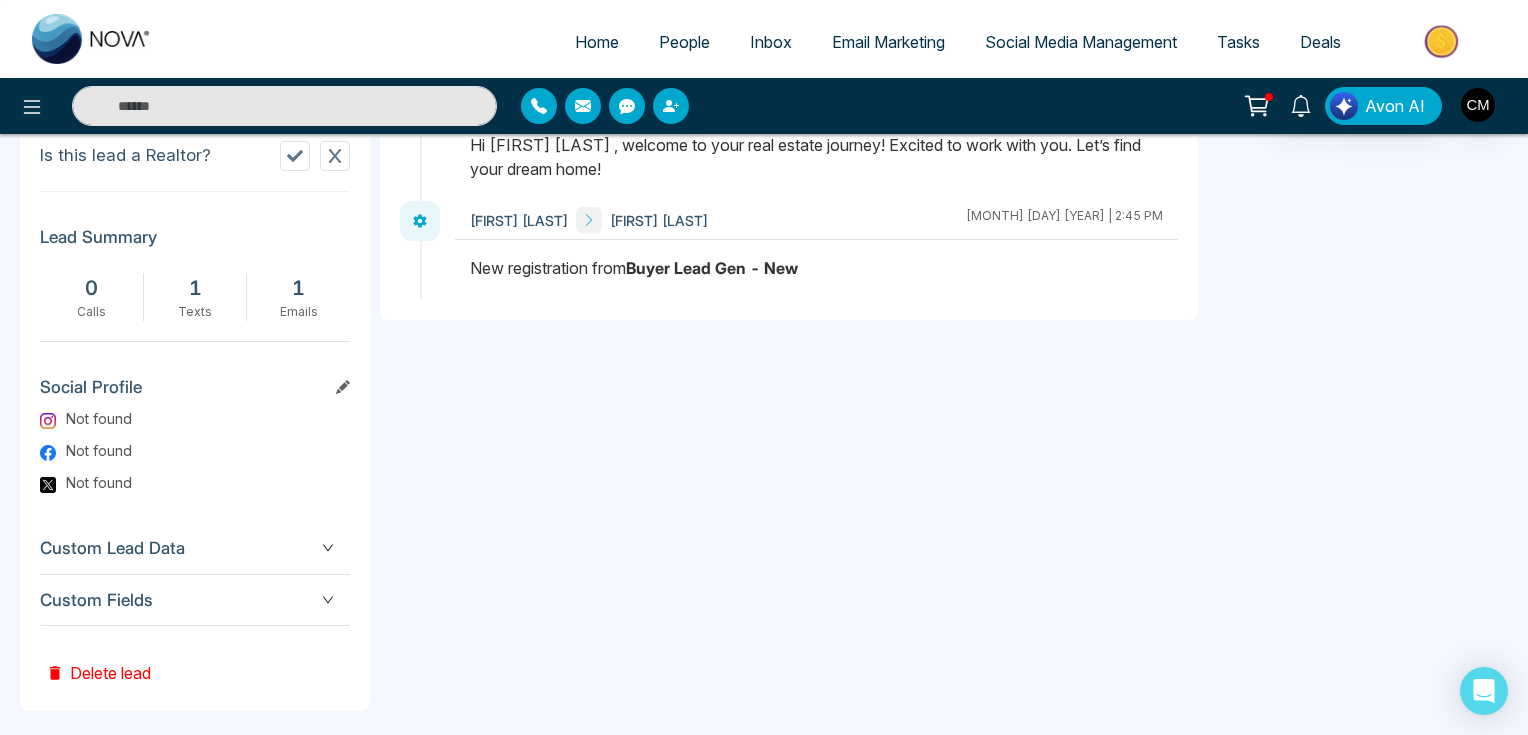 click on "Custom Fields" at bounding box center [195, 600] 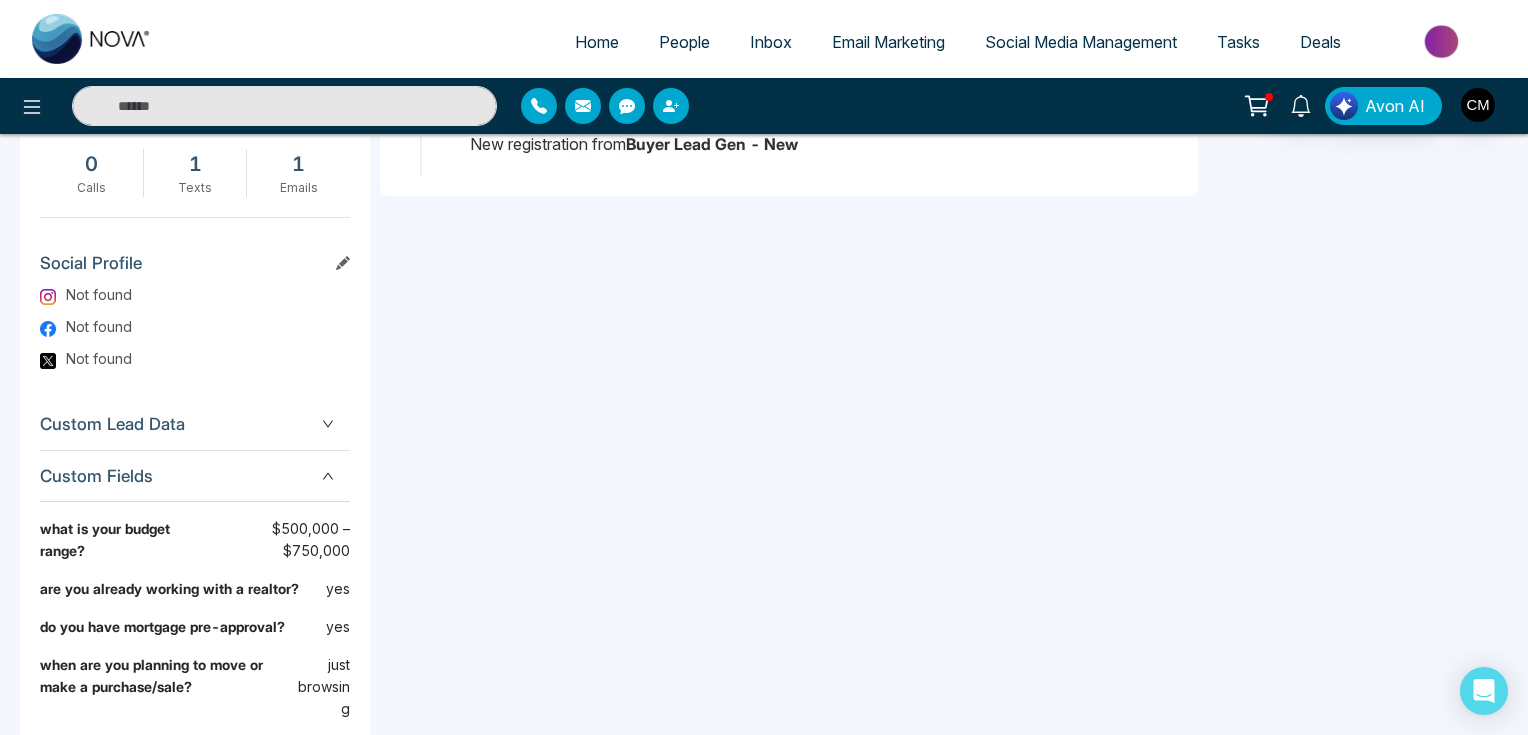 scroll, scrollTop: 1221, scrollLeft: 0, axis: vertical 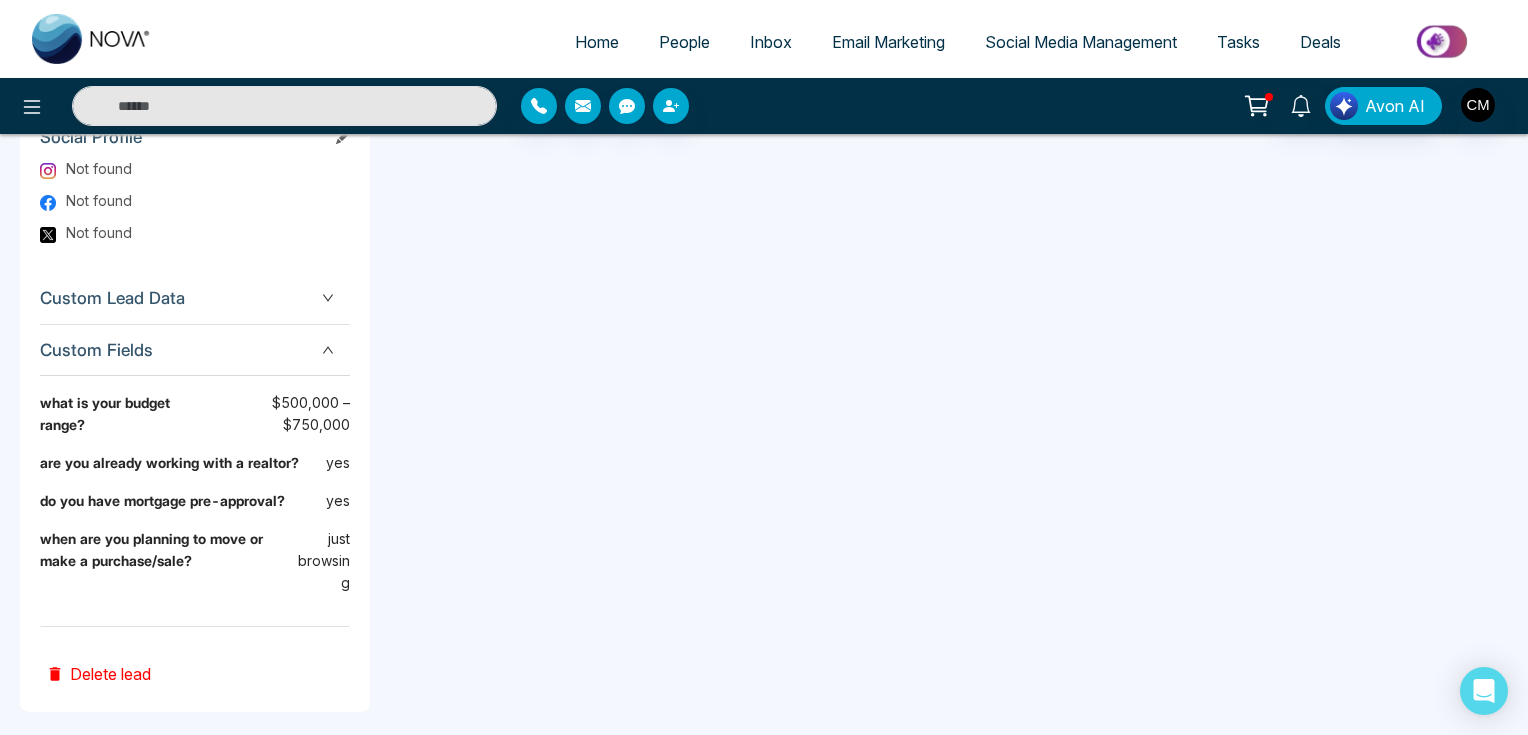 click at bounding box center [92, 39] 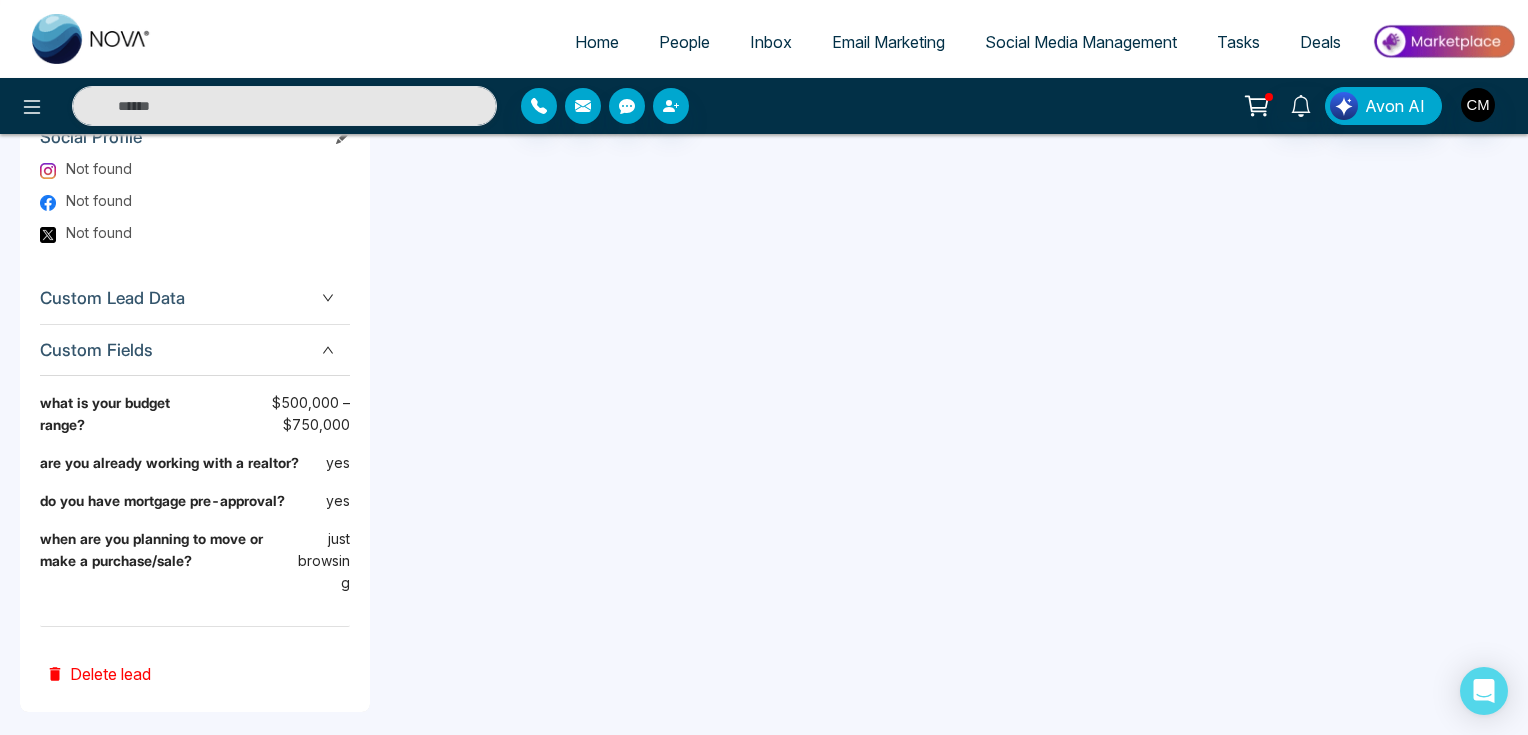 select on "*" 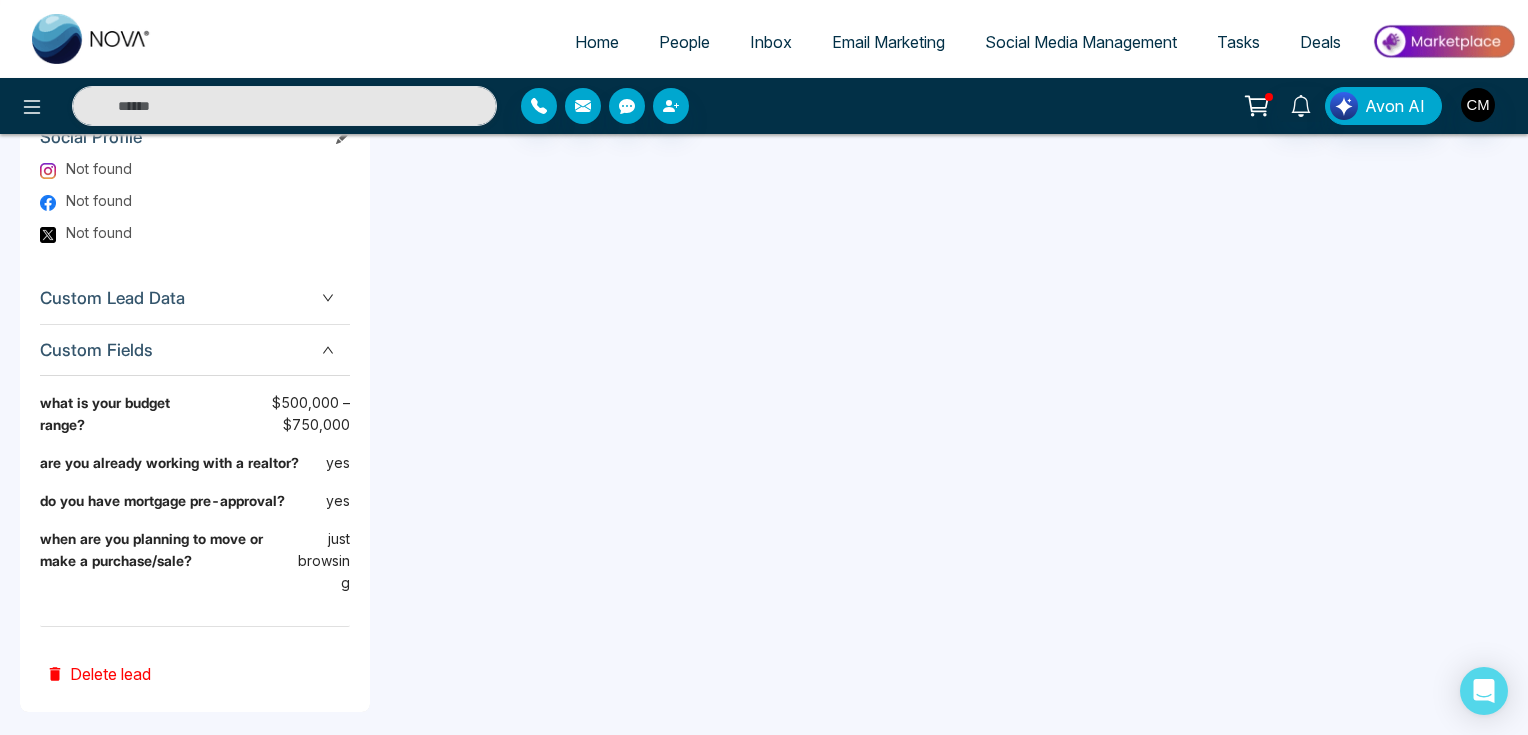 select on "*" 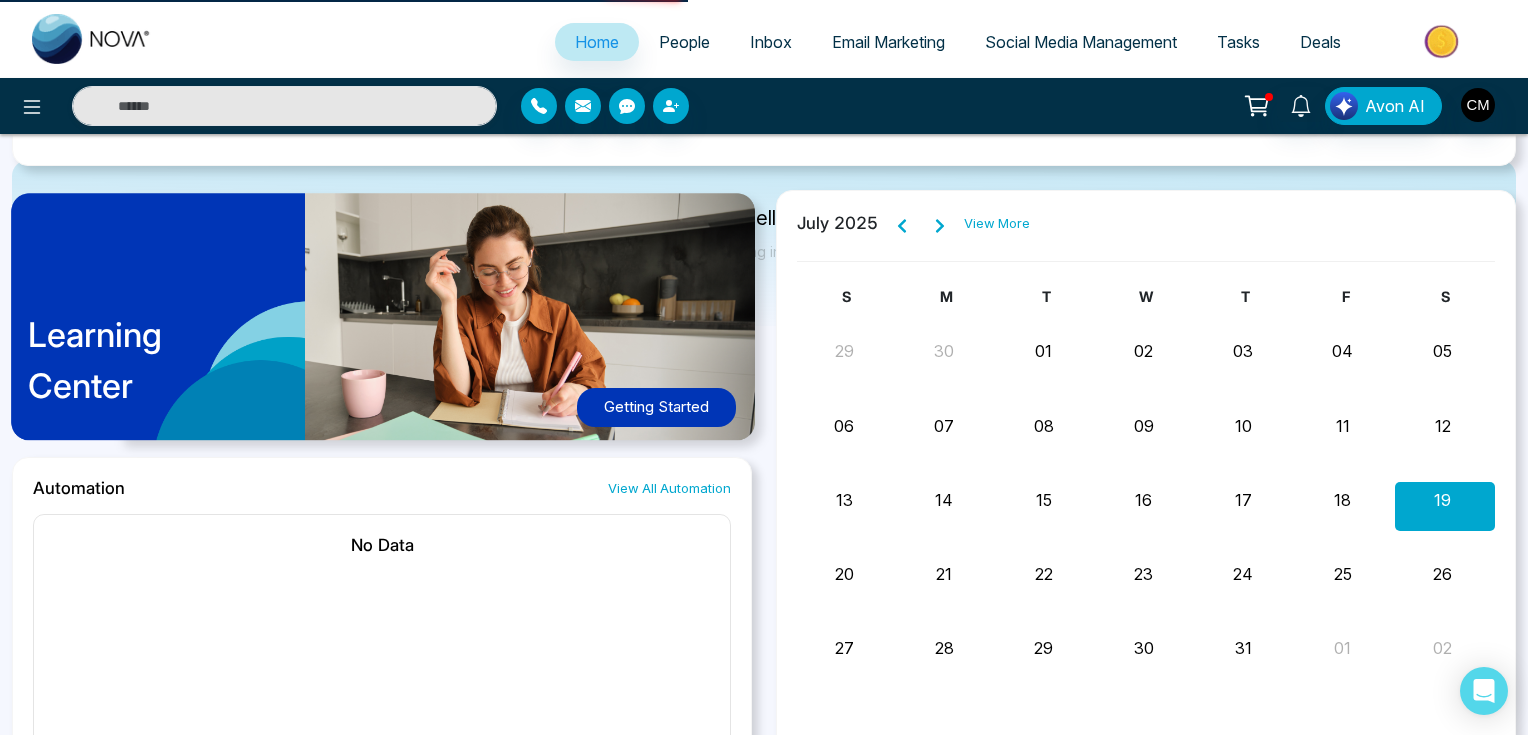 scroll, scrollTop: 0, scrollLeft: 0, axis: both 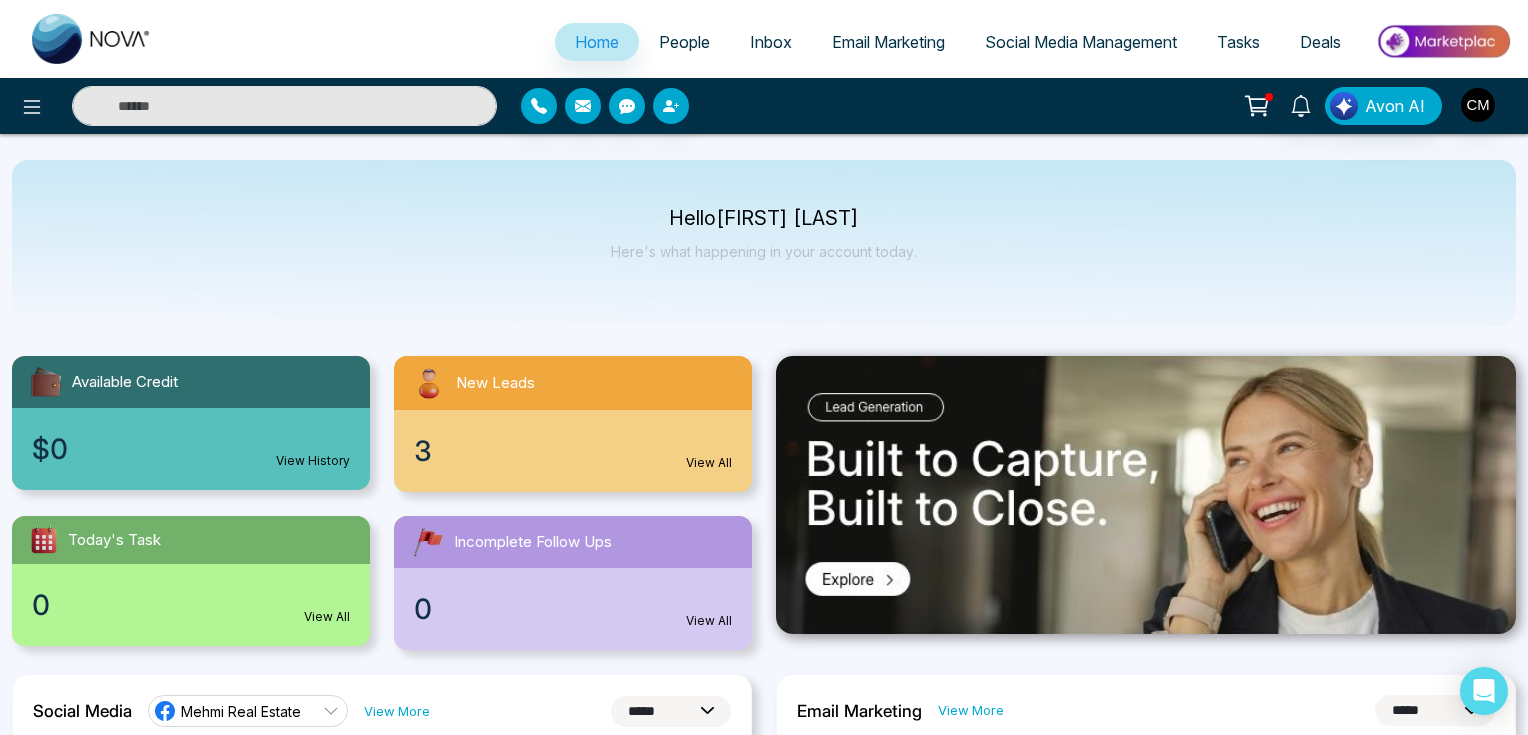 click on "Email Marketing" at bounding box center (888, 42) 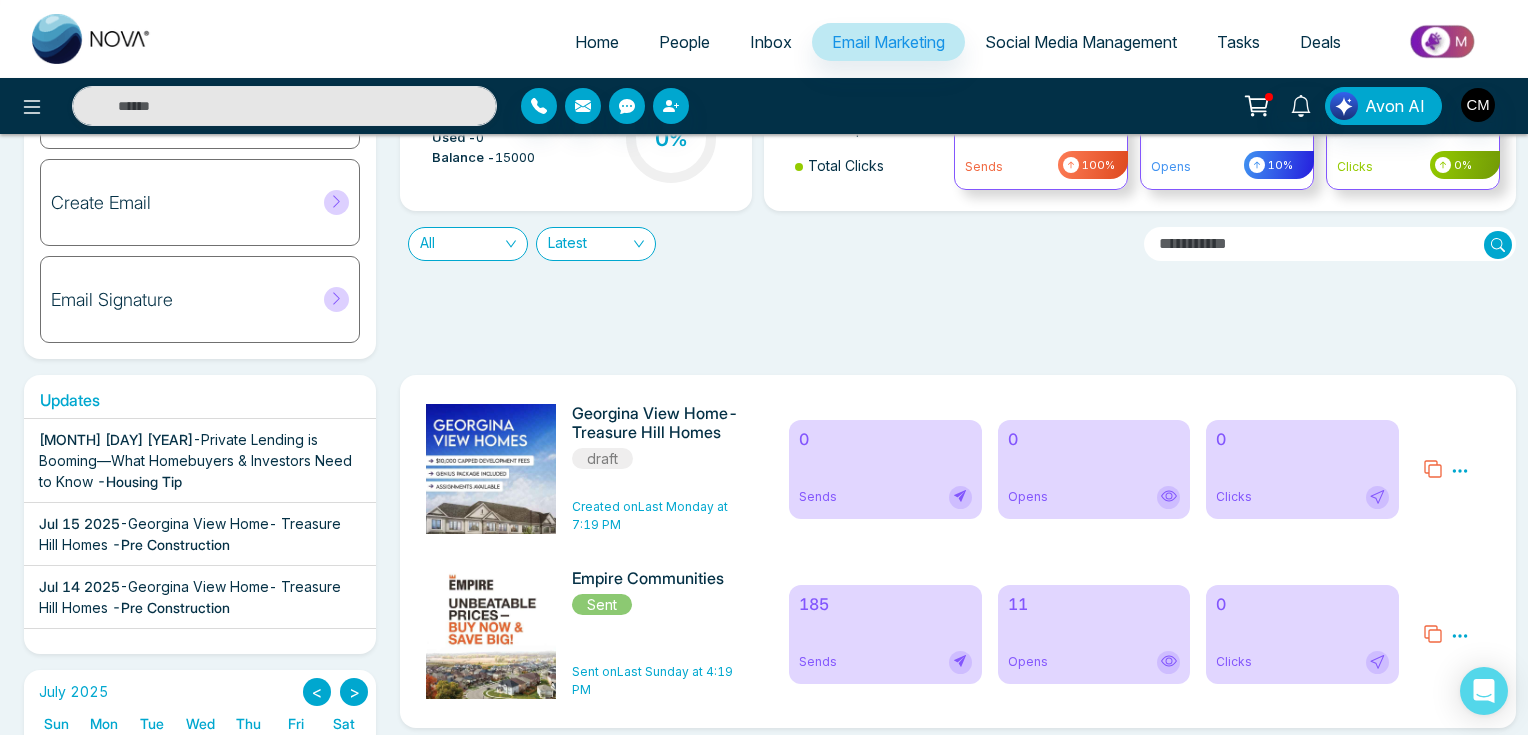 scroll, scrollTop: 160, scrollLeft: 0, axis: vertical 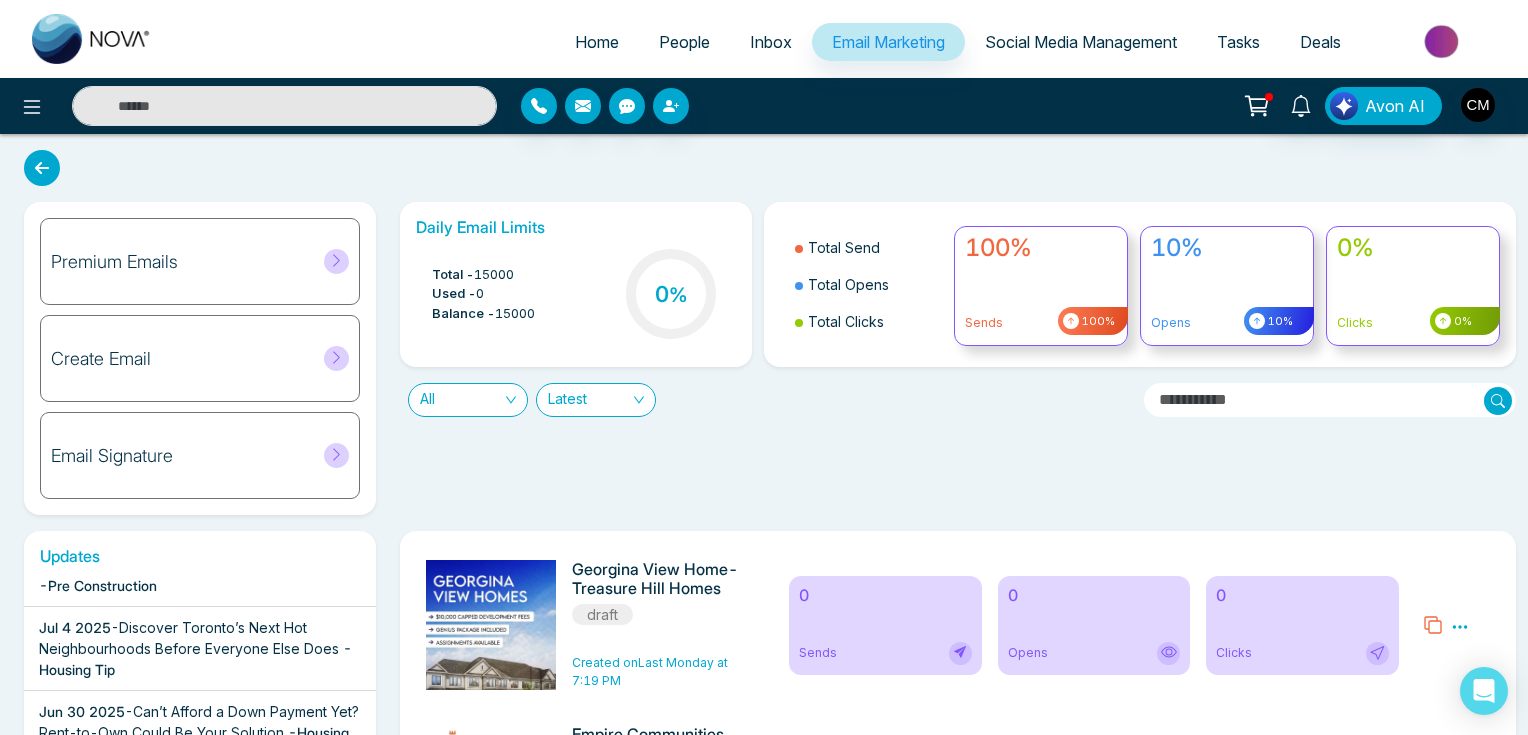 click on "Premium Emails" at bounding box center [200, 261] 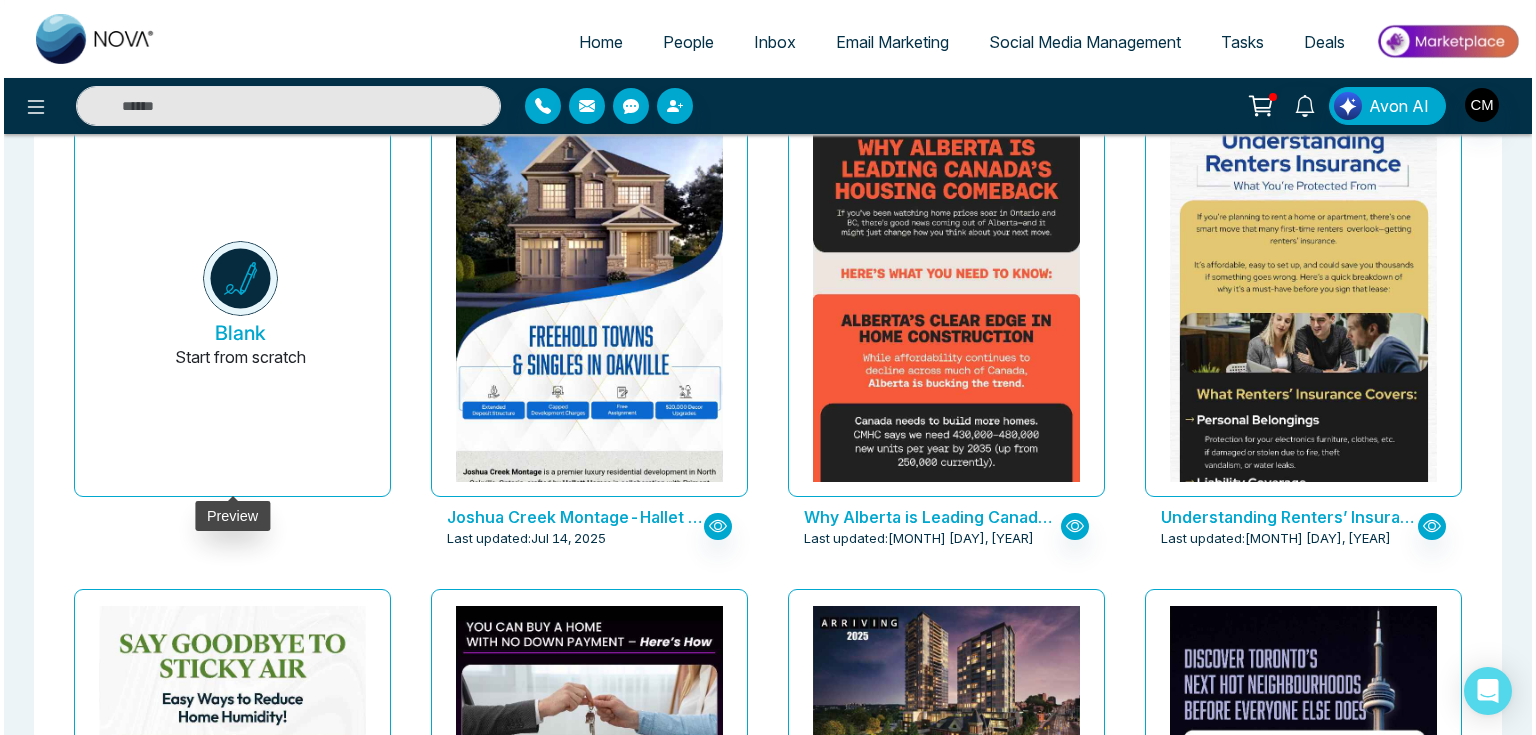 scroll, scrollTop: 173, scrollLeft: 0, axis: vertical 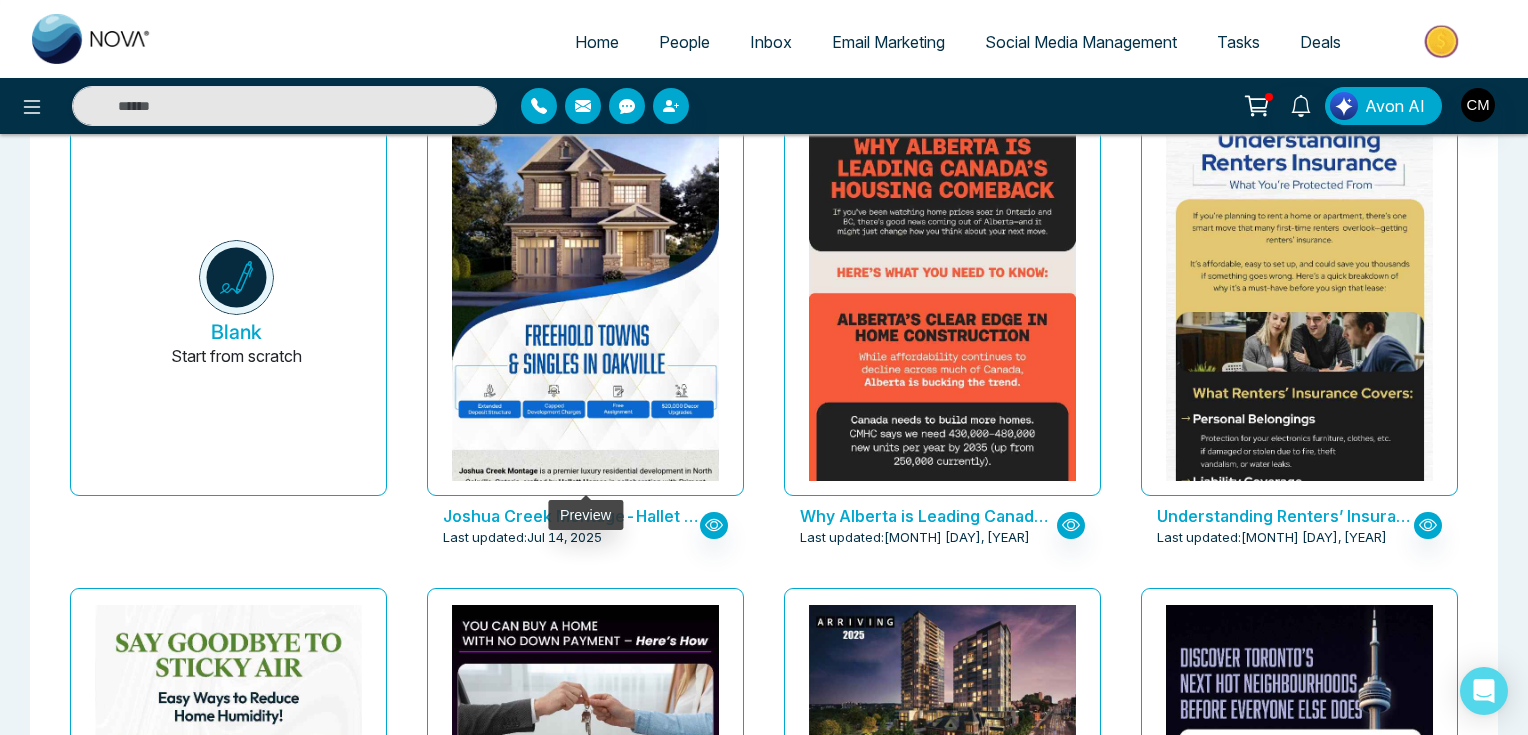 click at bounding box center [585, 298] 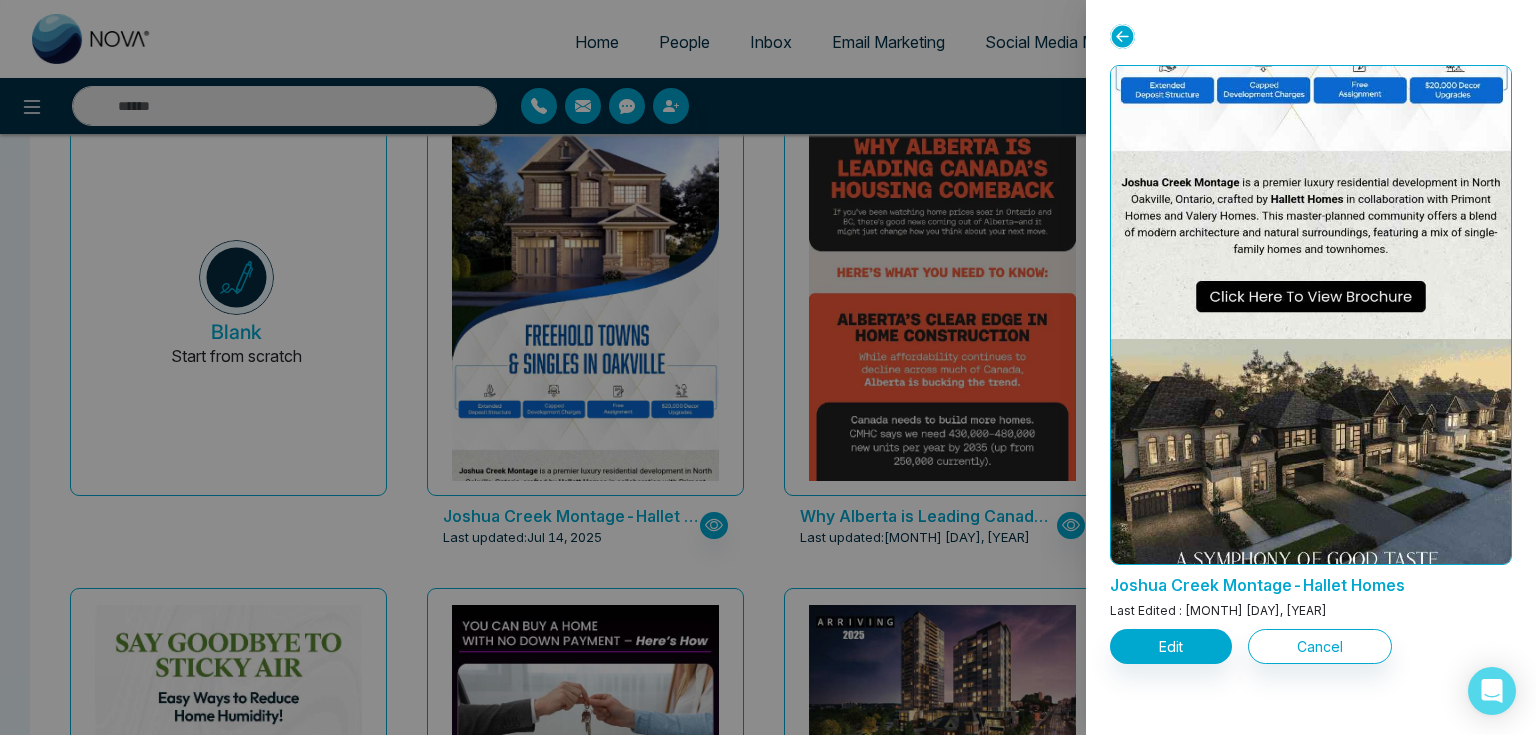 scroll, scrollTop: 720, scrollLeft: 0, axis: vertical 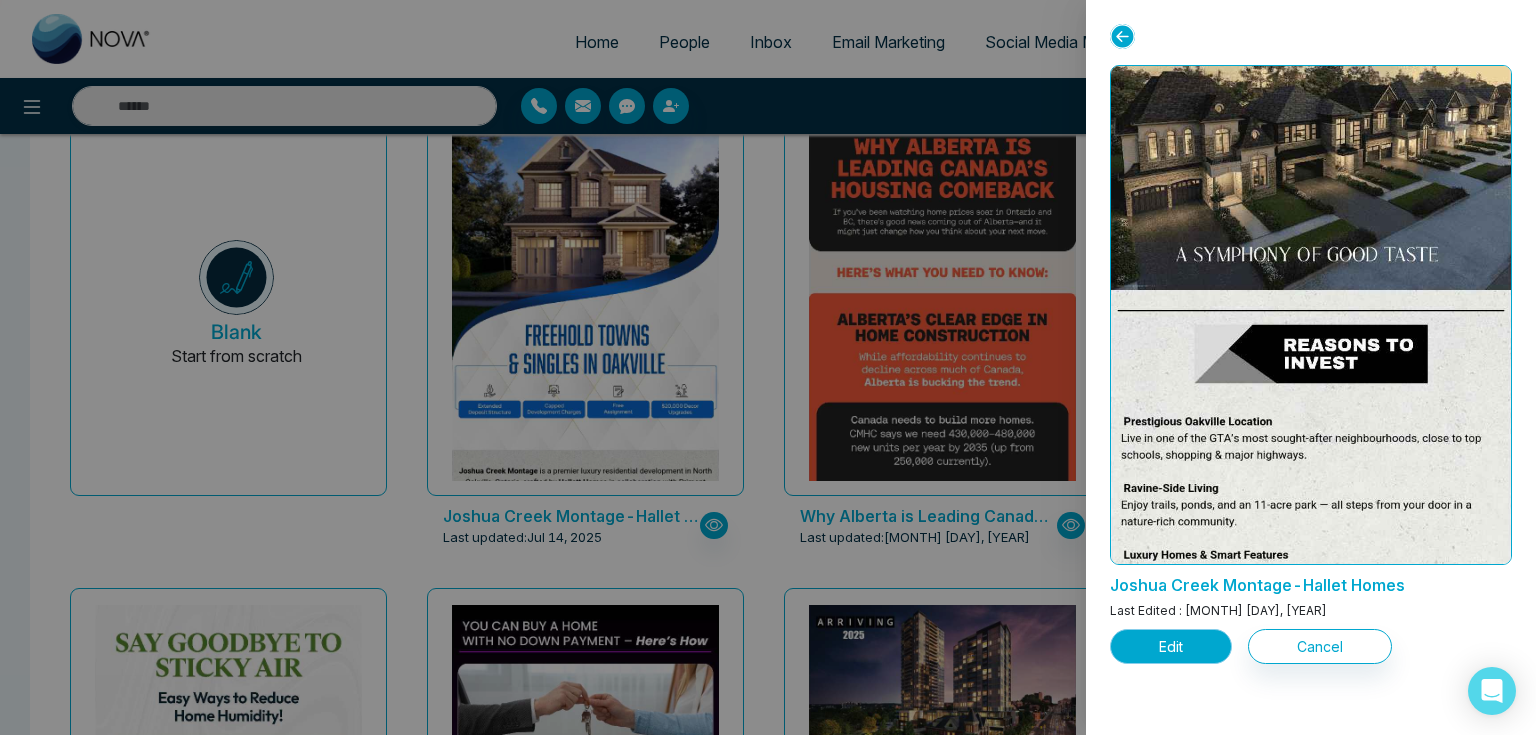 click on "Edit" at bounding box center [1171, 646] 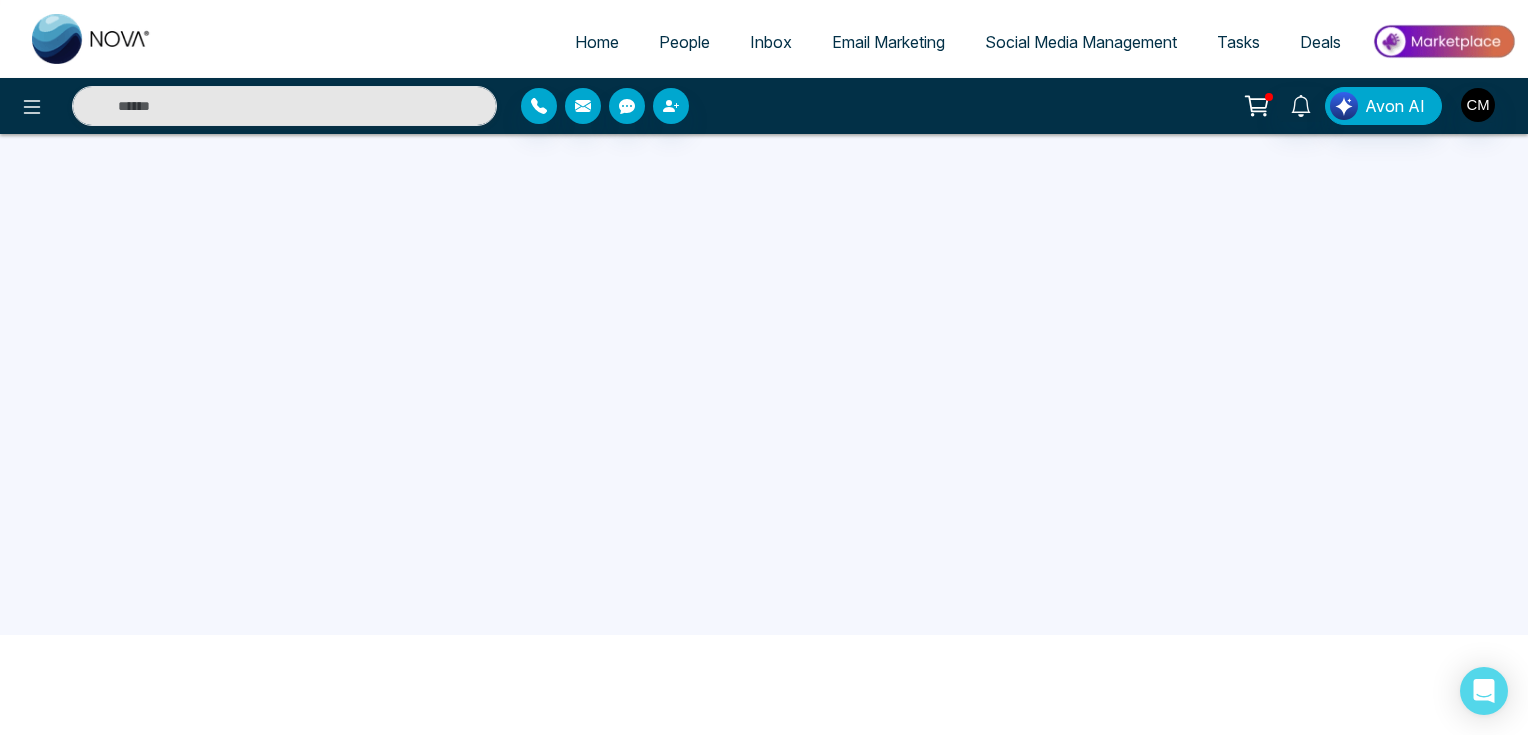 scroll, scrollTop: 0, scrollLeft: 0, axis: both 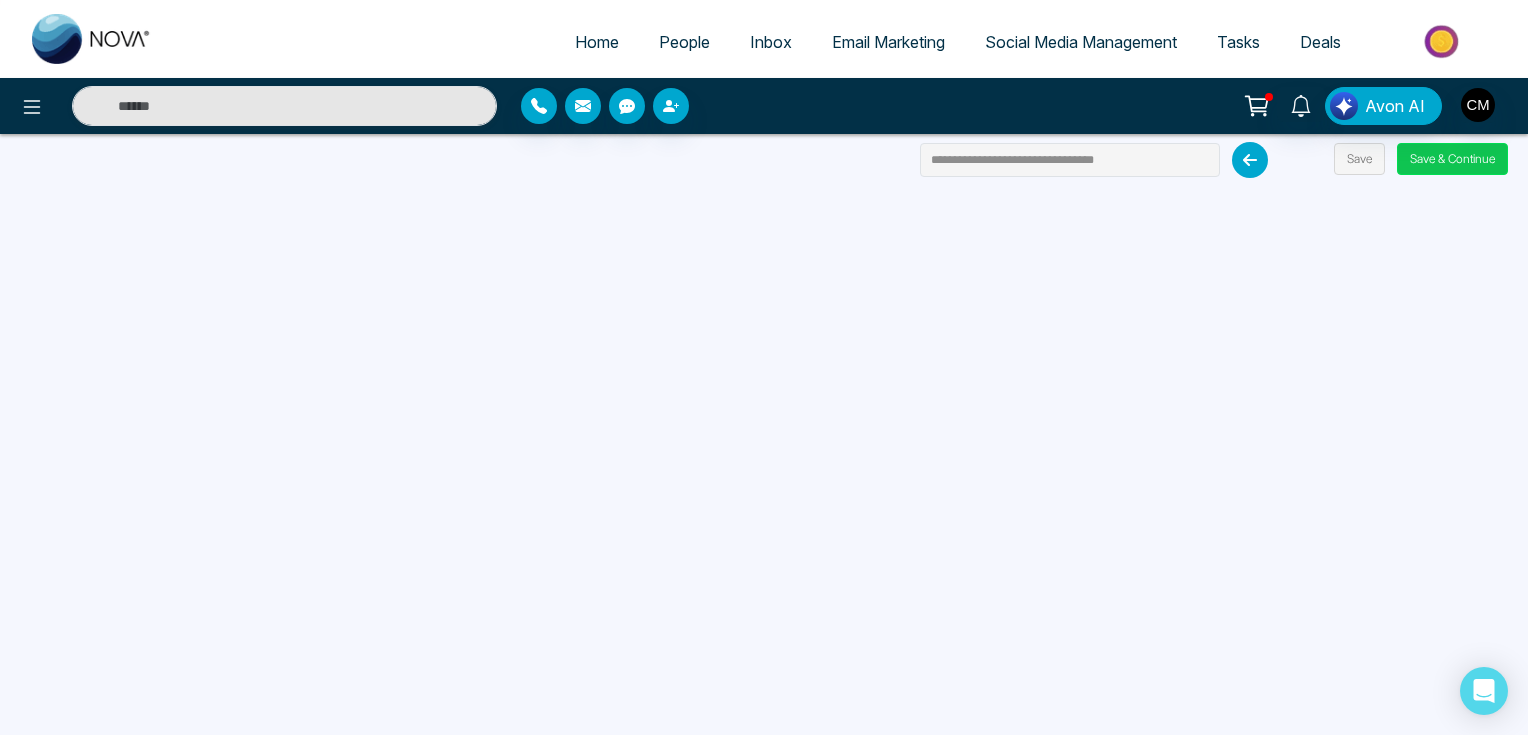 click on "Save & Continue" at bounding box center [1452, 159] 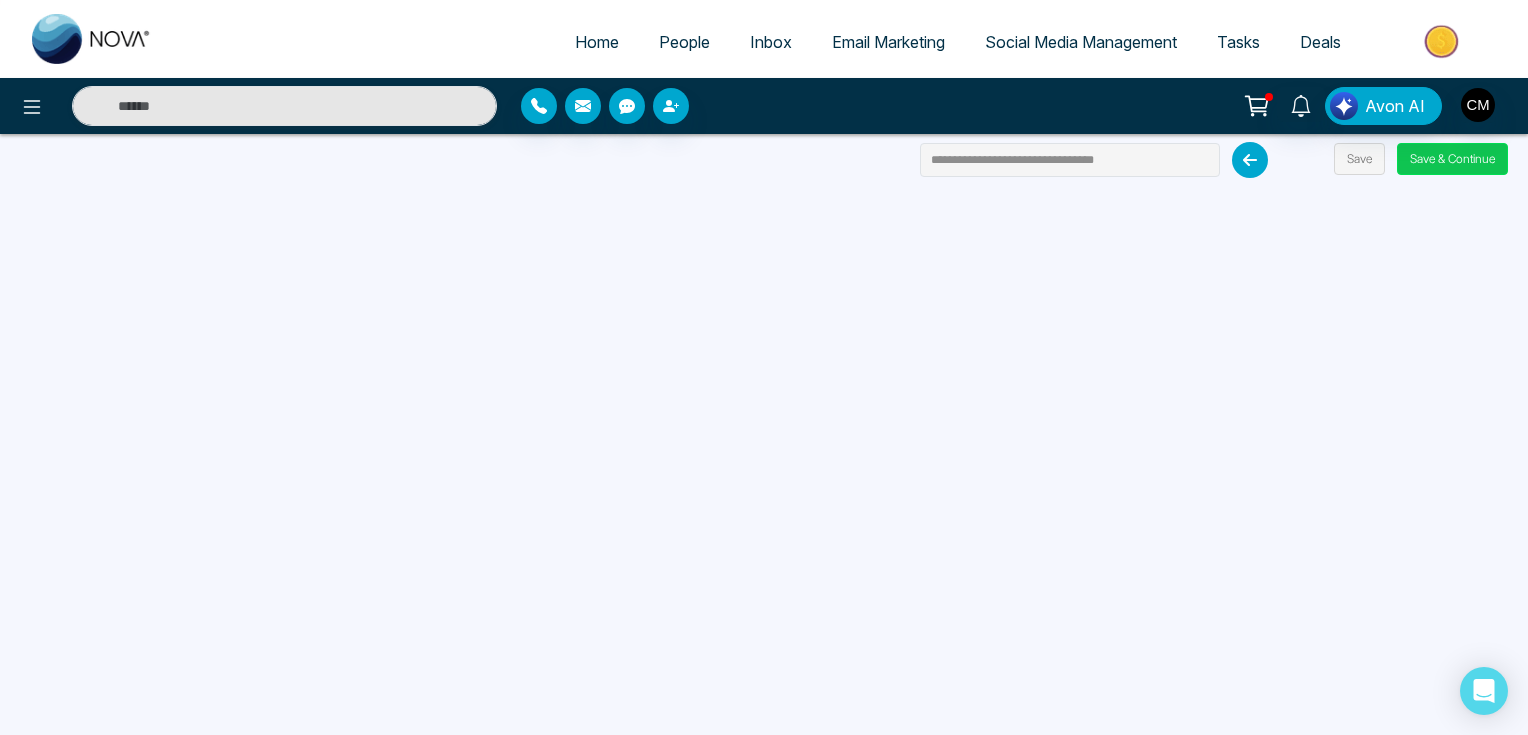 click on "Save & Continue" at bounding box center (1452, 159) 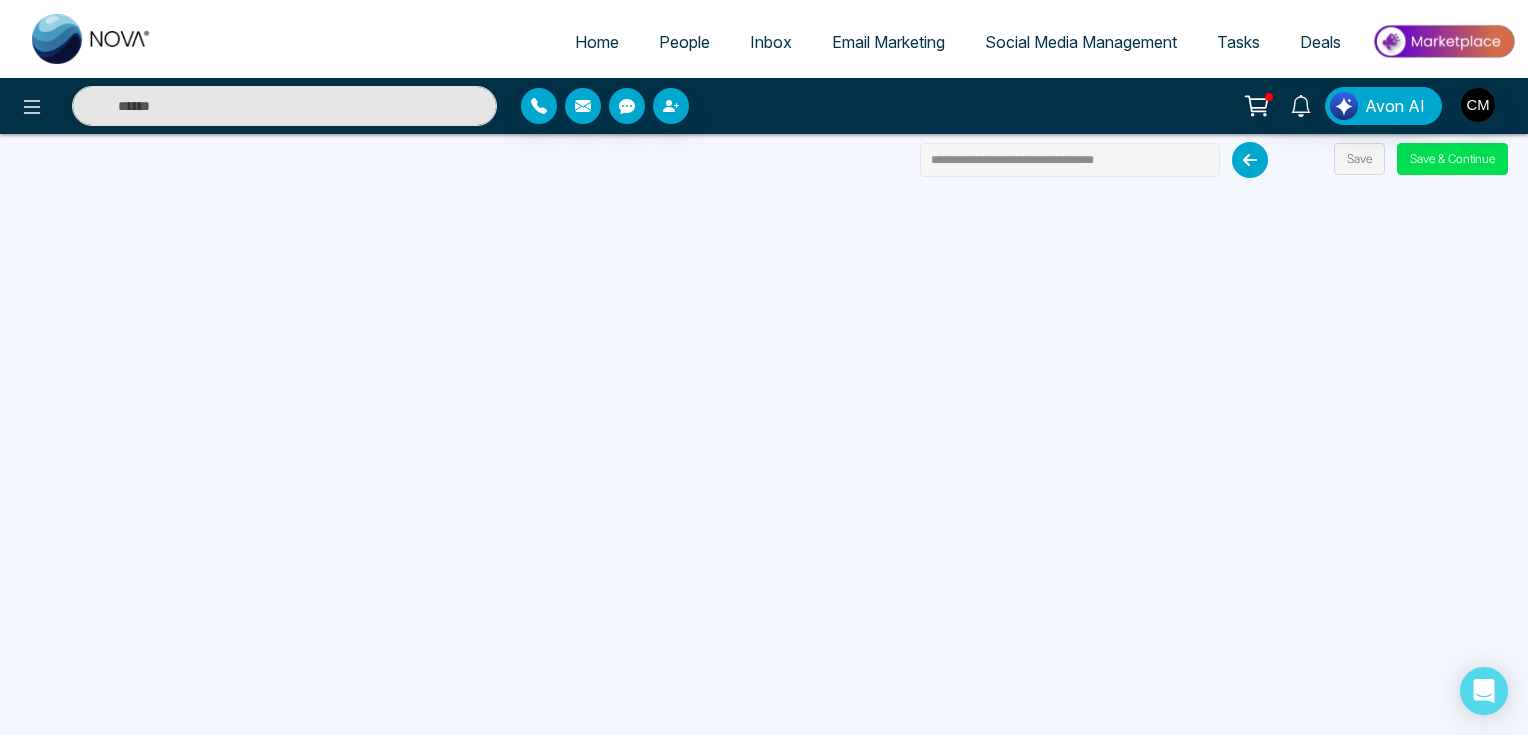 click on "**********" at bounding box center [1070, 160] 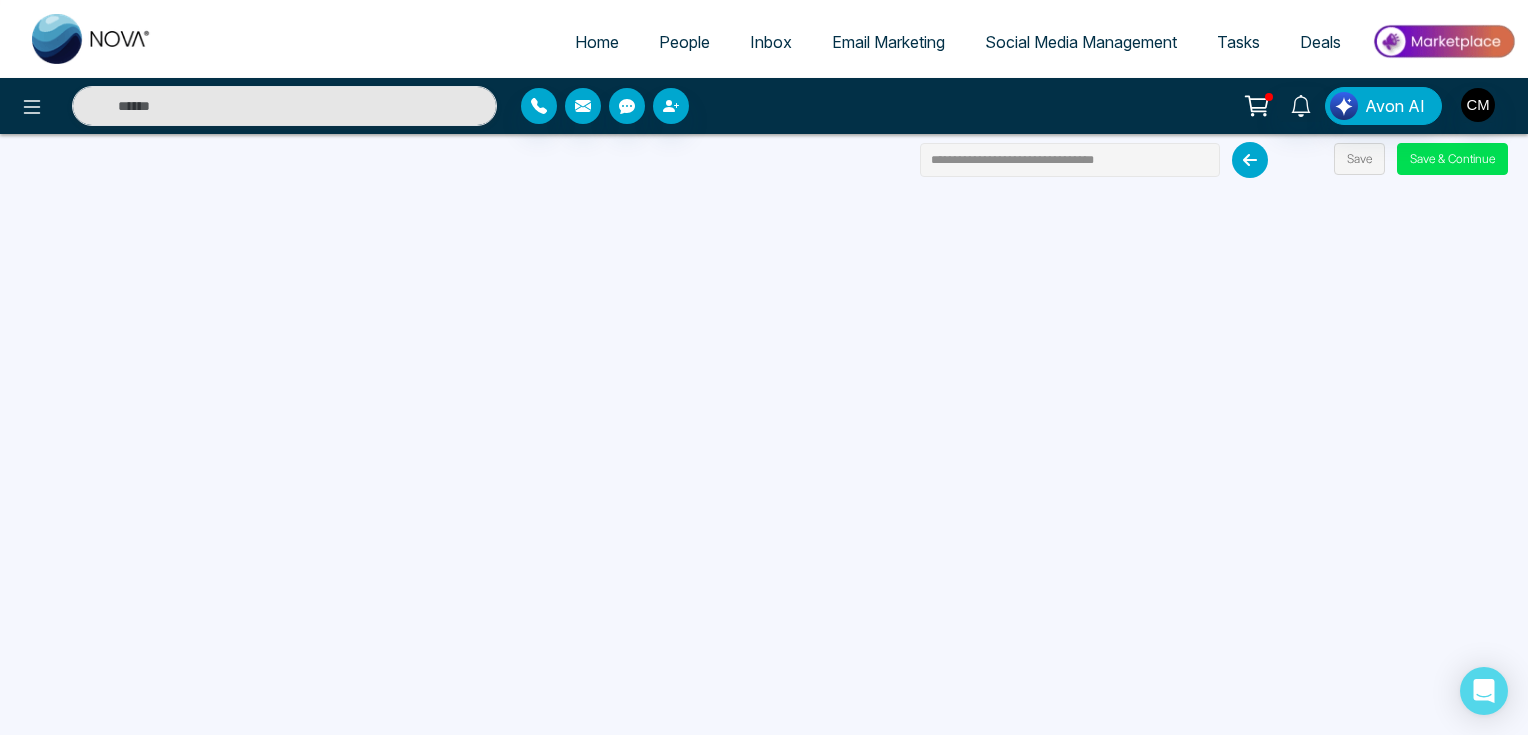 drag, startPoint x: 1155, startPoint y: 156, endPoint x: 919, endPoint y: 173, distance: 236.6115 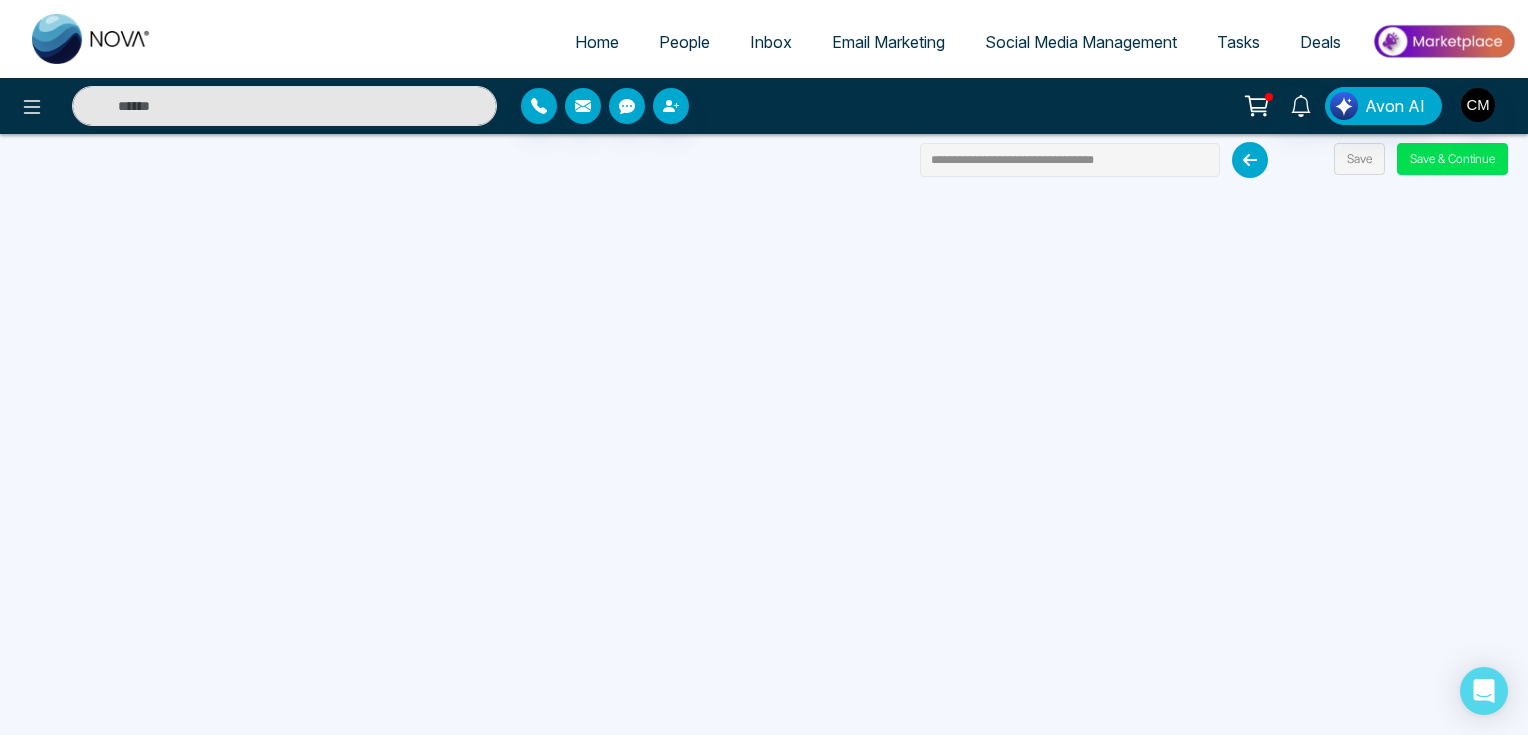click on "**********" at bounding box center (1070, 160) 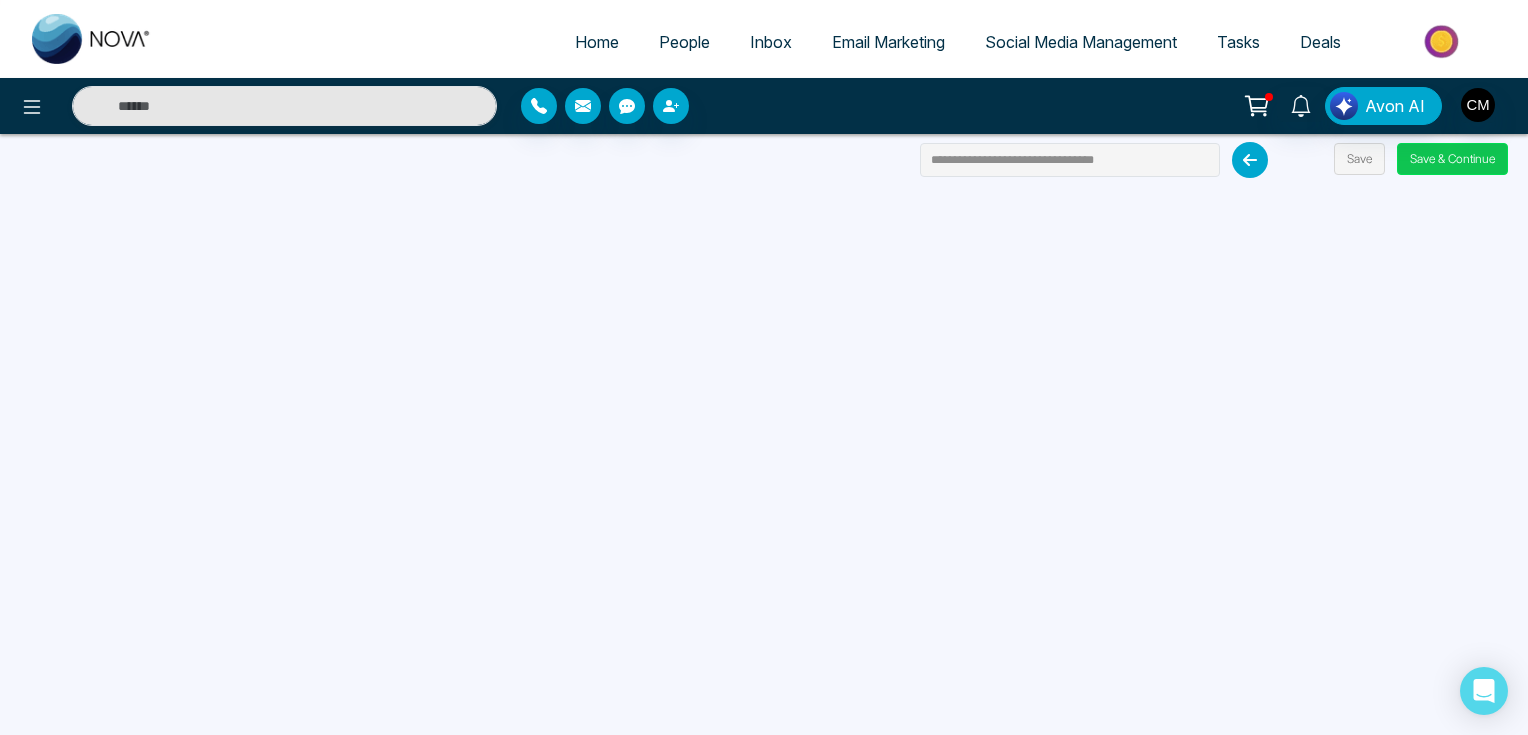 click on "Save & Continue" at bounding box center (1452, 159) 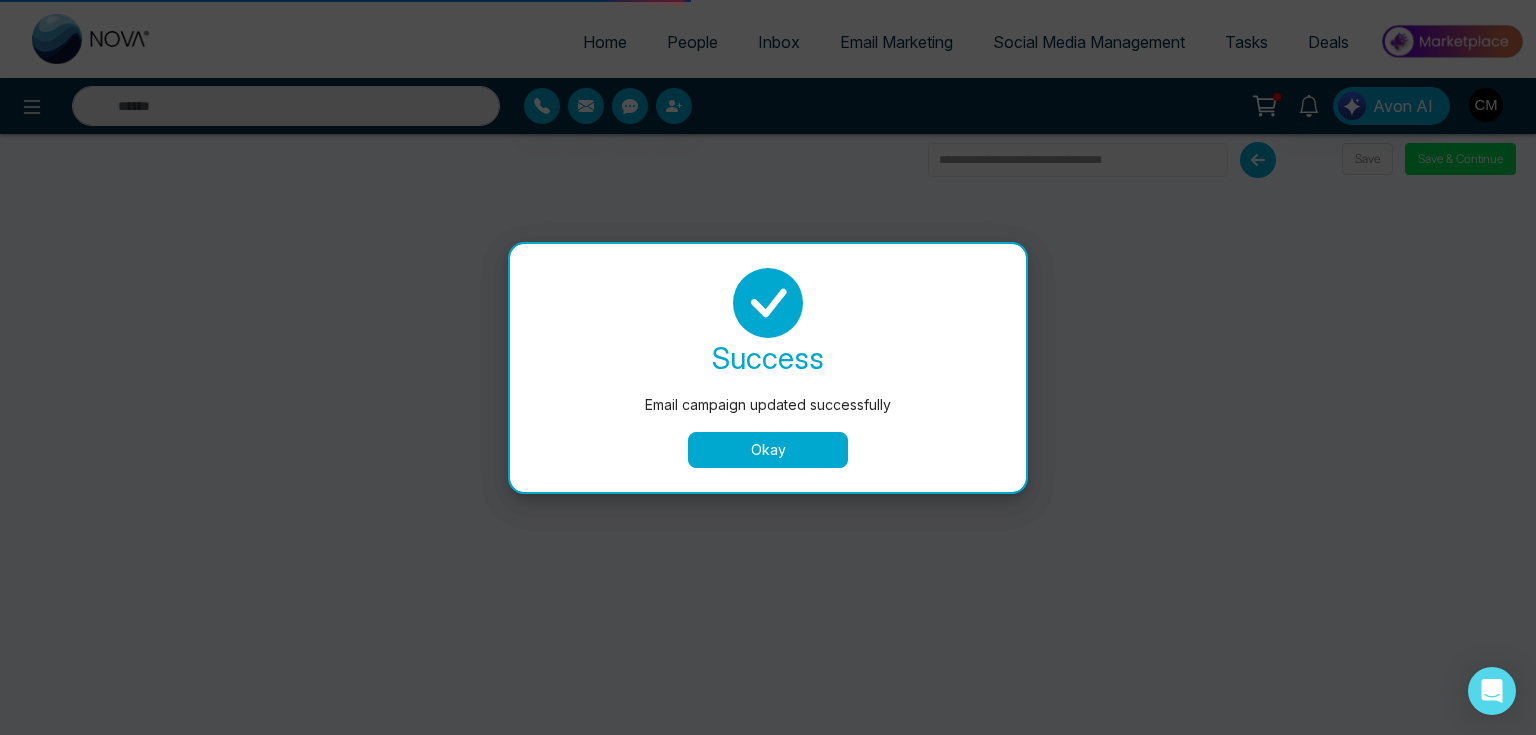 click on "Okay" at bounding box center [768, 450] 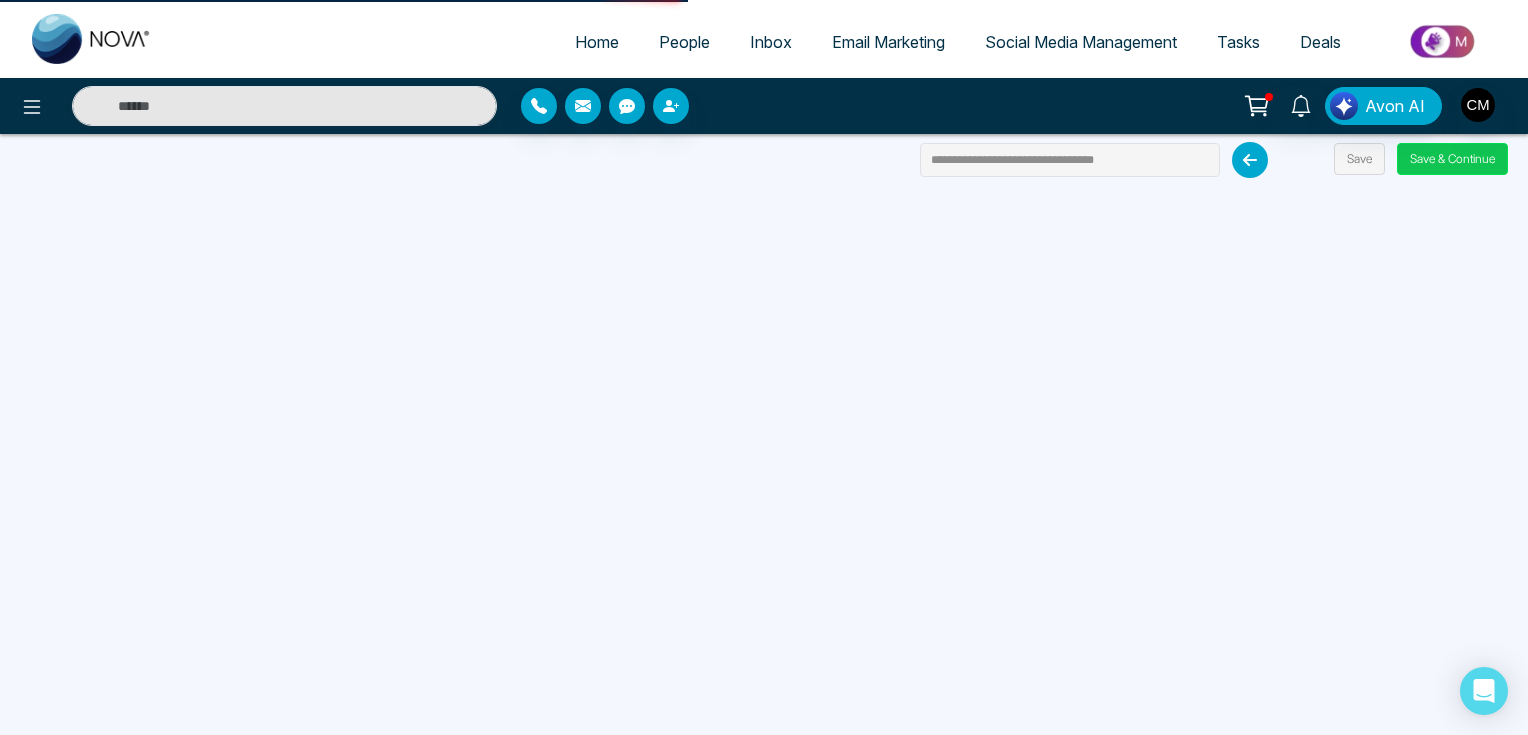 click on "Save & Continue" at bounding box center (1452, 159) 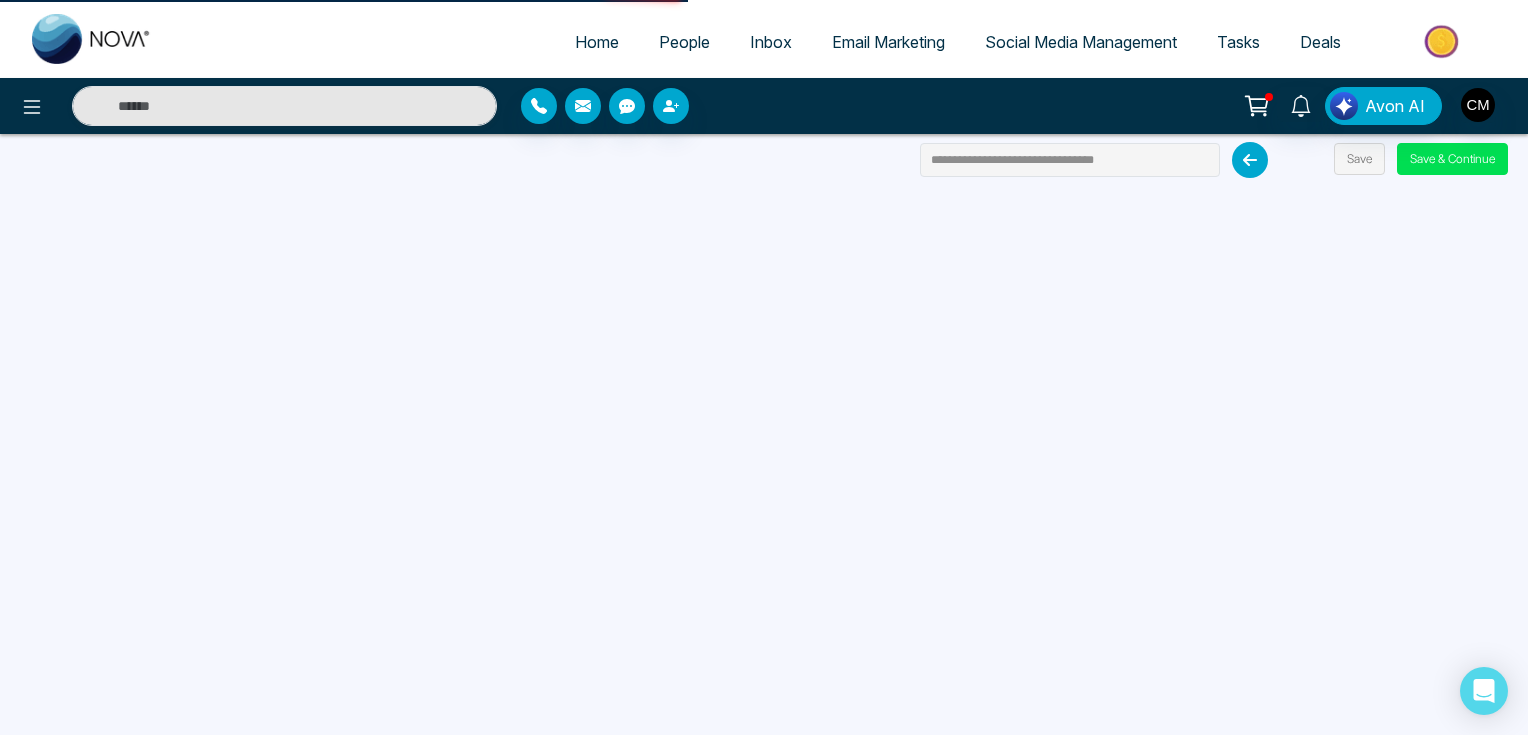click at bounding box center [1250, 160] 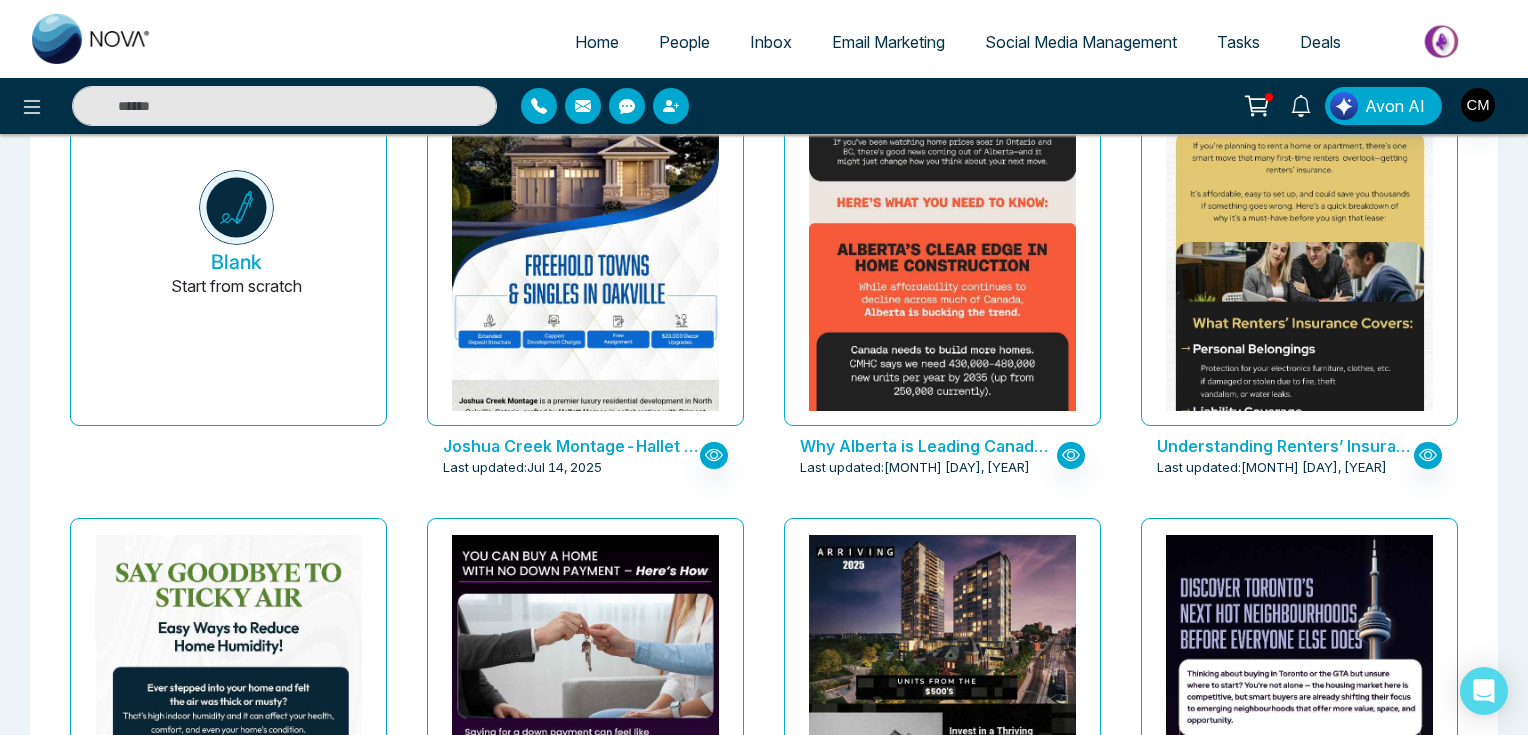 scroll, scrollTop: 0, scrollLeft: 0, axis: both 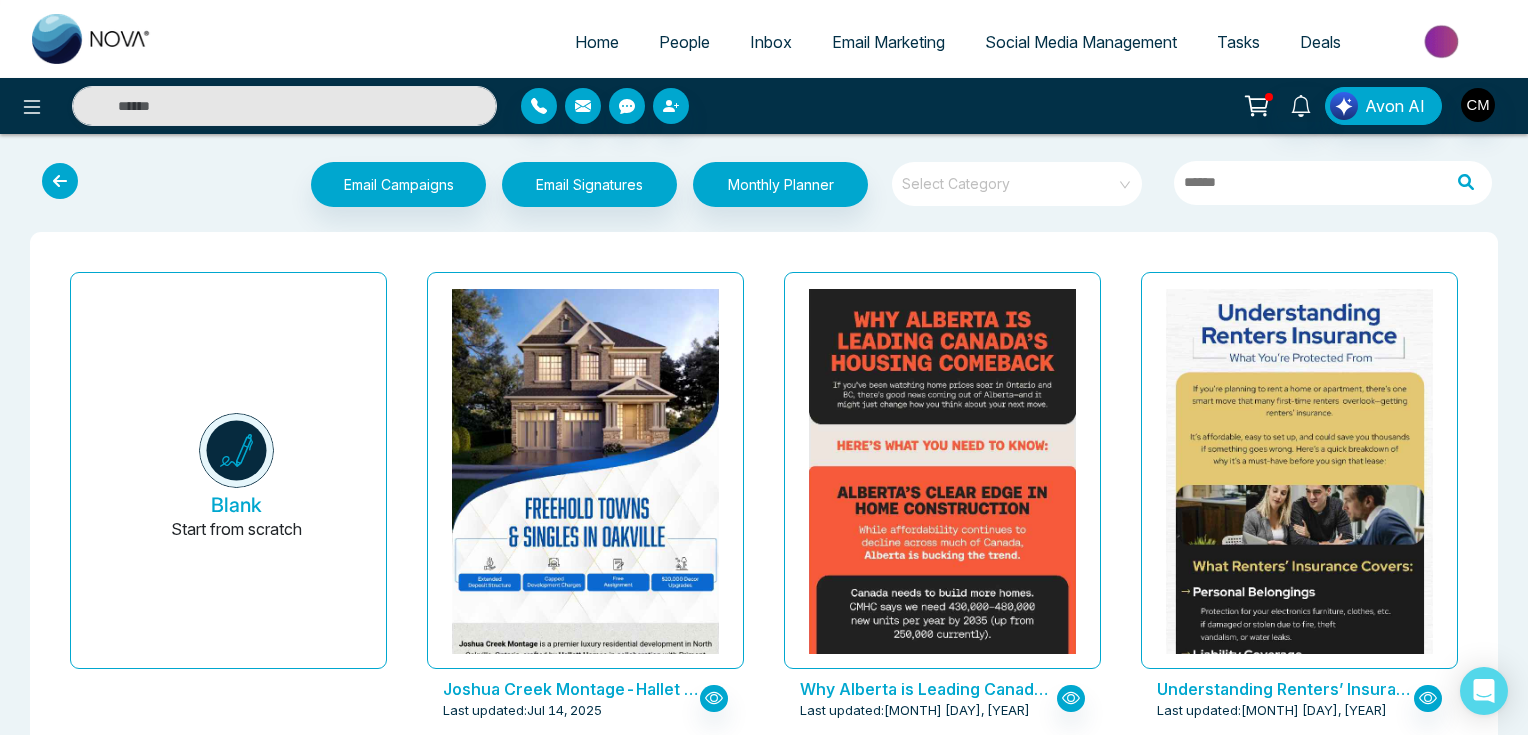 click at bounding box center [1010, 177] 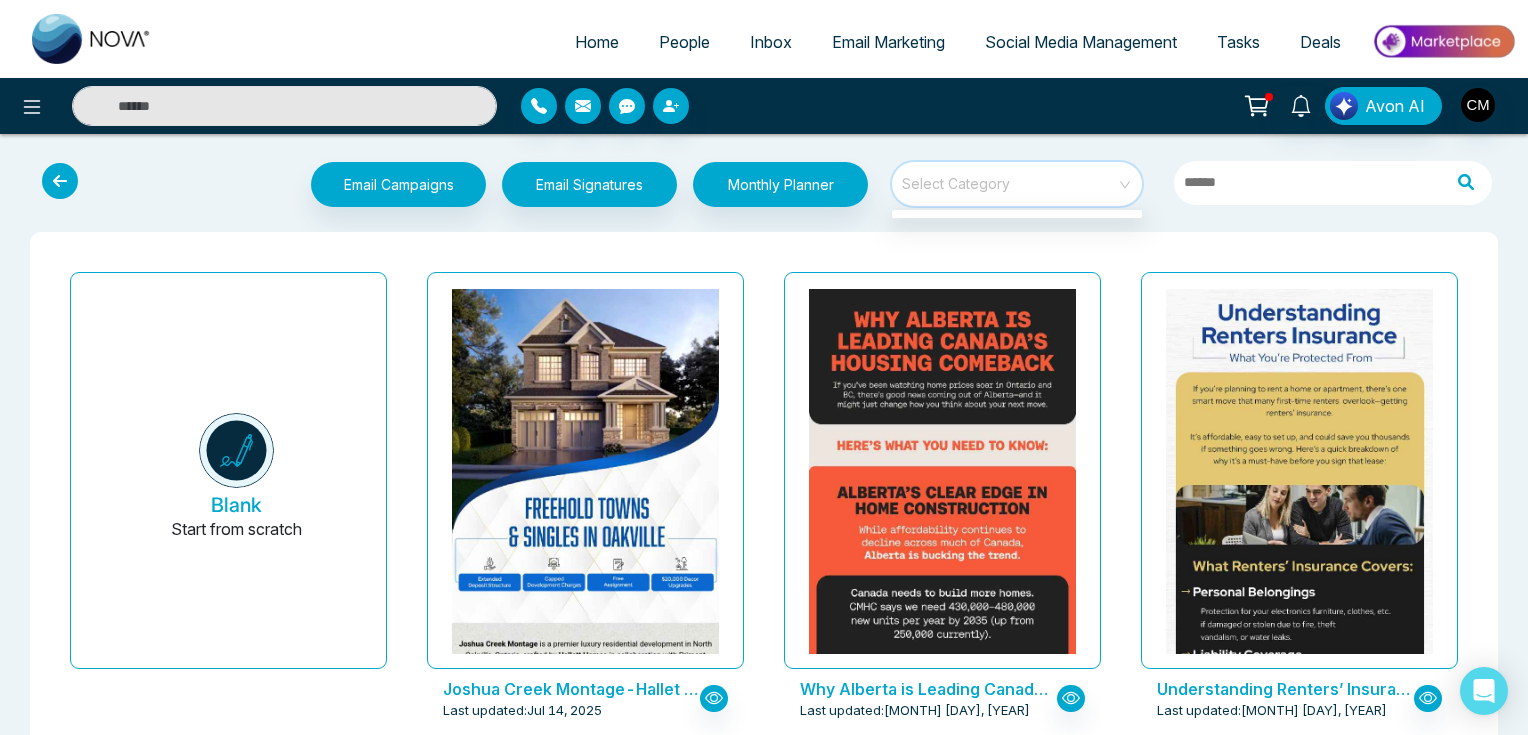 click at bounding box center [1010, 177] 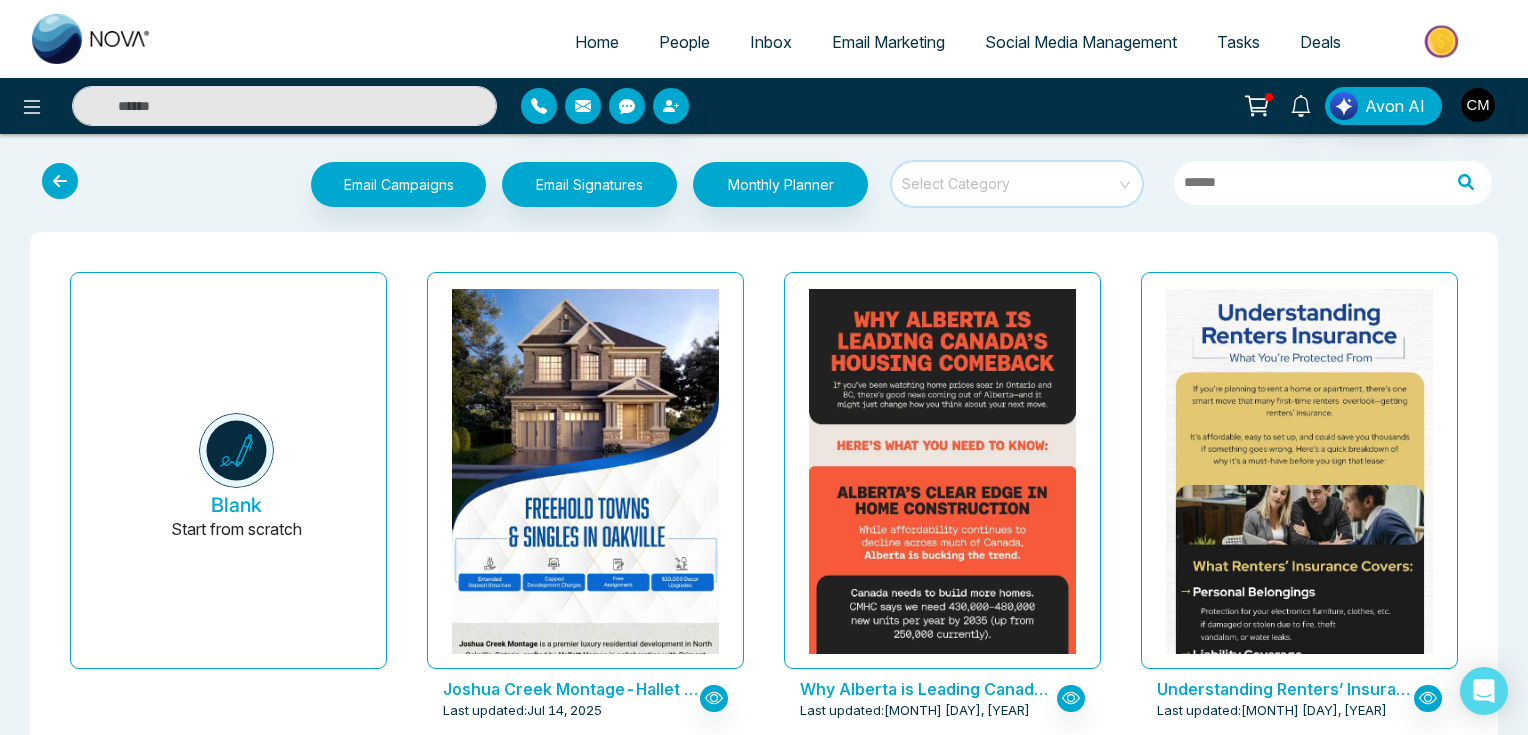 click at bounding box center [1010, 177] 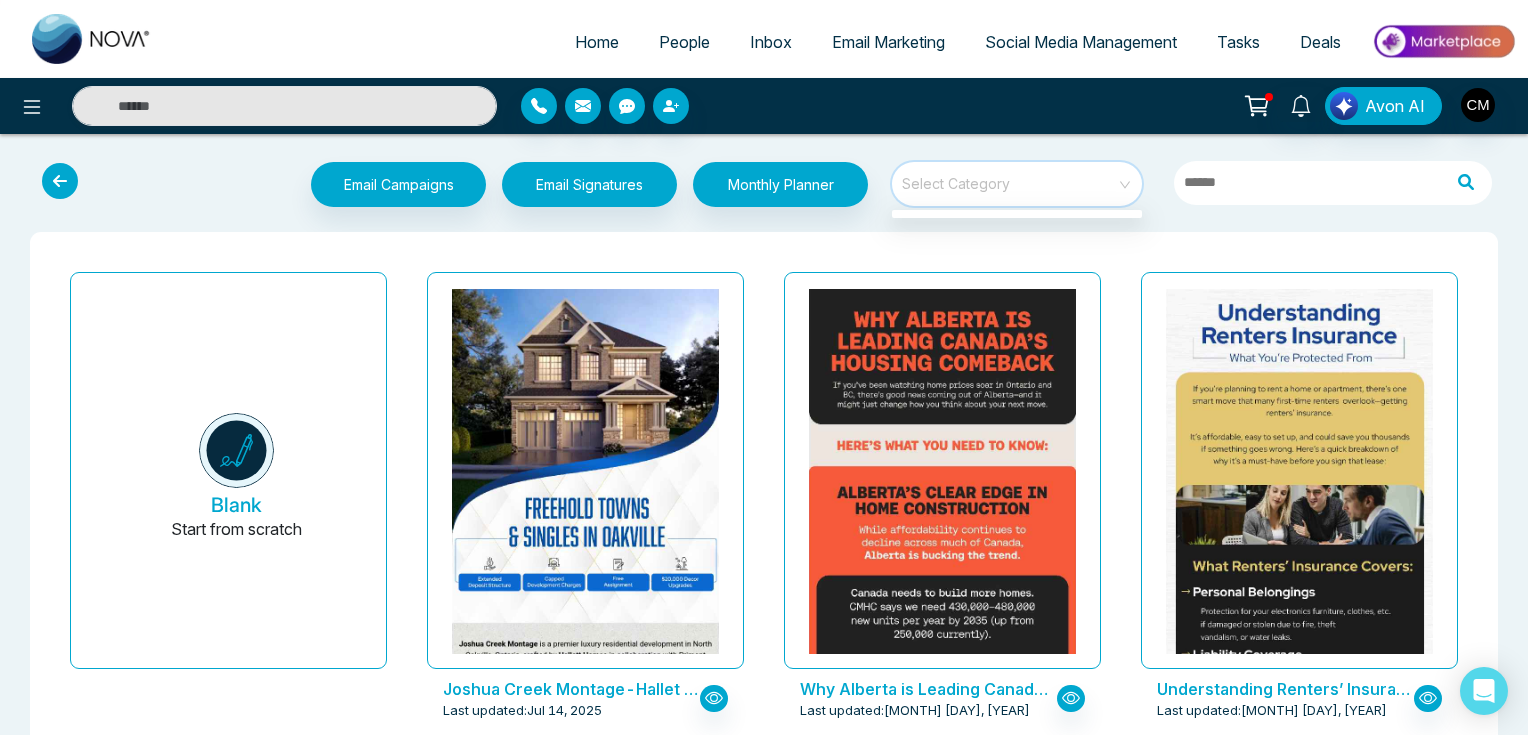click on "Blank Start from scratch Joshua Creek Montage-Hallet Homes Last updated:  [MONTH] [DAY], [YEAR] Why Alberta is Leading Canada’s Housing Comeback Last updated:  [MONTH] [DAY], [YEAR] Understanding Renters’ Insurance: What You’re Protected From Last updated:  [MONTH] [DAY], [YEAR] Say Goodbye to Sticky Air – Easy Ways to Reduce Home Humidity! Last updated:  [MONTH] [DAY], [YEAR] You Can Buy a Home with No Down Payment – Here’s How Last updated:  [MONTH] [DAY], [YEAR] The Platform at Station Park Condos Last updated:  [MONTH] [DAY], [YEAR] Discover Toronto’s Next Hot Neighbourhoods Before Everyone Else Does Last updated:  [MONTH] [DAY], [YEAR] Can’t Afford a Down Payment Yet? Rent-to-Own Could Be Your Solution Last updated:  [MONTH] [DAY], [YEAR] Happy Canada Day [YEAR] Last updated:  [MONTH] [DAY], [YEAR] Park & Lake Last updated:  [MONTH] [DAY], [YEAR] Discover Alberta’s Best Small Towns to Call Home Last updated:  [MONTH] [DAY], [YEAR] Could a Bigger GST Rebate Make Buying a New Home Easier? Last updated:  [MONTH] [DAY], [YEAR] Design District Last updated:  [MONTH] [DAY], [YEAR] Last updated:  [MONTH] [DAY], [YEAR]" at bounding box center (764, 6614) 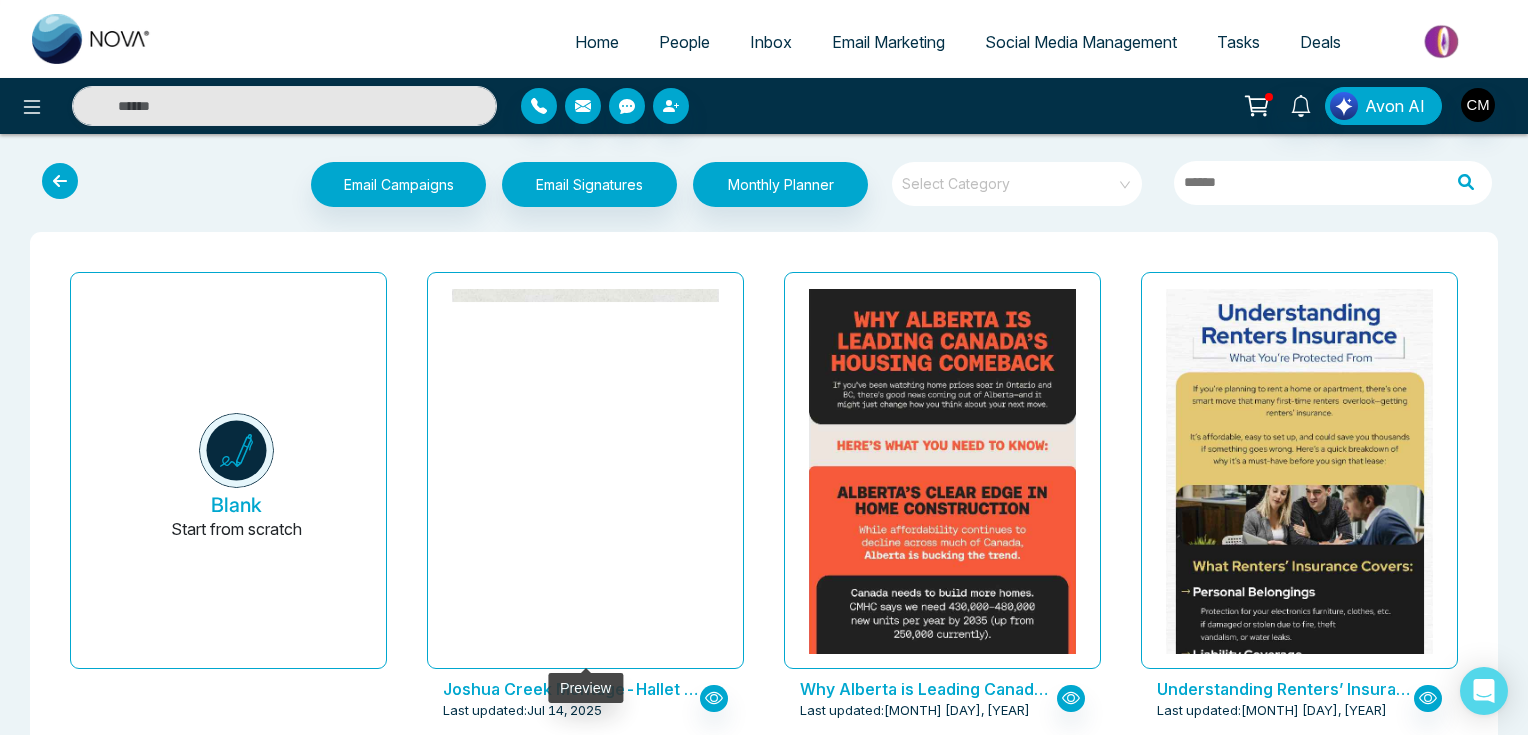 click at bounding box center (586, -873) 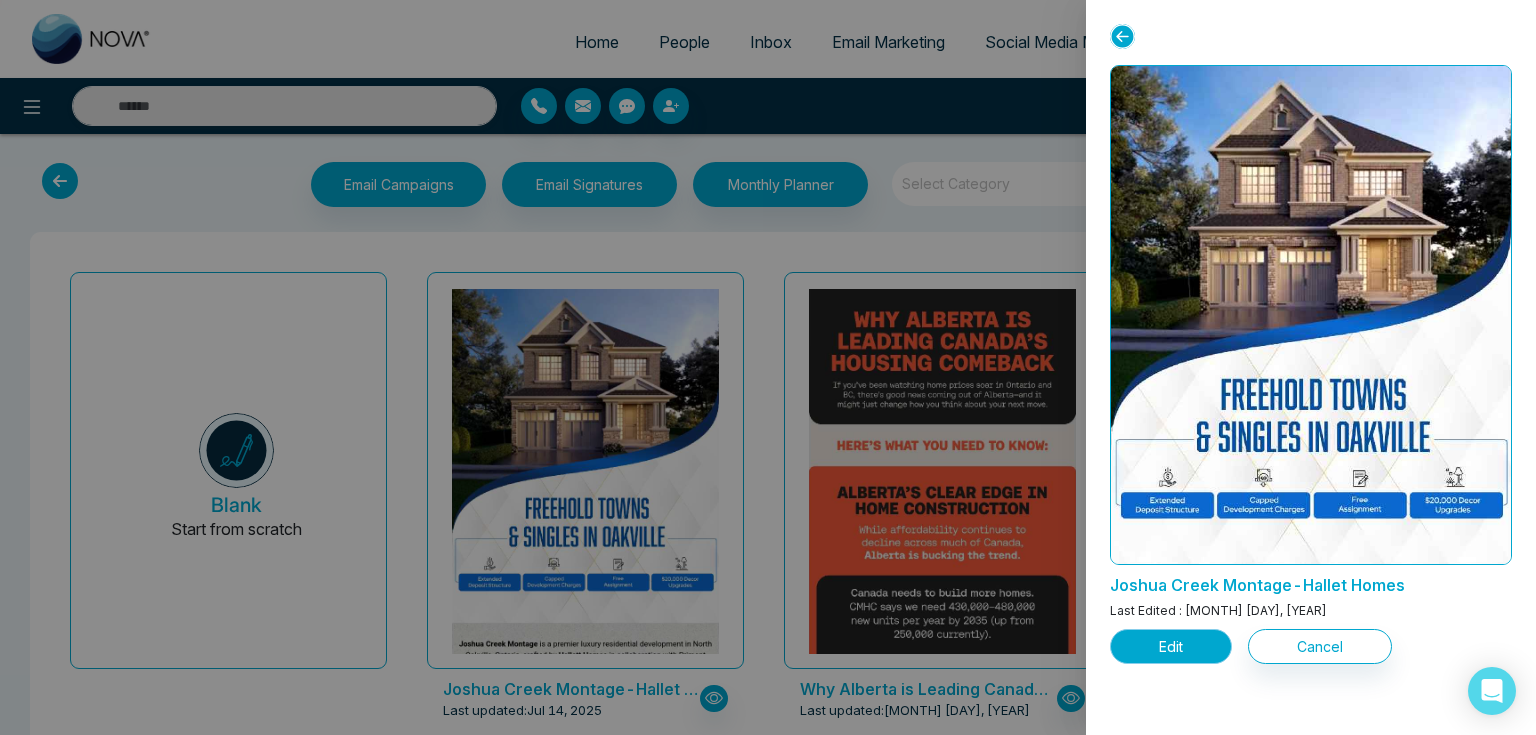 click on "Edit" at bounding box center (1171, 646) 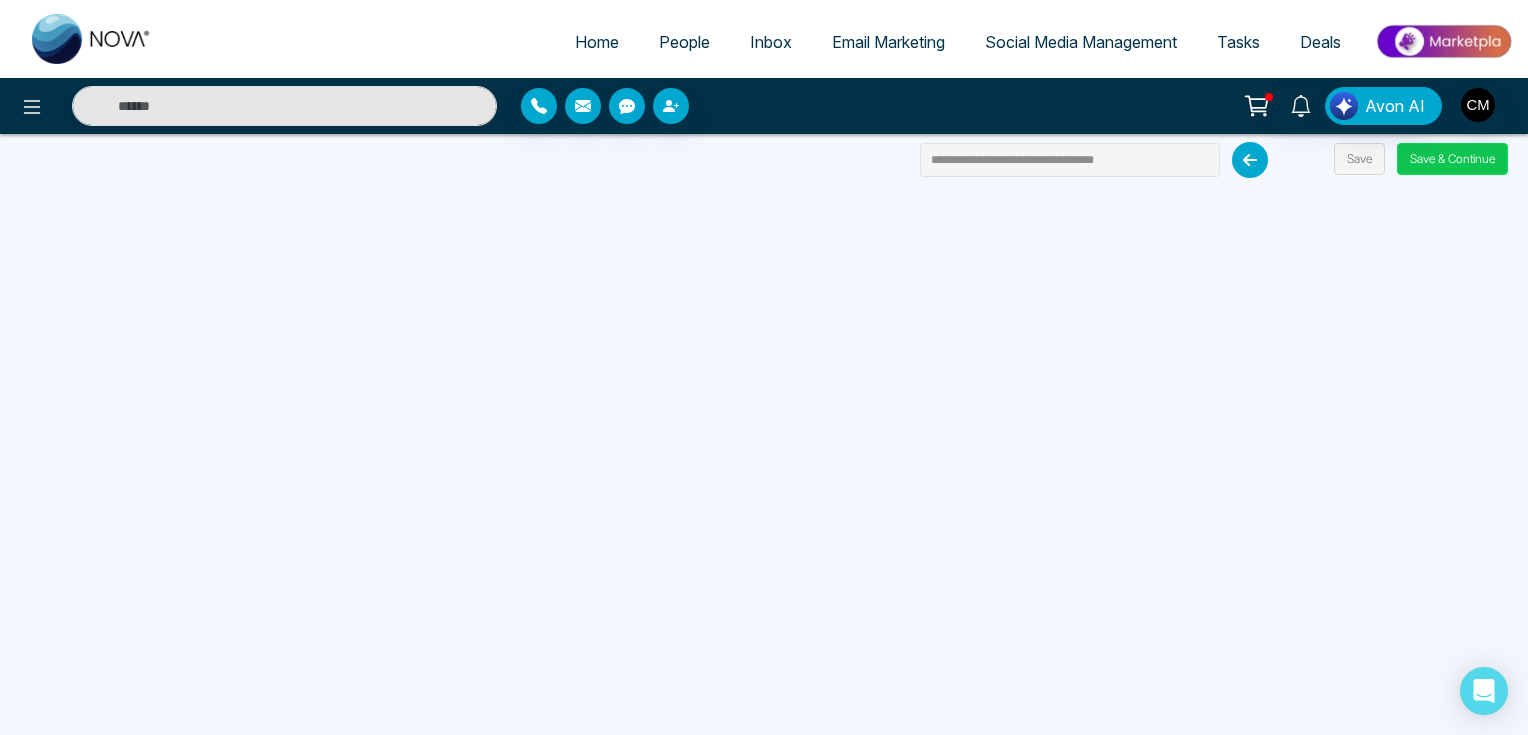 click on "Save & Continue" at bounding box center (1452, 159) 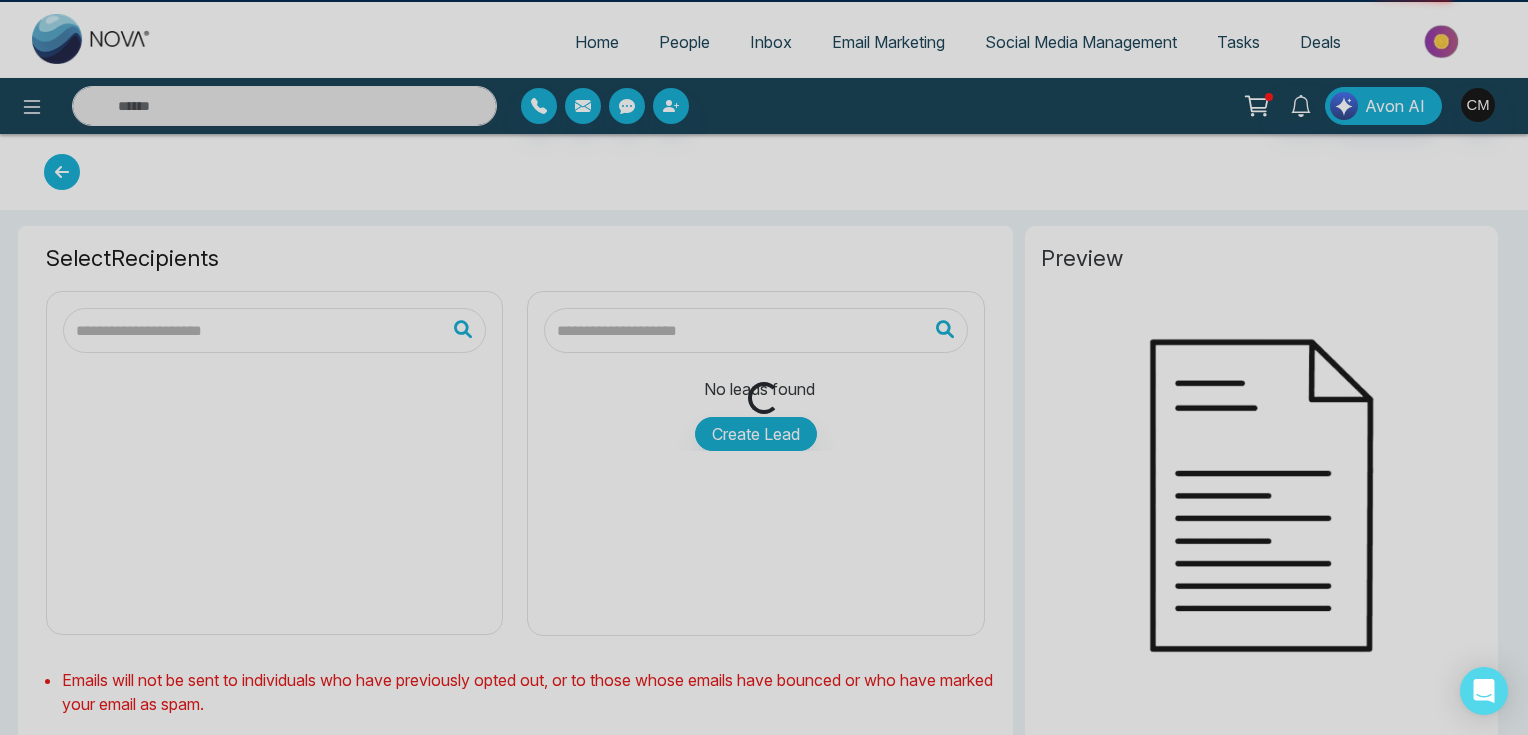 scroll, scrollTop: 80, scrollLeft: 0, axis: vertical 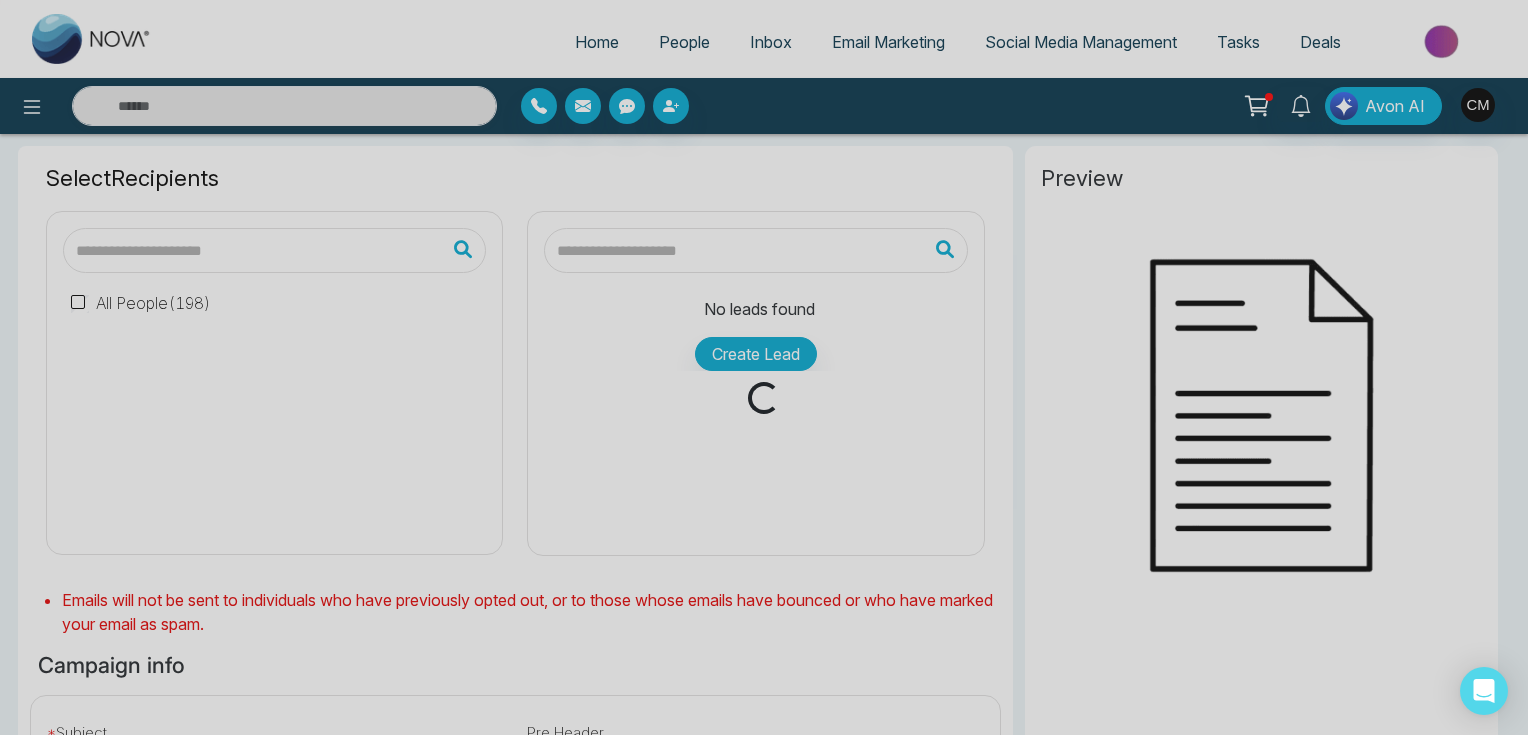 type on "**********" 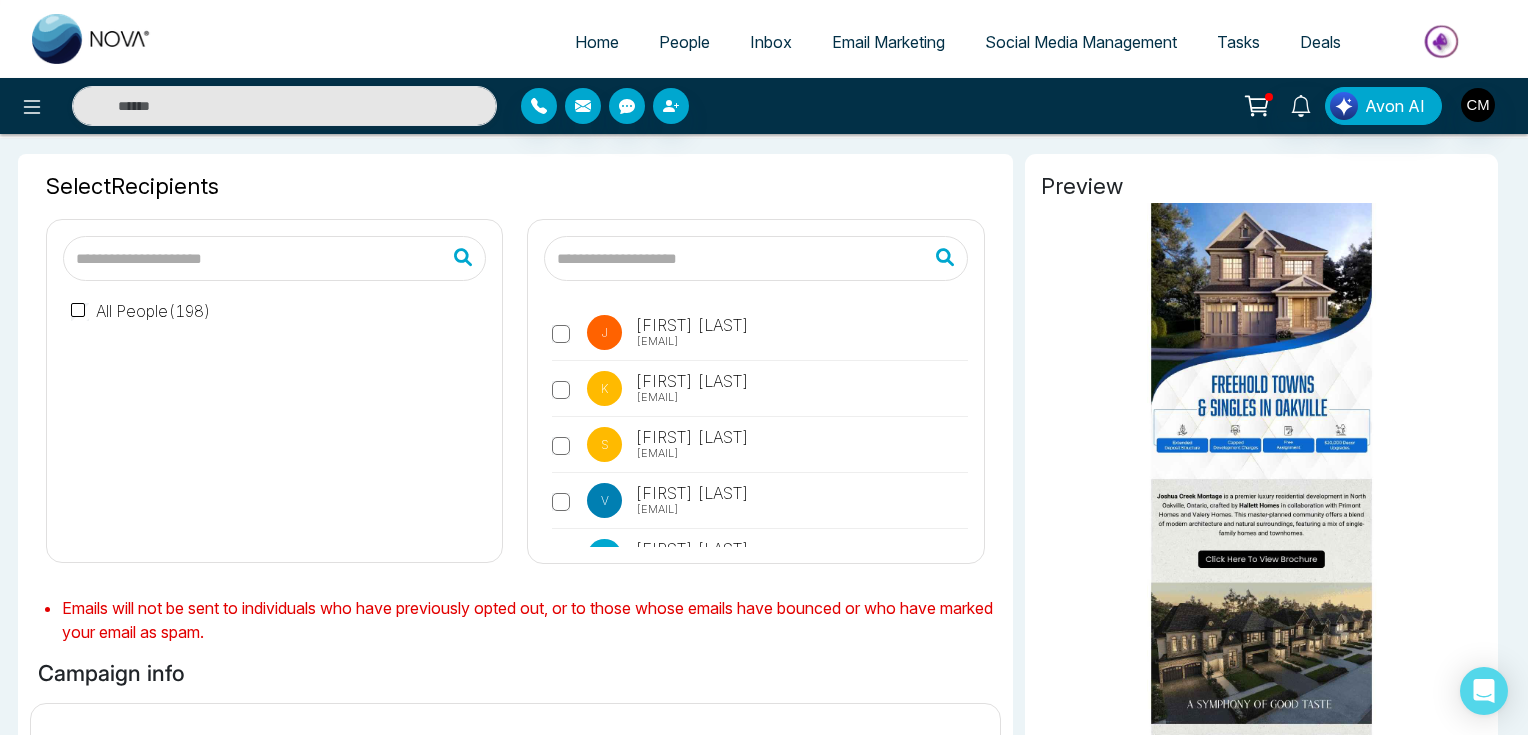 click on "All People  ( 198 )" at bounding box center (141, 311) 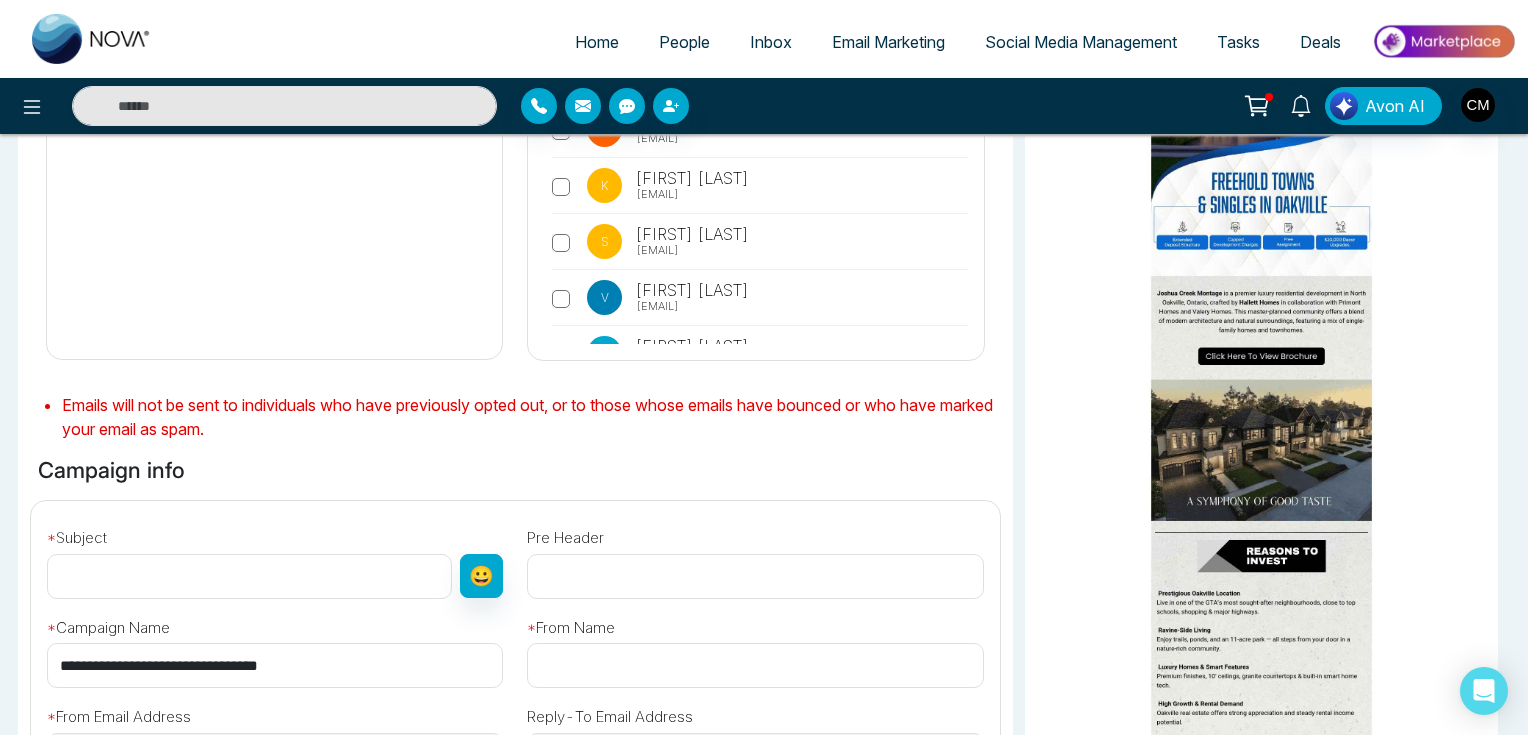 scroll, scrollTop: 560, scrollLeft: 0, axis: vertical 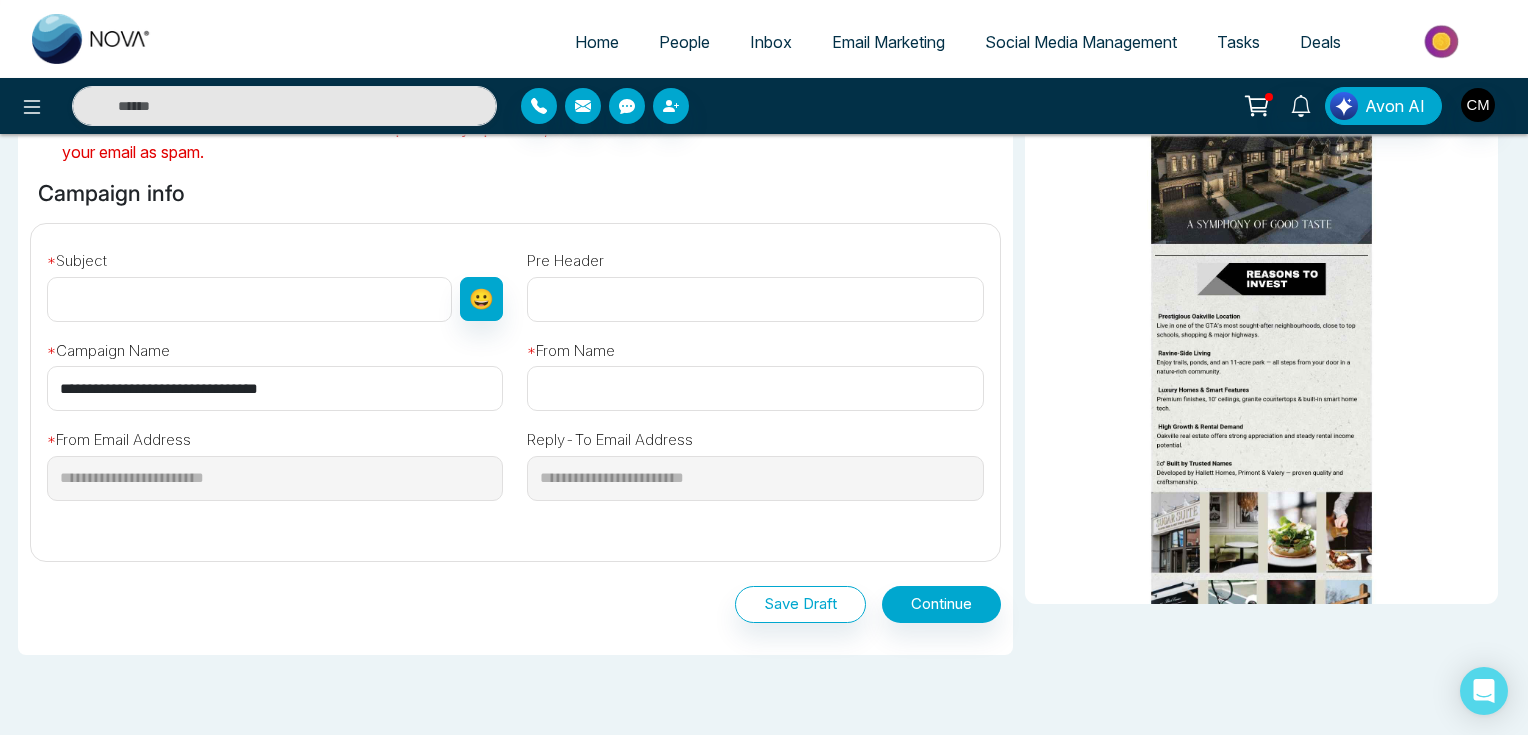 click at bounding box center [249, 299] 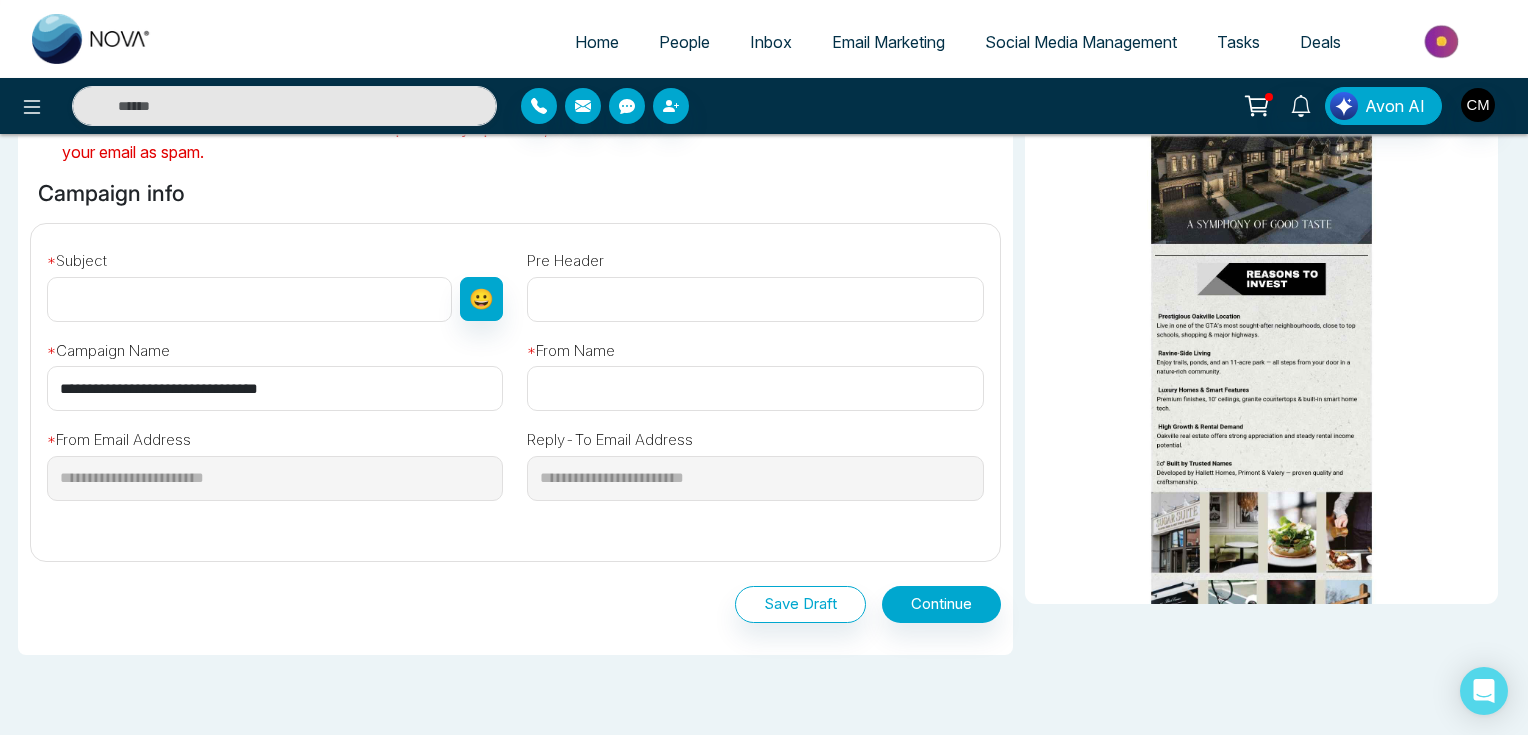 paste on "**********" 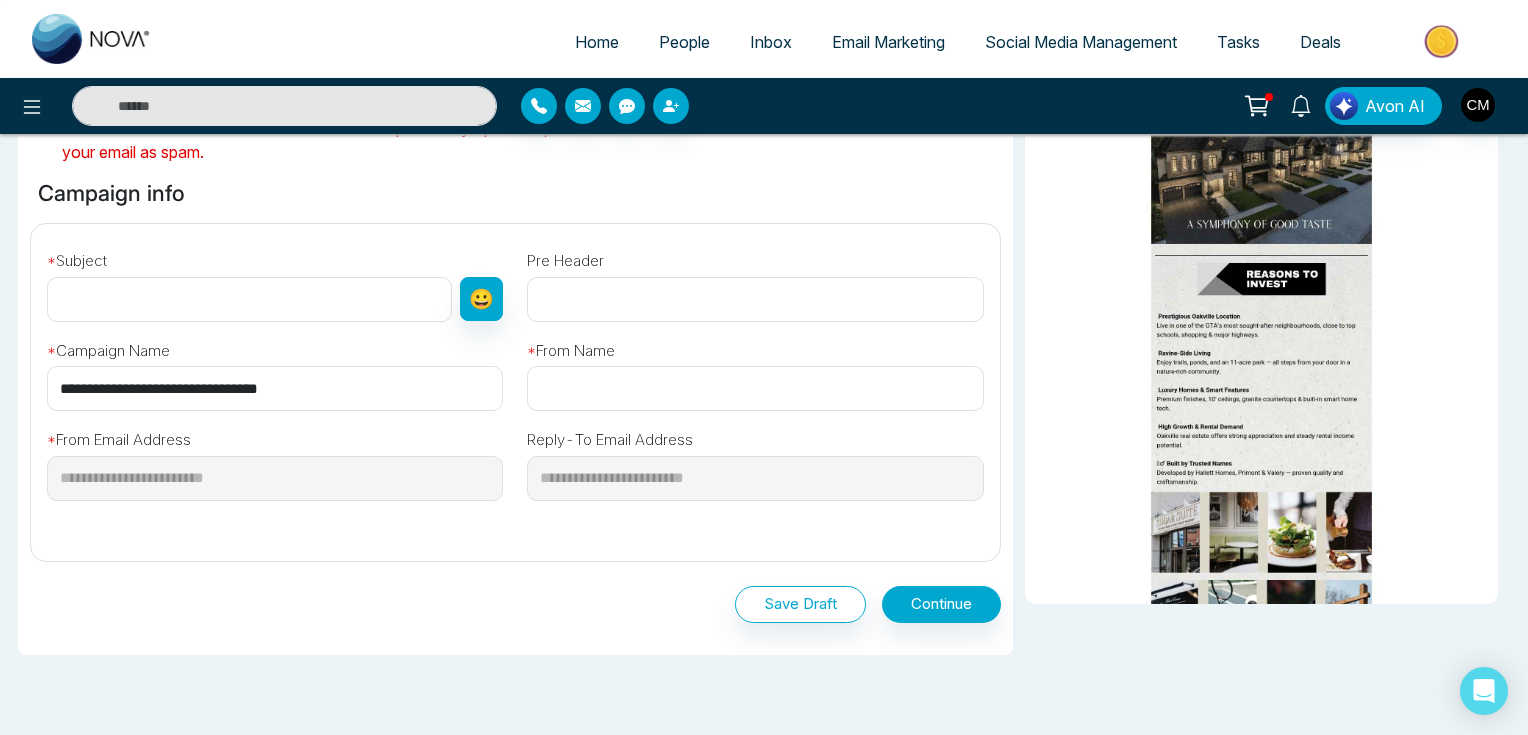 type on "**********" 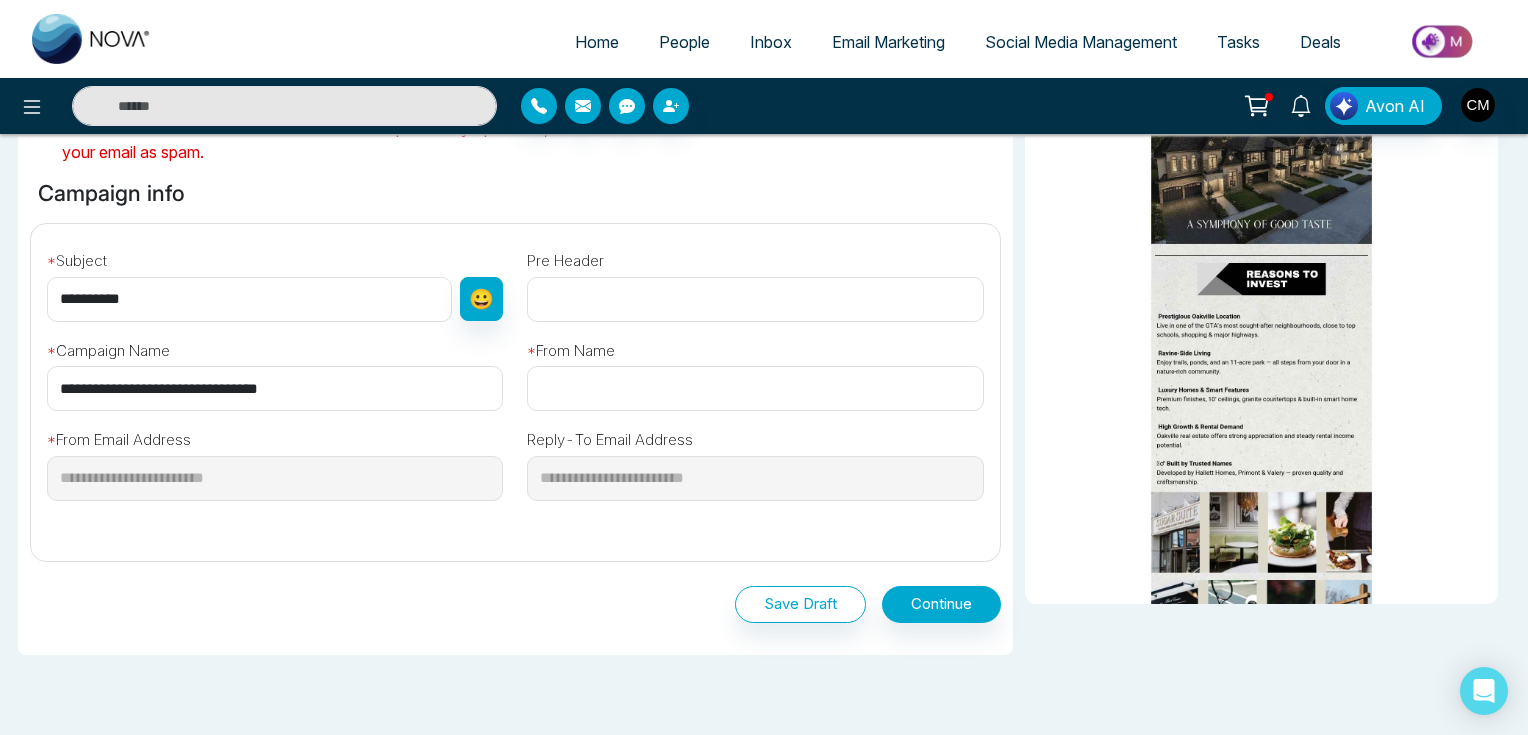 drag, startPoint x: 268, startPoint y: 305, endPoint x: 0, endPoint y: 320, distance: 268.41943 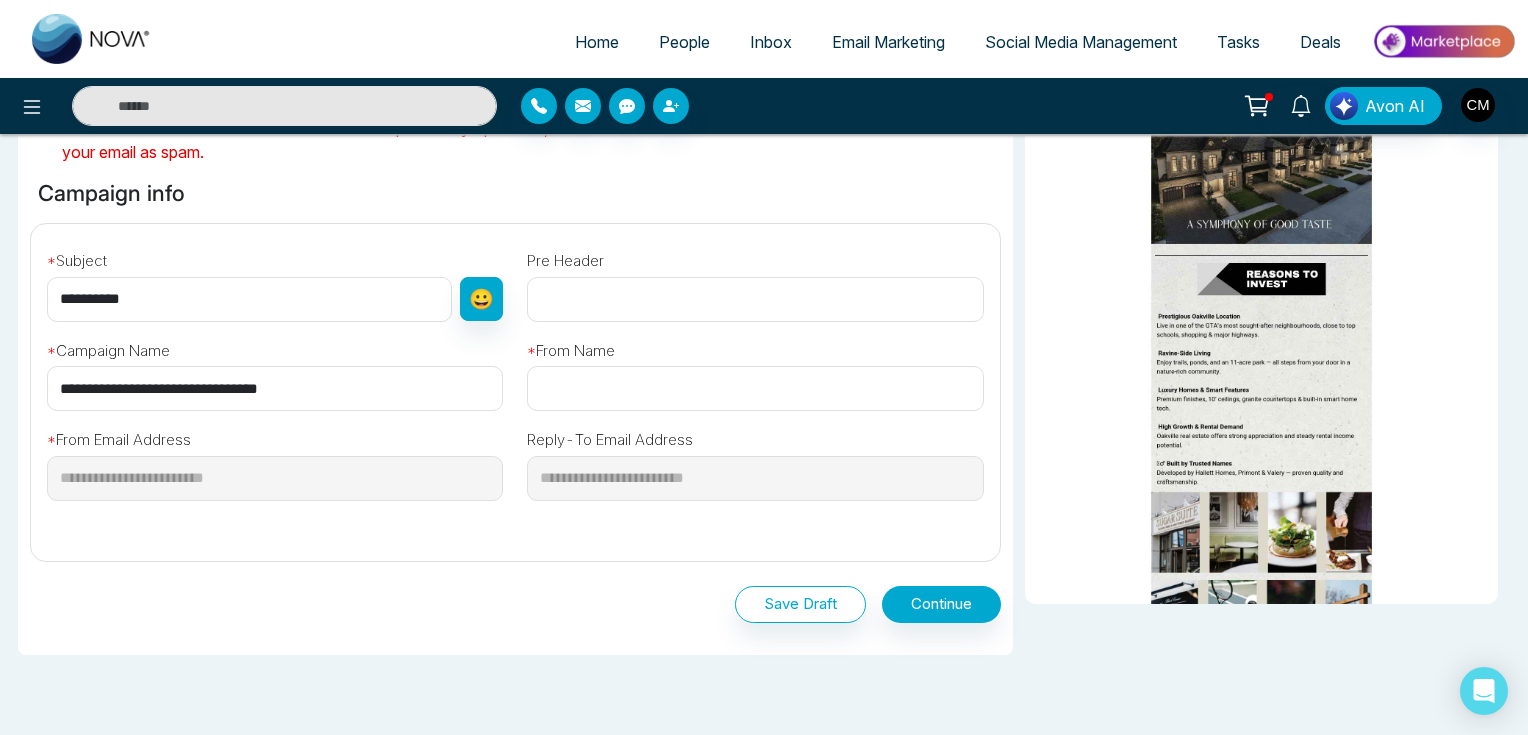 click on "Selected  Recipients  ( 198 ) All People  ( 198 ) J   [FIRST] [LAST]     [EMAIL] K   [FIRST] [LAST]     [EMAIL] S   [FIRST] [LAST]     [EMAIL] V   [FIRST] [LAST]     [EMAIL] M   [FIRST] [LAST]     [EMAIL] A   [FIRST] [LAST]     [EMAIL] A   [FIRST] [LAST]     [EMAIL] म   [FIRST] [LAST]     [EMAIL] N   [FIRST]     [EMAIL] K   [FIRST]   [LAST]   [EMAIL] A   [FIRST] [LAST]     [EMAIL] I   [FIRST] [LAST]     [EMAIL] S   [FIRST] [LAST]     [EMAIL] P   [FIRST]   [LAST]   [EMAIL] C   [FIRST]   [LAST]   [EMAIL] C   [FIRST]   [LAST]   [EMAIL] P   [FIRST]   [LAST]   [EMAIL] P   [FIRST]   [LAST]   [EMAIL] F   [FIRST]   [LAST]   [EMAIL] I   [FIRST]   [LAST]   [EMAIL] Campaign info * Subject 😀 * *" at bounding box center (764, 243) 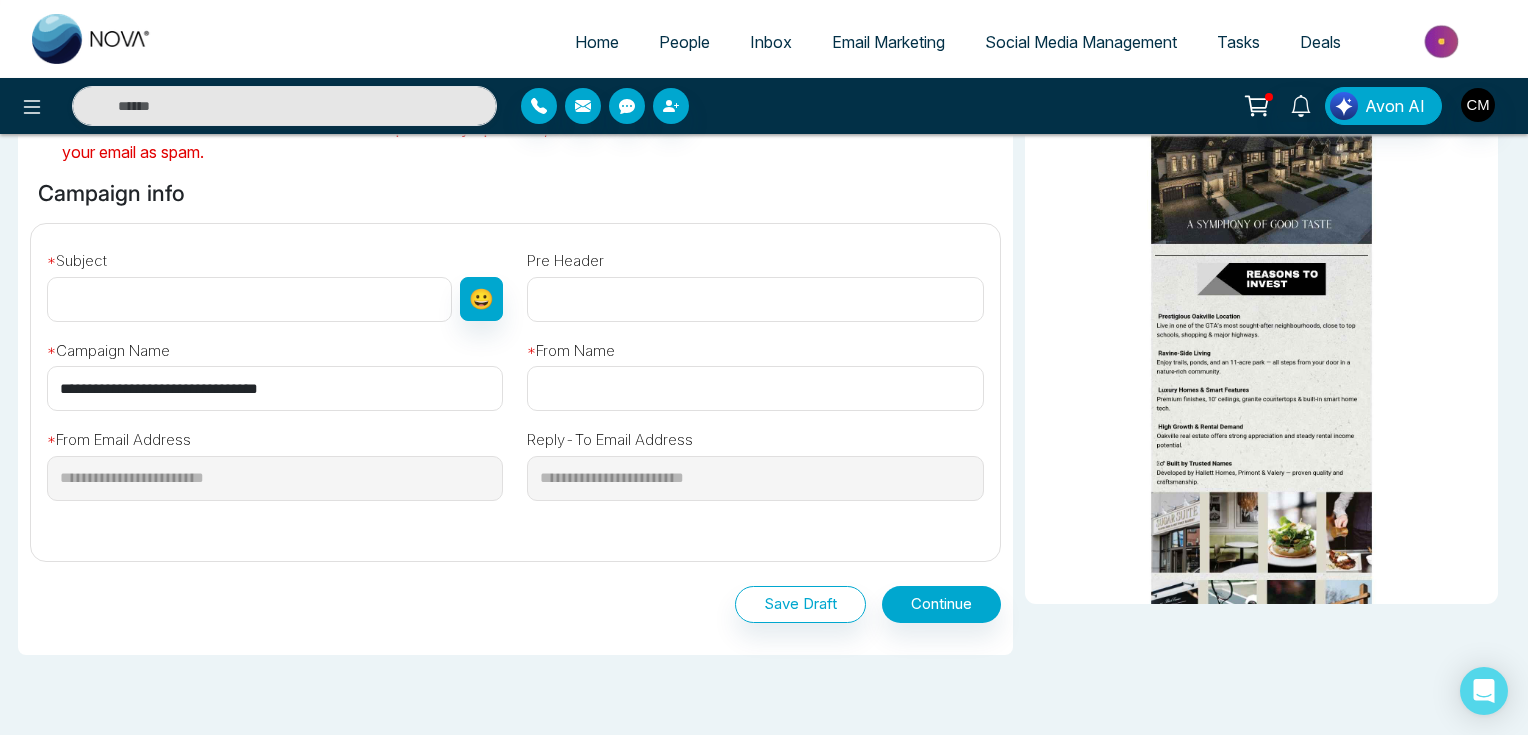 click at bounding box center [249, 299] 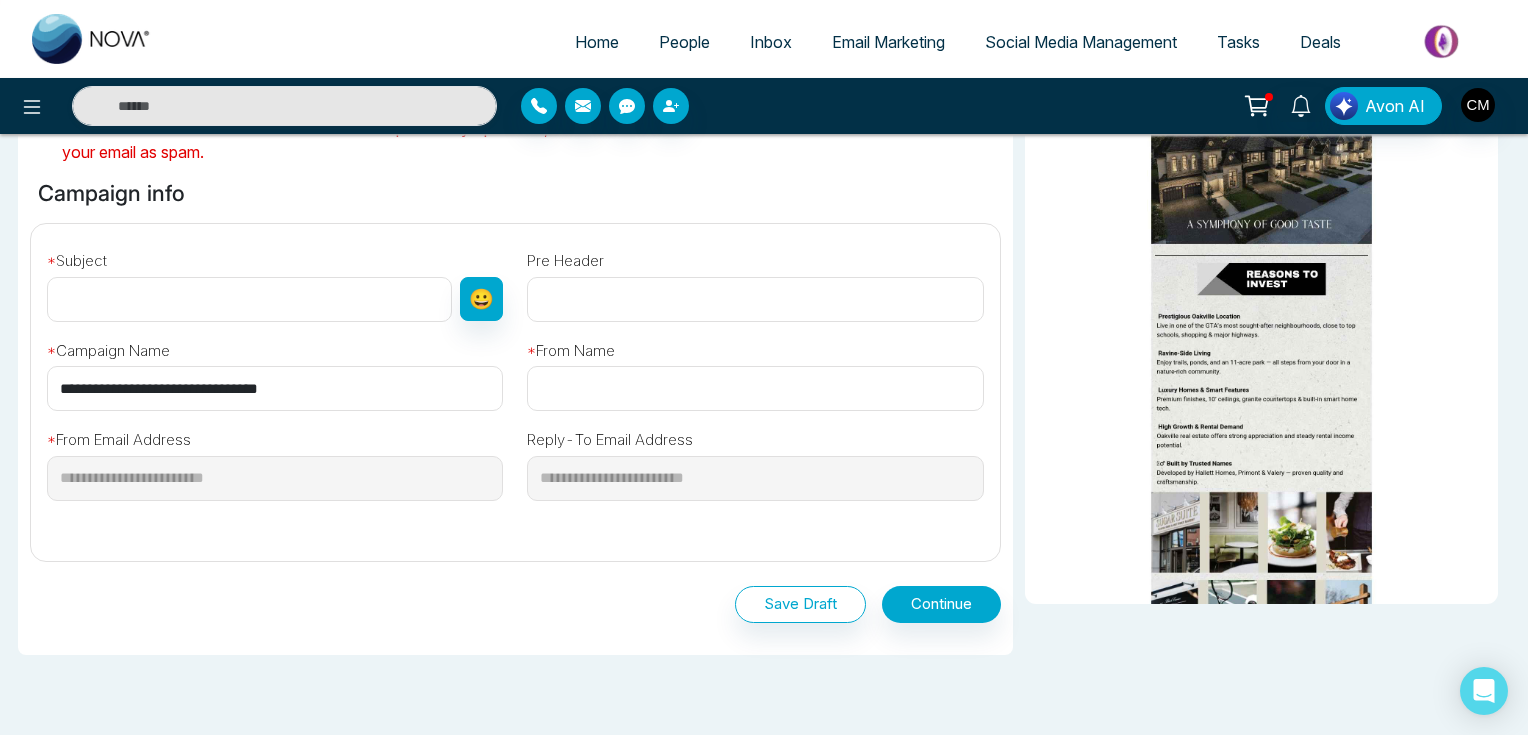 click at bounding box center [249, 299] 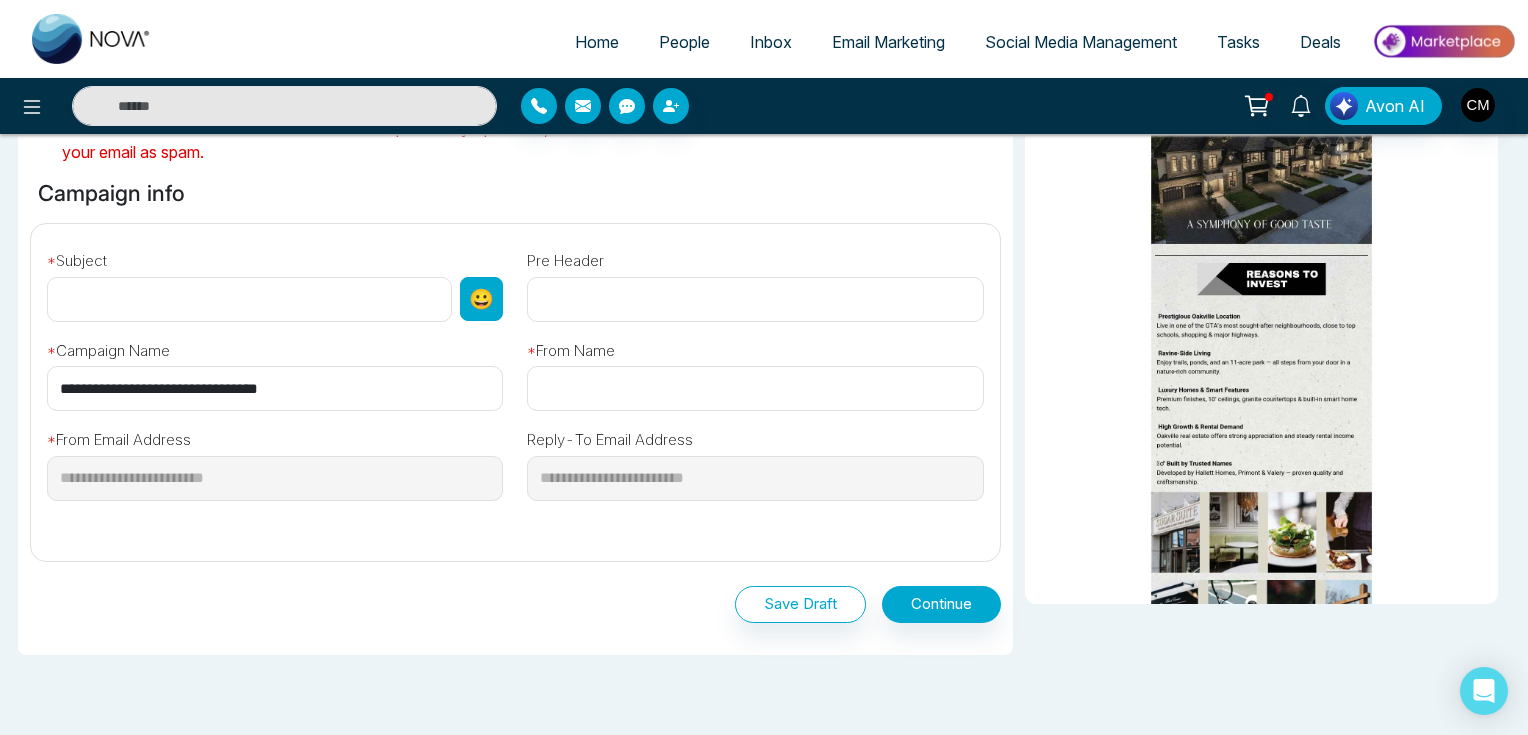 click on "😀" at bounding box center [481, 299] 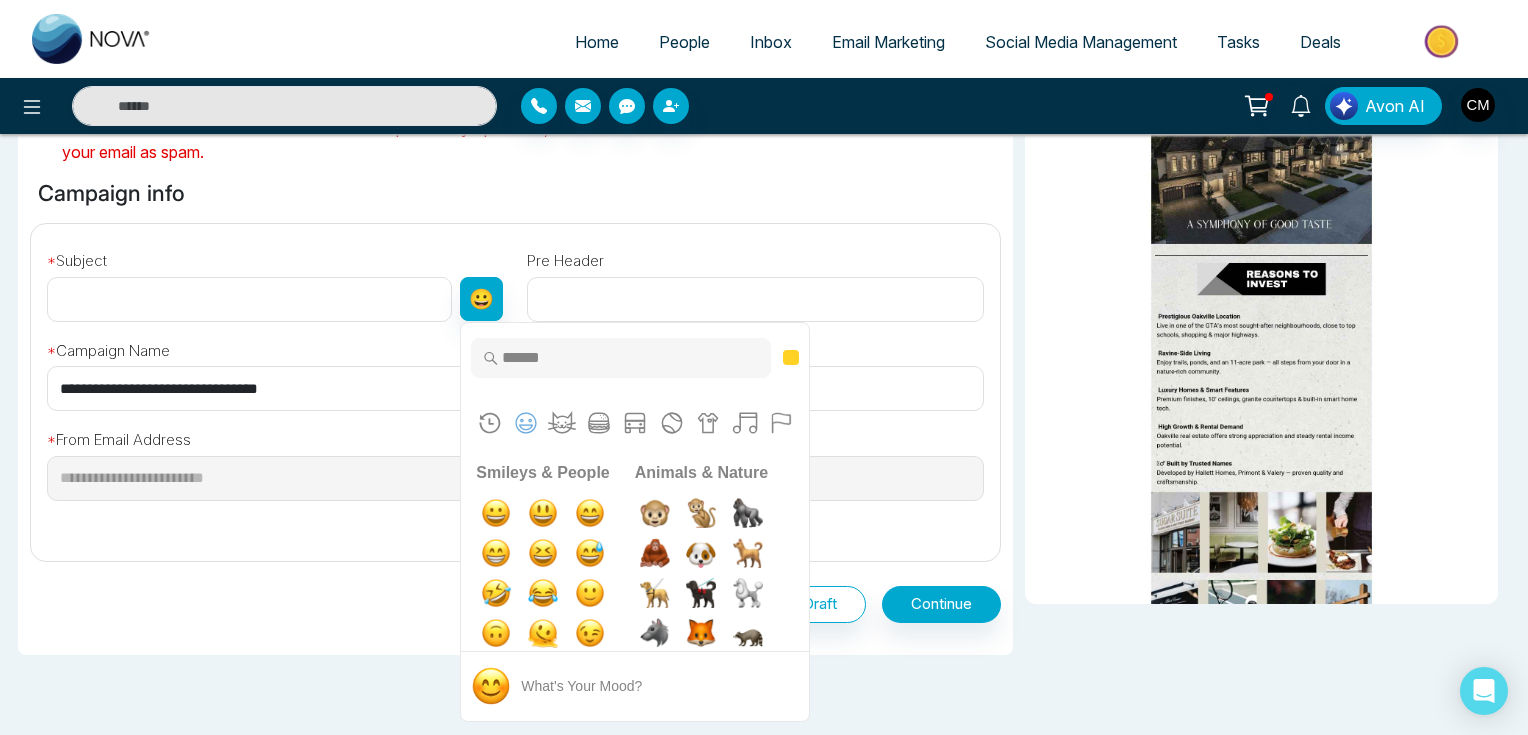 click at bounding box center [249, 299] 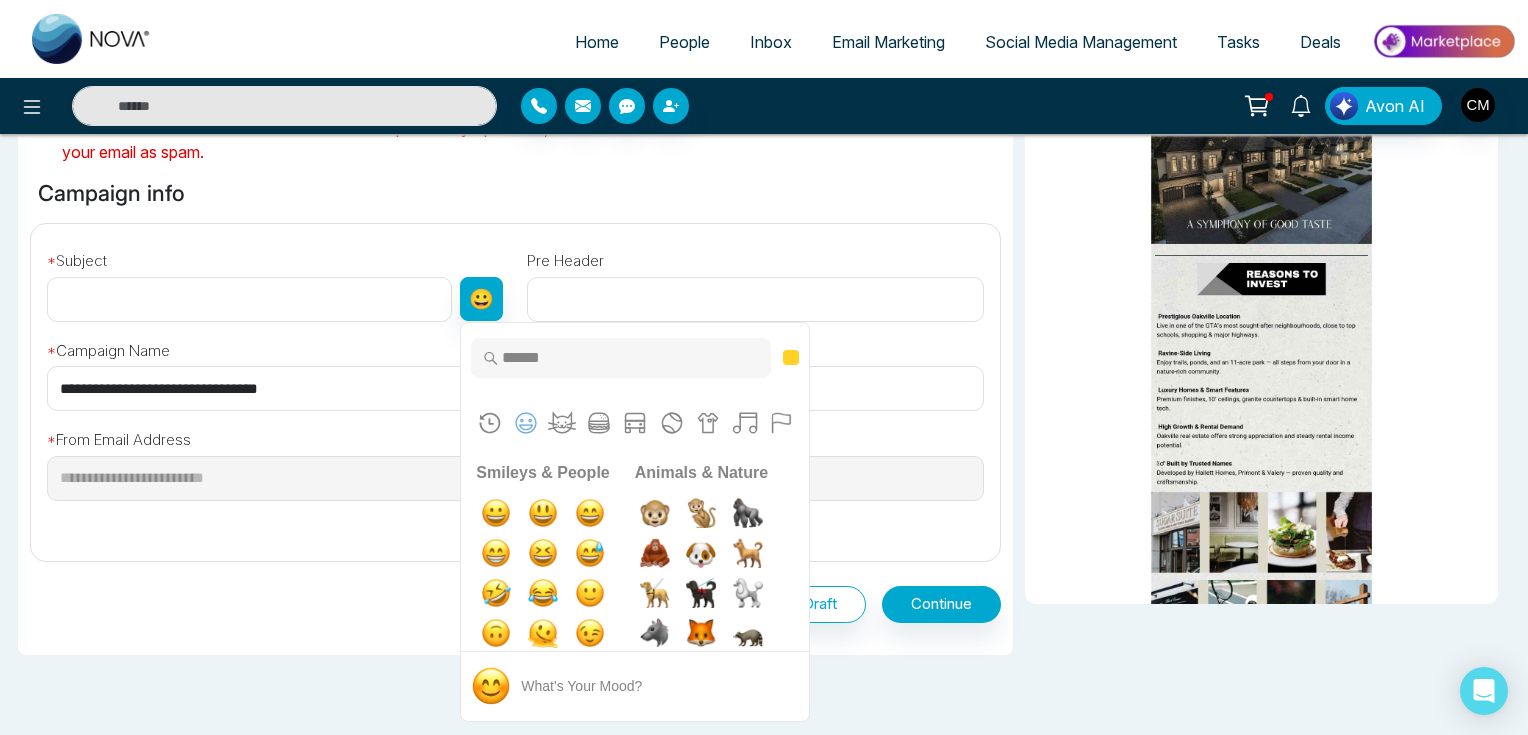 click at bounding box center (249, 299) 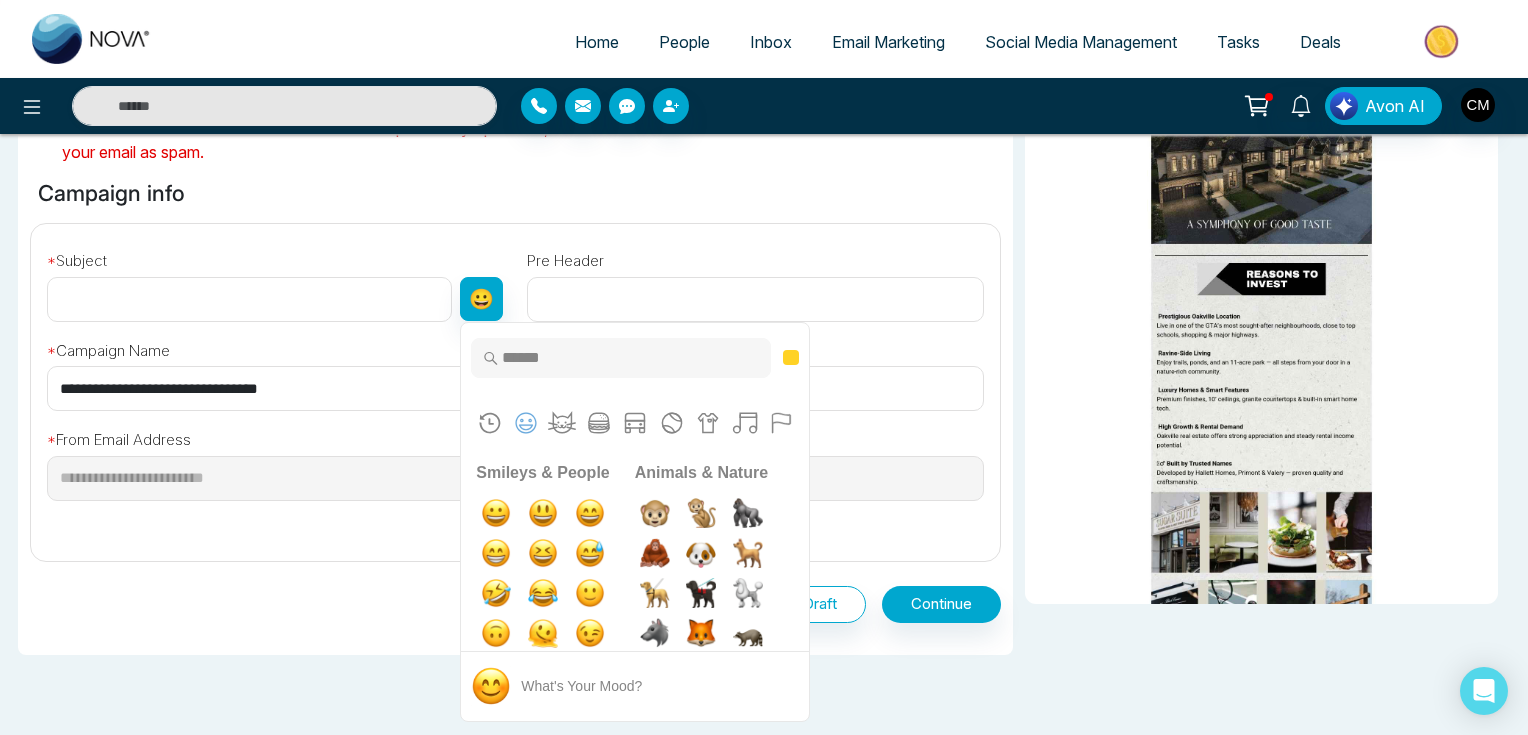 scroll, scrollTop: 480, scrollLeft: 0, axis: vertical 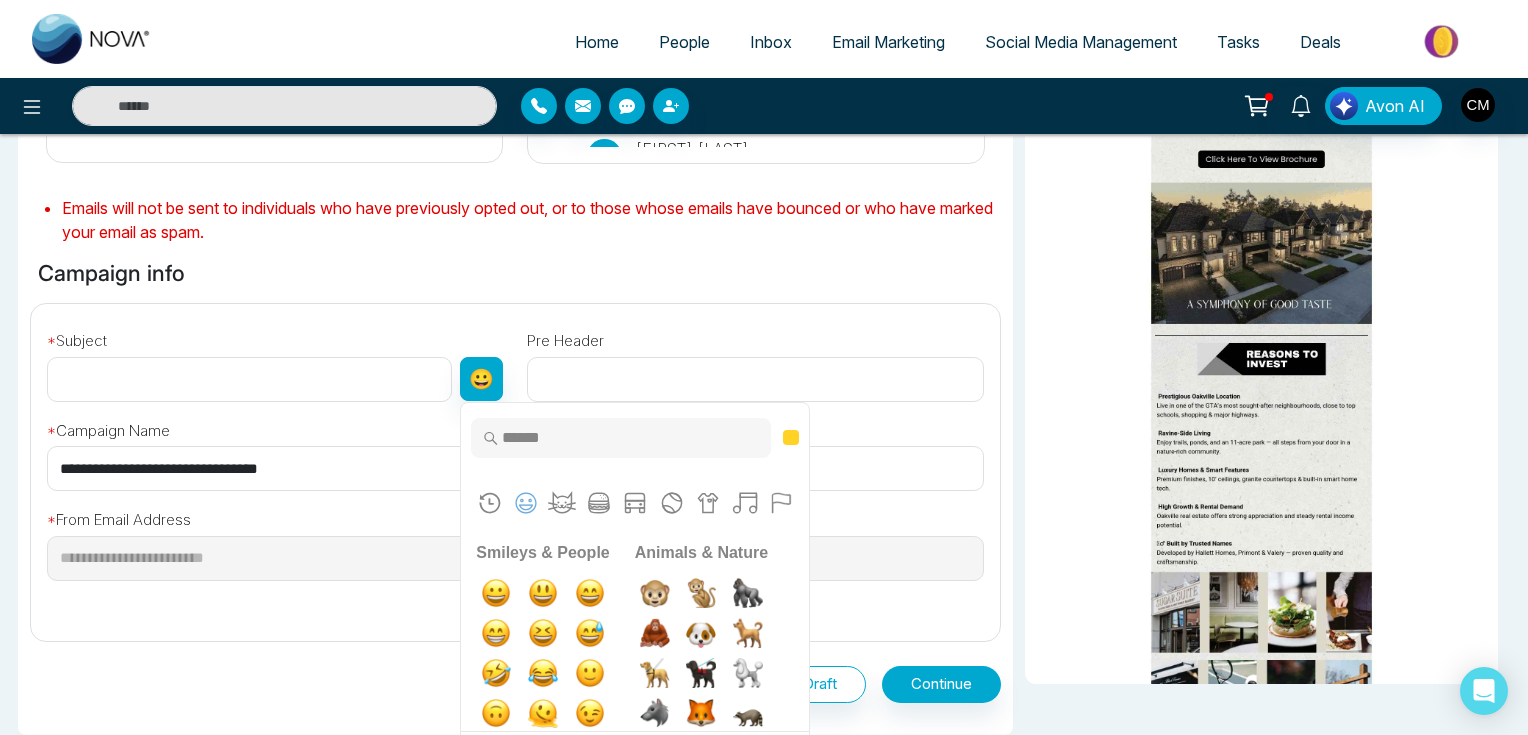 click on "**********" at bounding box center [515, 457] 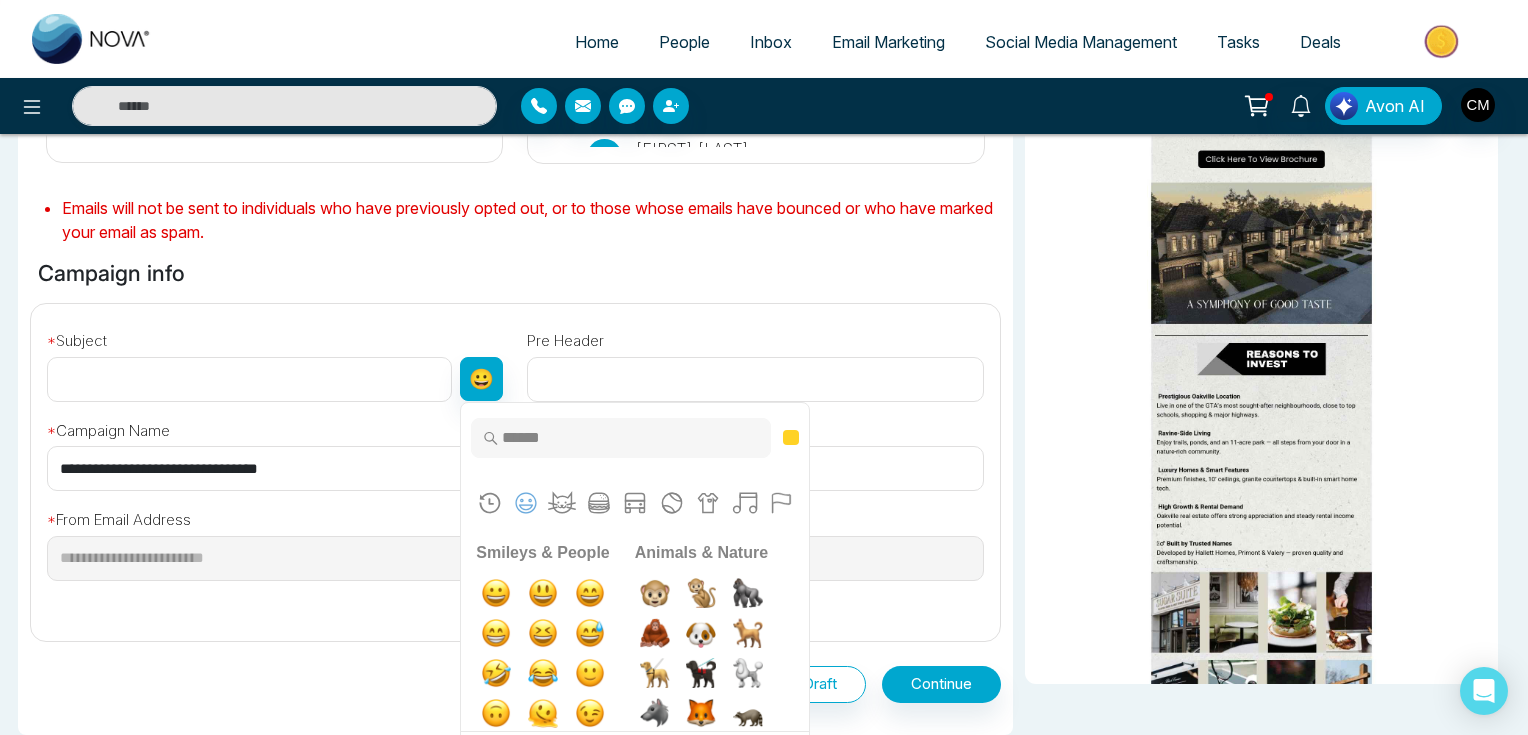 click at bounding box center (249, 379) 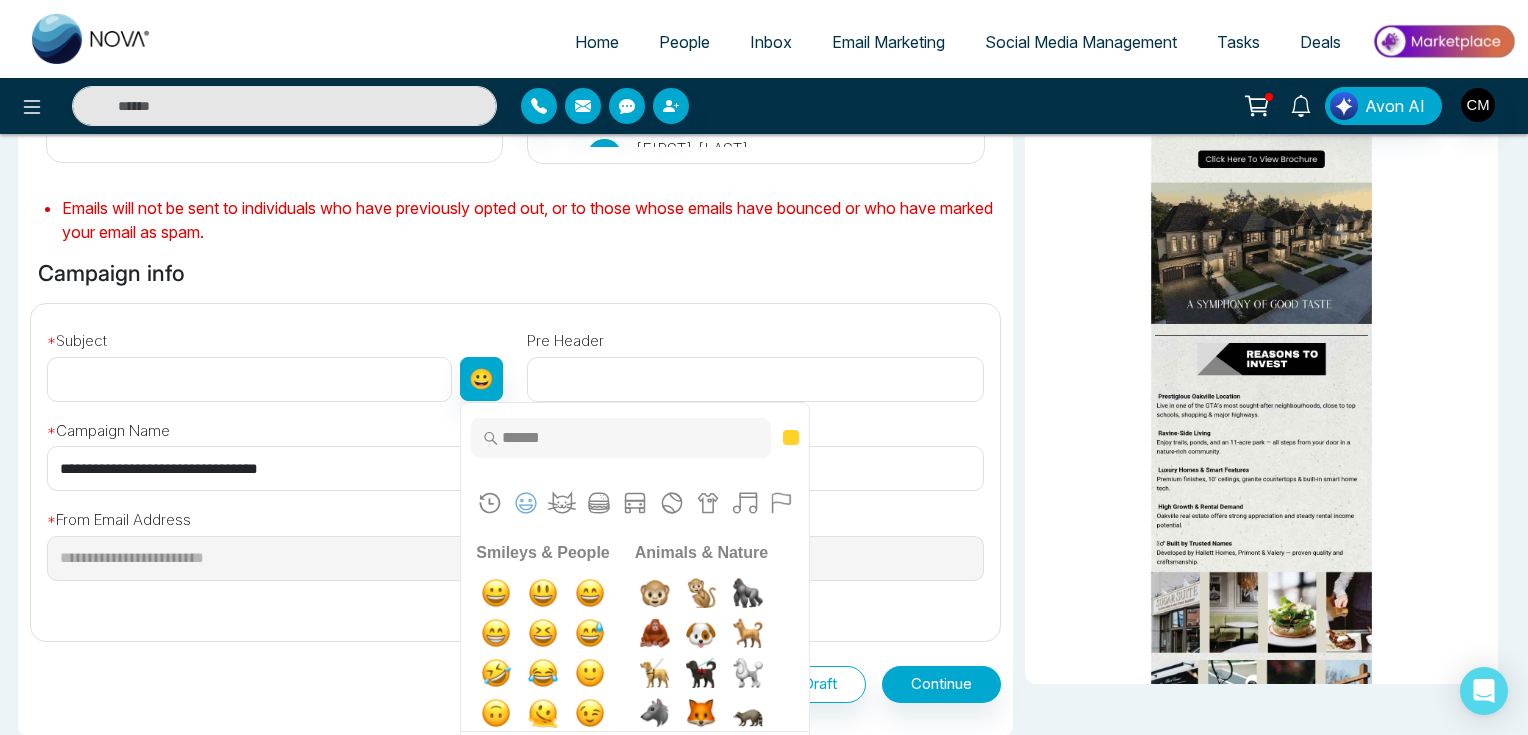 type on "**********" 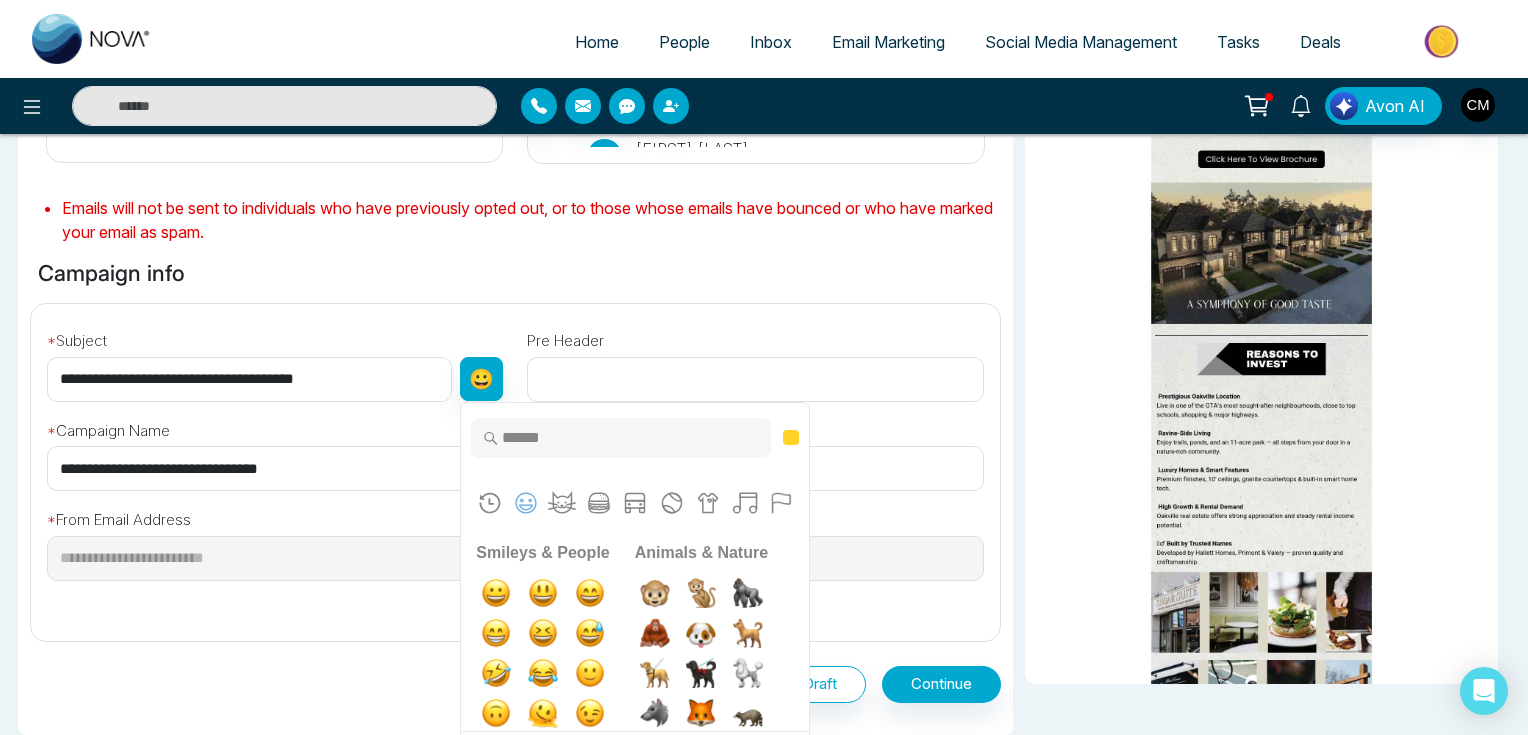 drag, startPoint x: 371, startPoint y: 377, endPoint x: 56, endPoint y: 364, distance: 315.26813 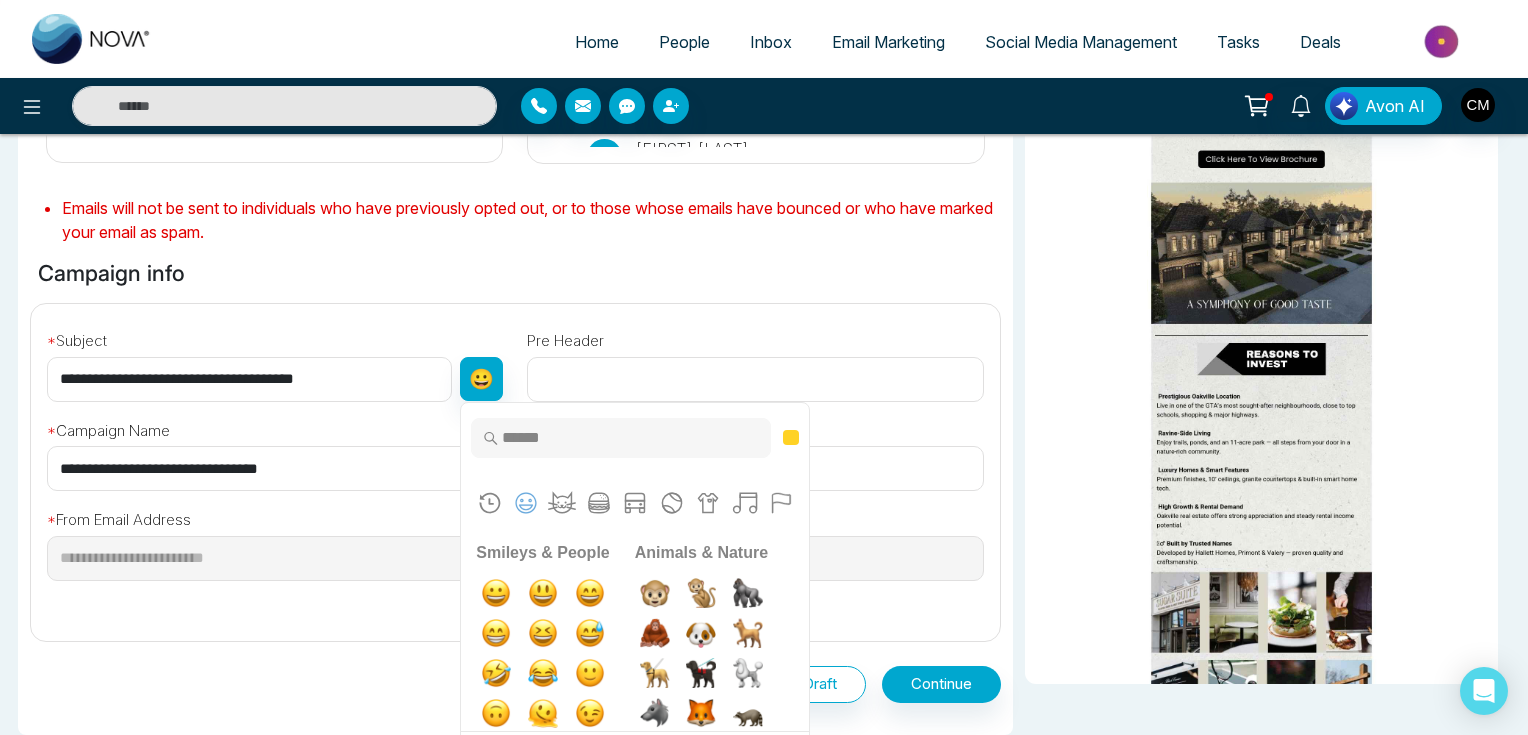 click on "**********" at bounding box center [249, 379] 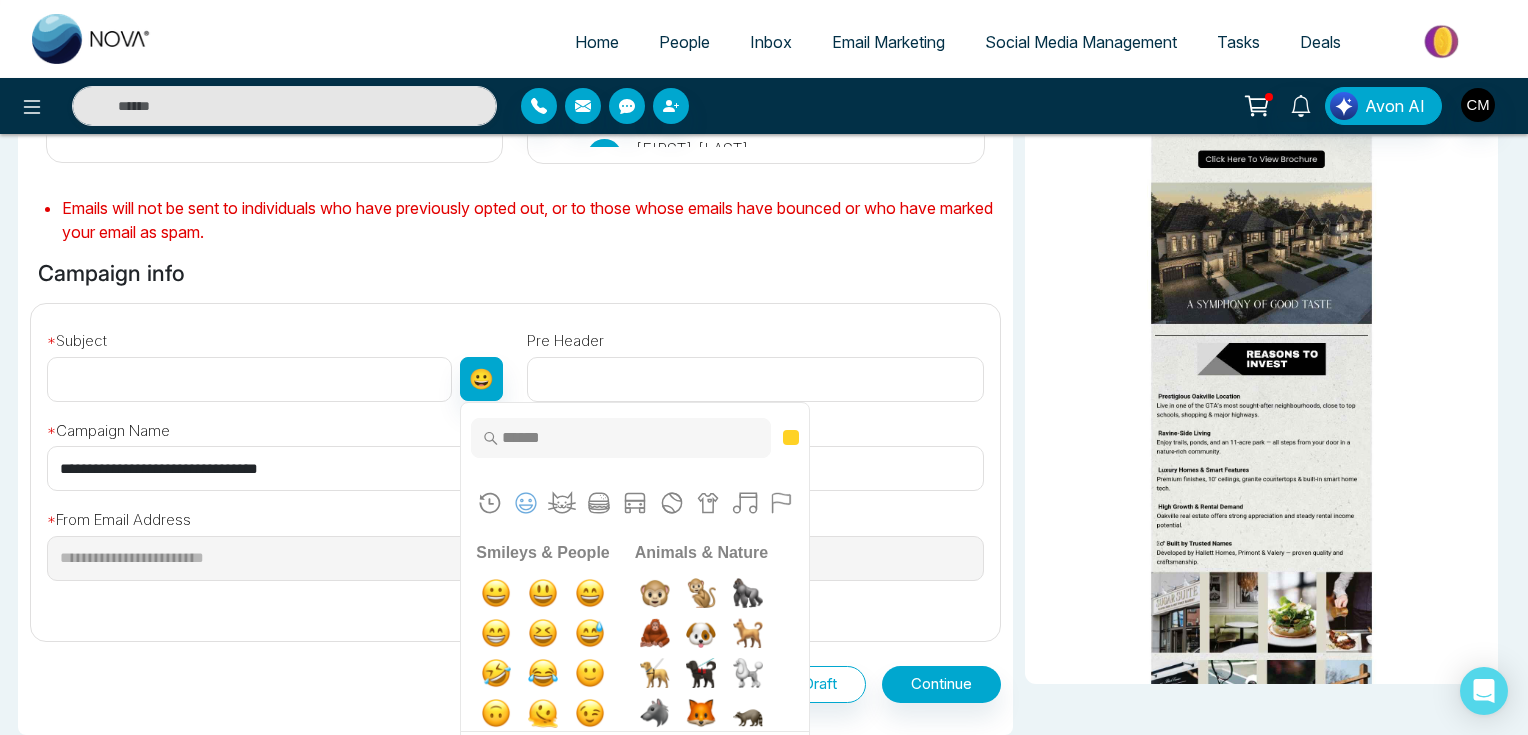 type 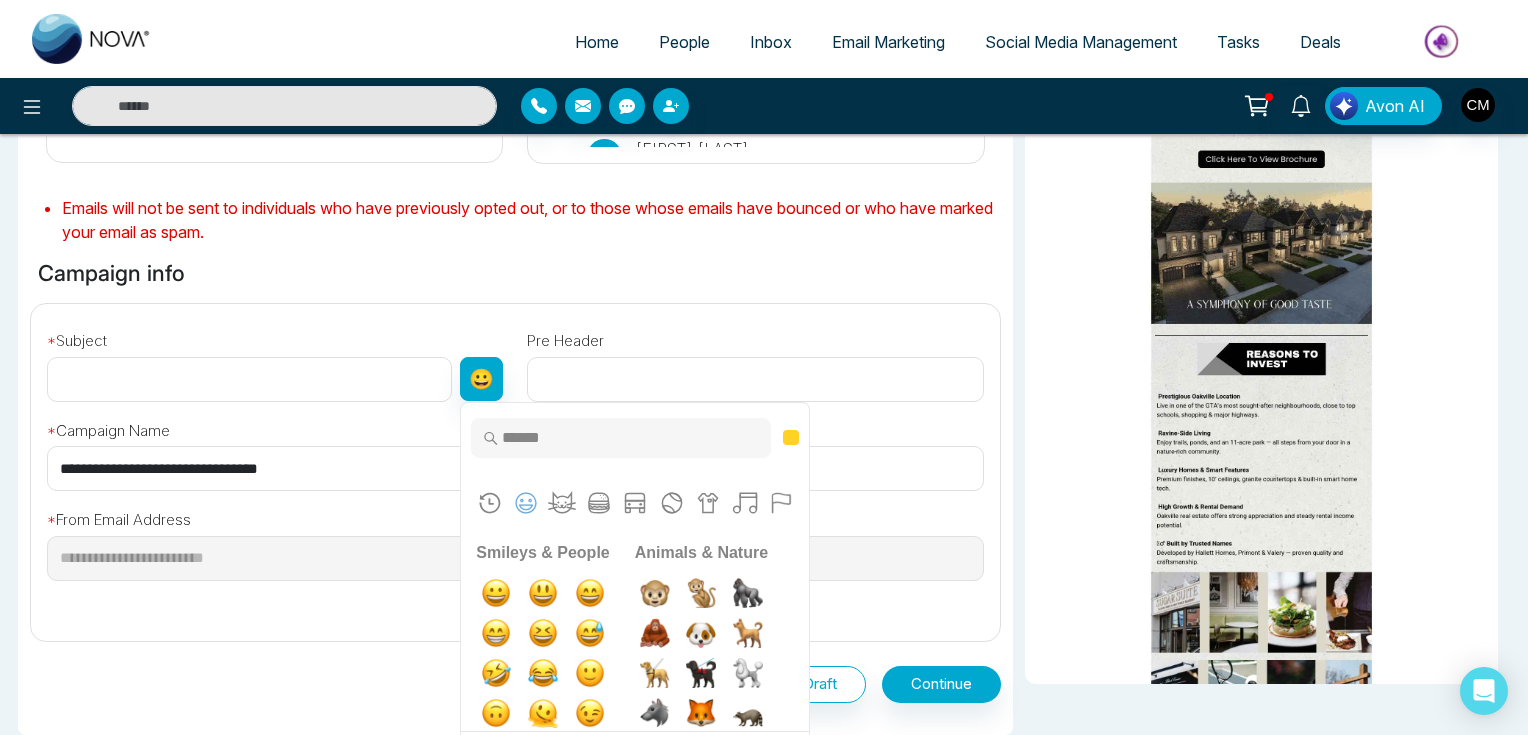 click on "**********" at bounding box center (515, 464) 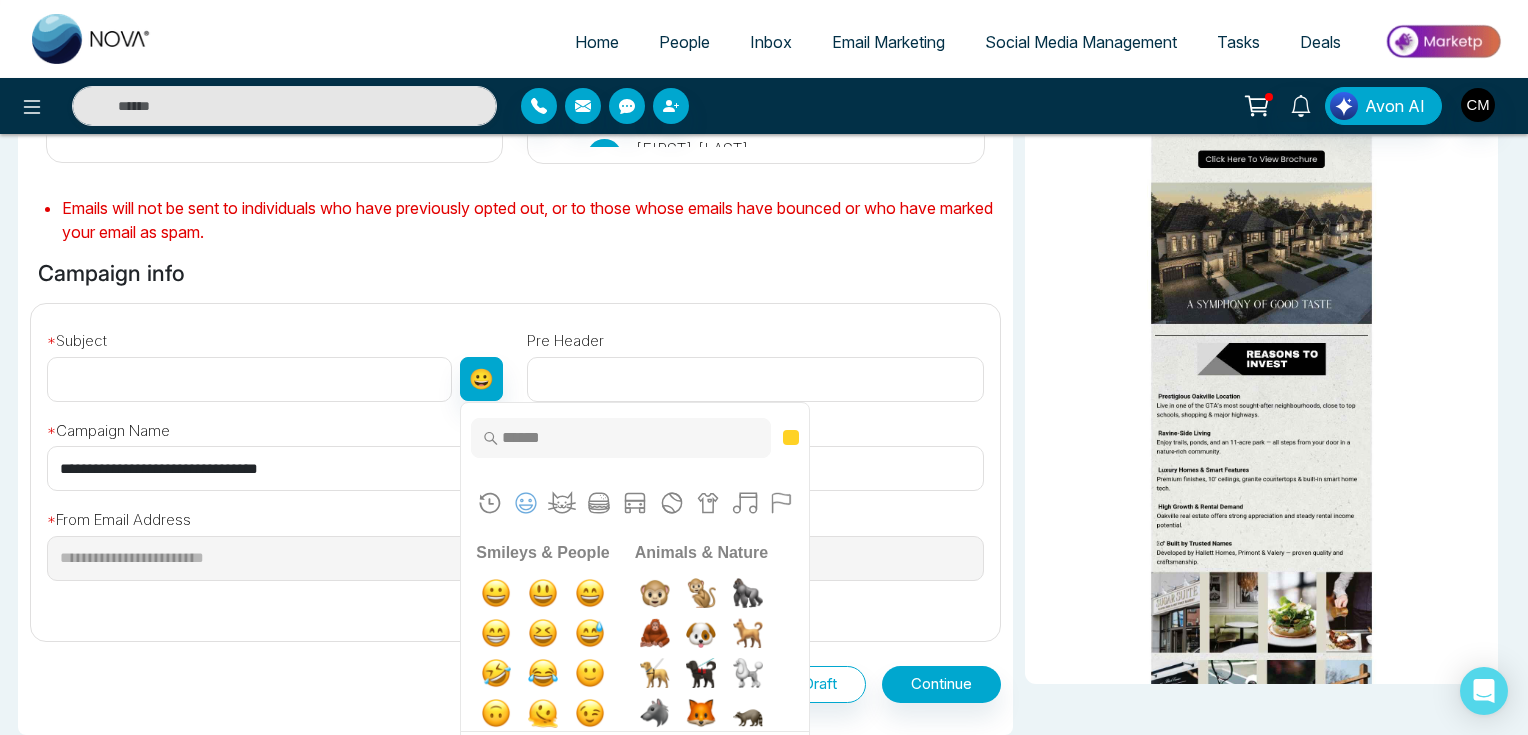 drag, startPoint x: 683, startPoint y: 329, endPoint x: 678, endPoint y: 356, distance: 27.45906 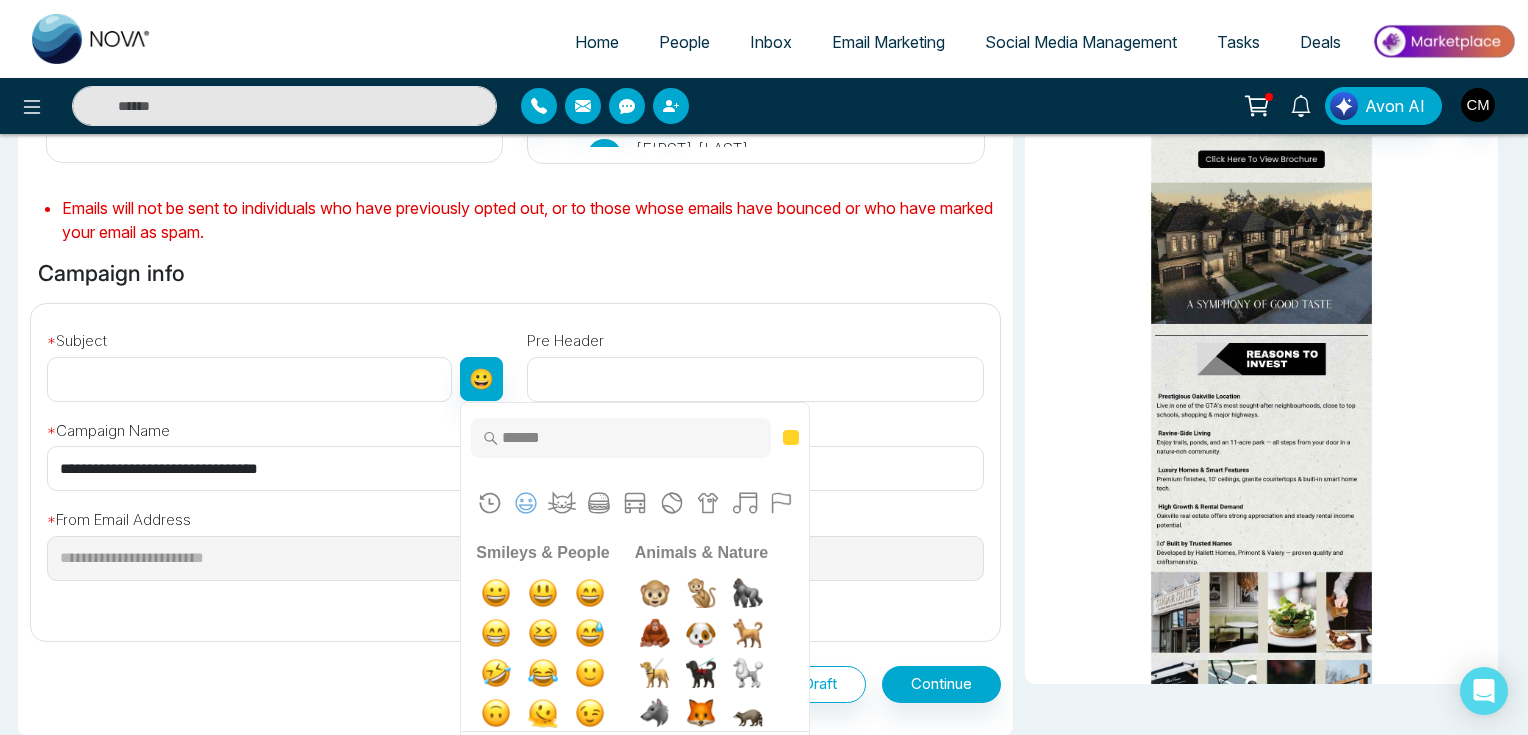 click on "Pre Header" at bounding box center (755, 361) 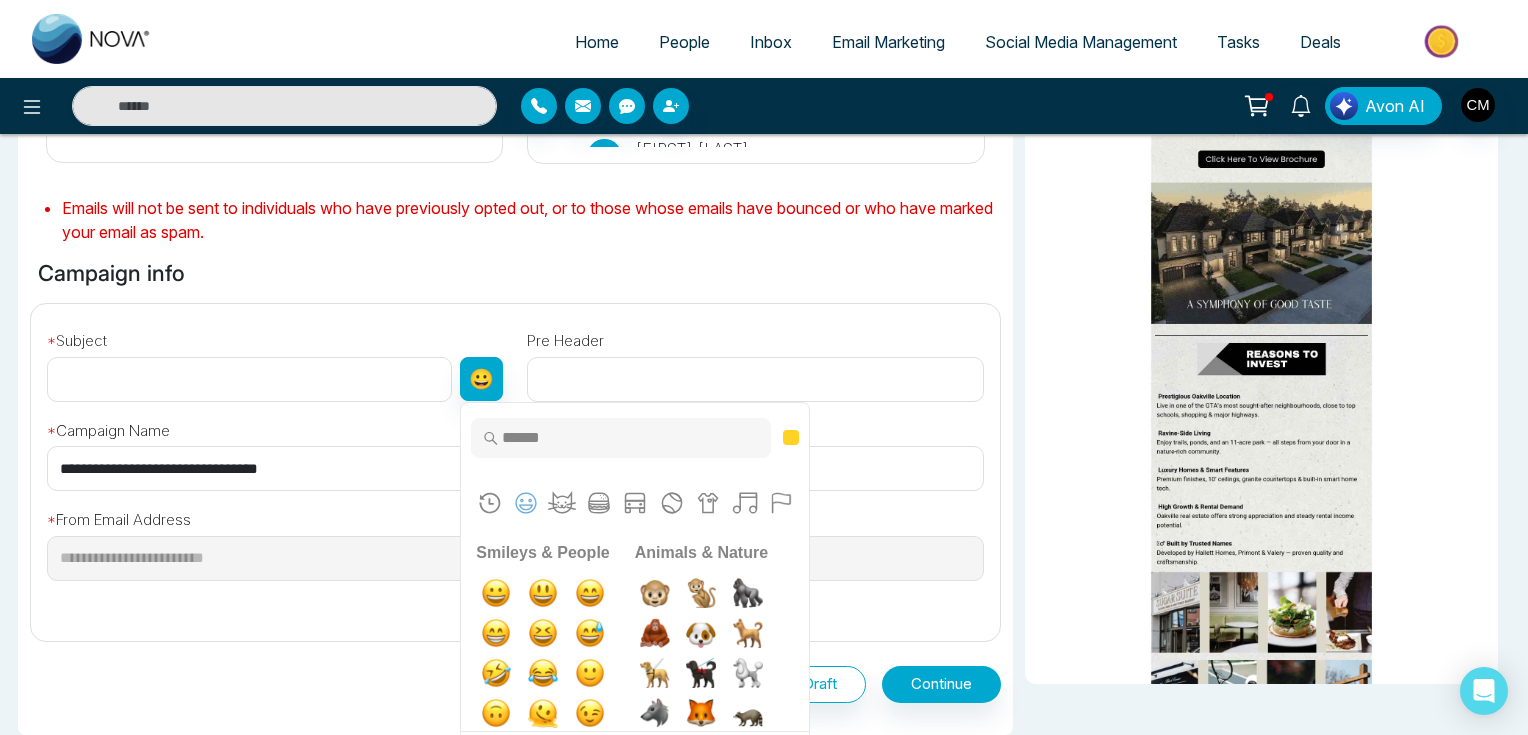 click at bounding box center (755, 379) 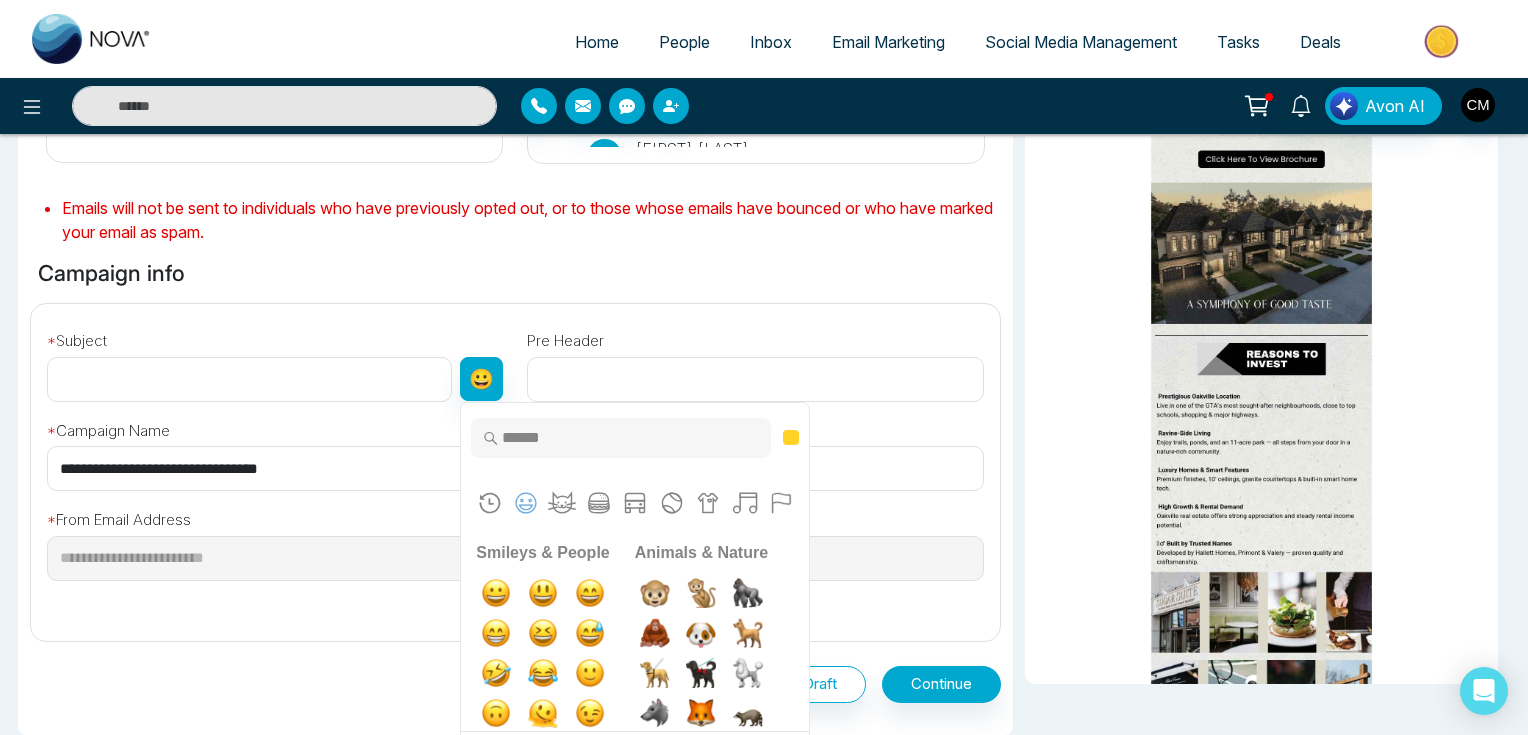 click at bounding box center [755, 468] 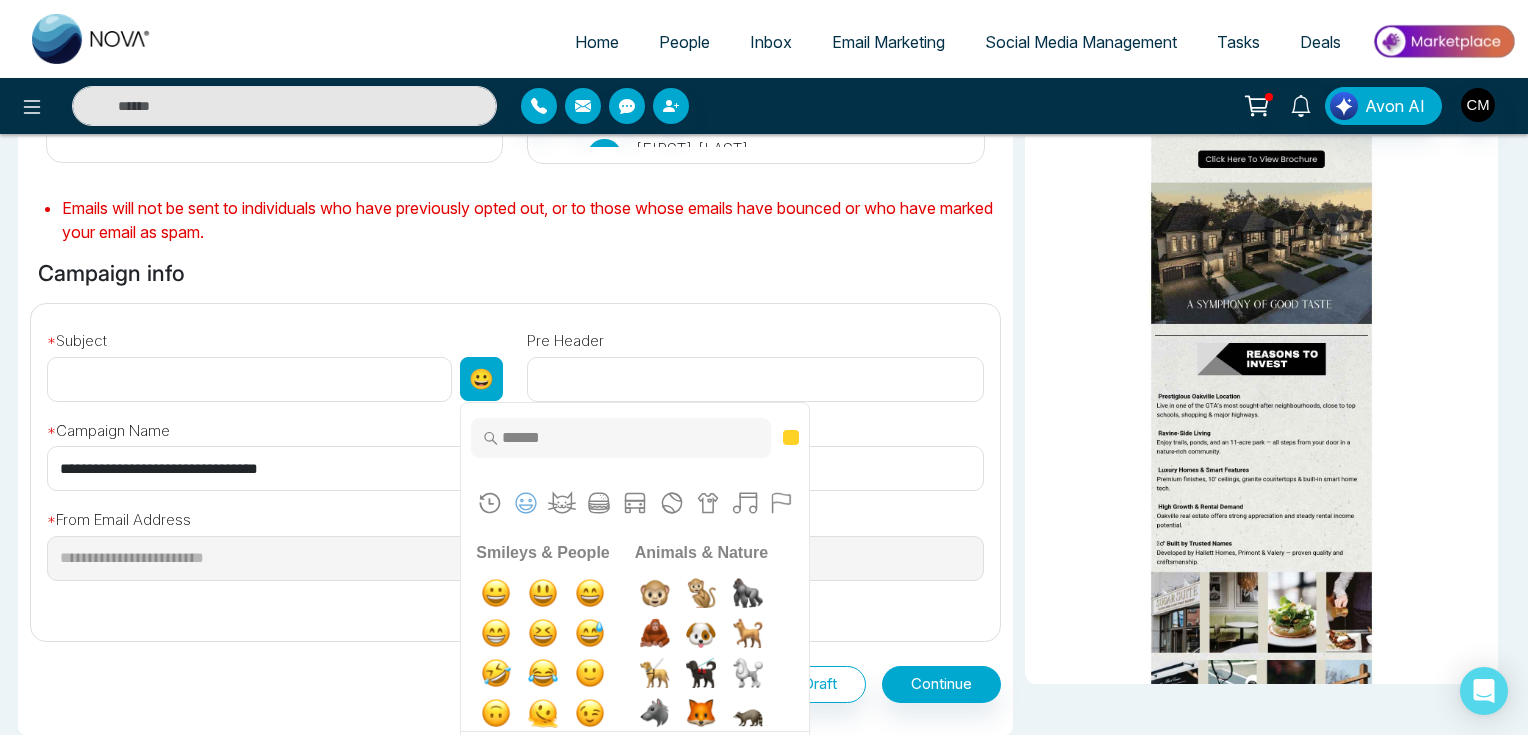 click on "😀" at bounding box center (481, 379) 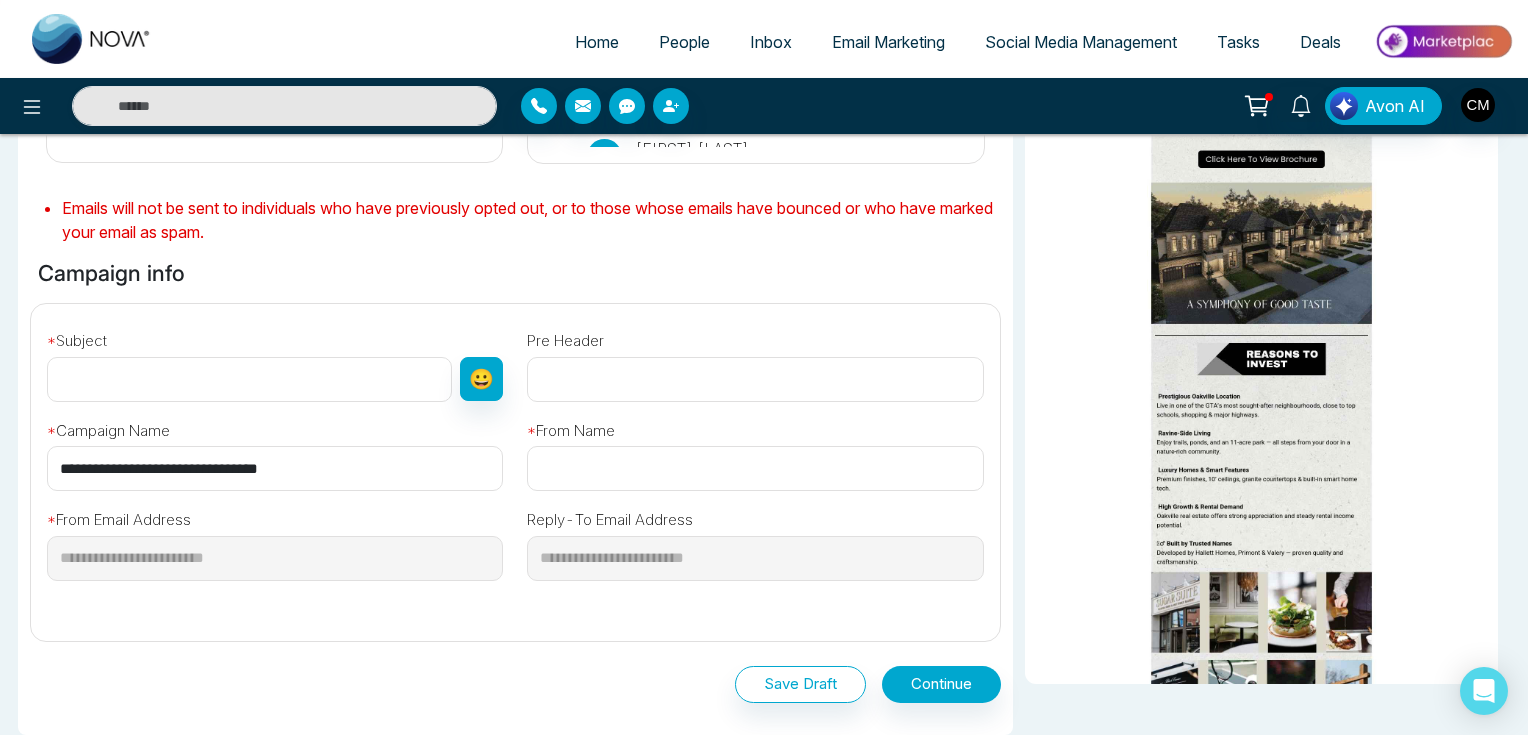 click at bounding box center (755, 468) 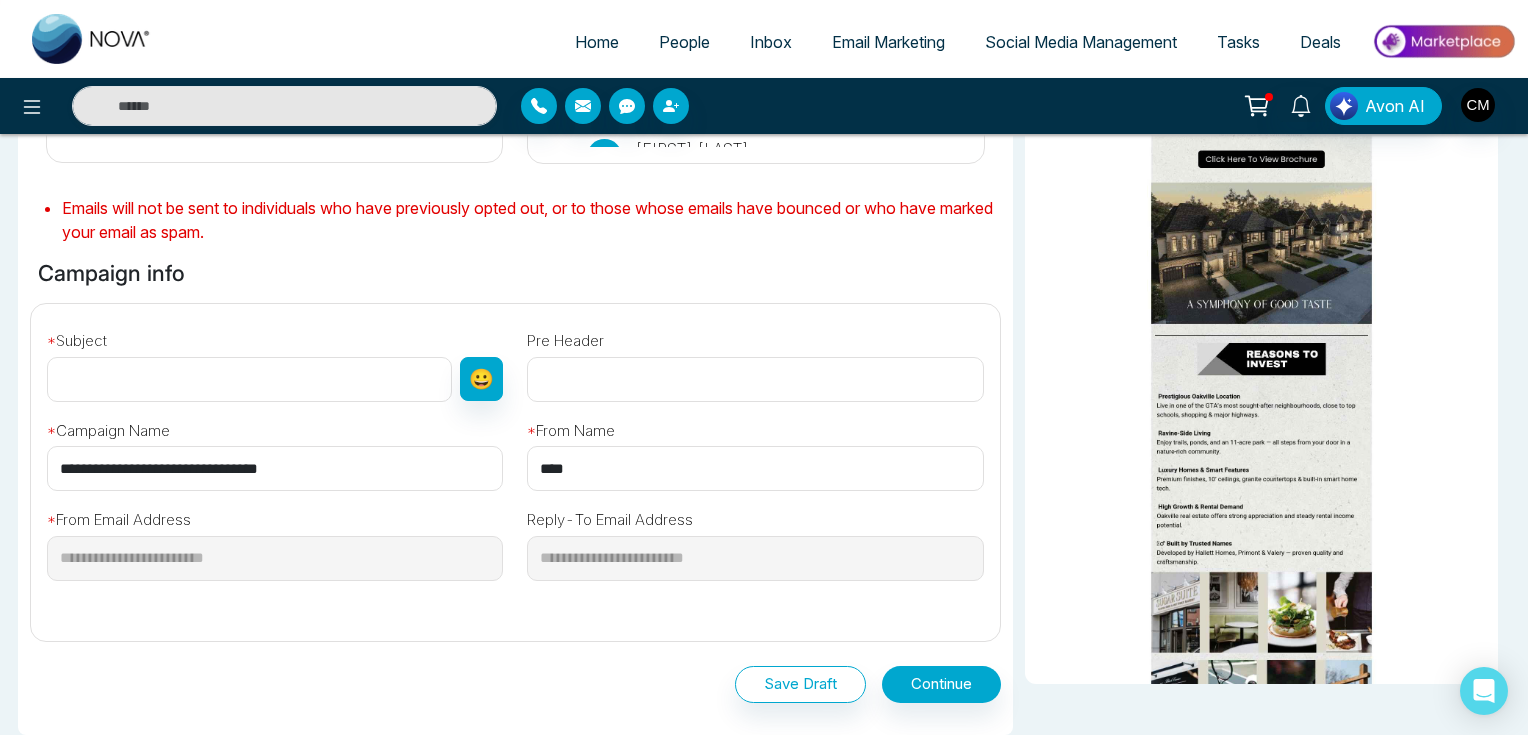 type on "**********" 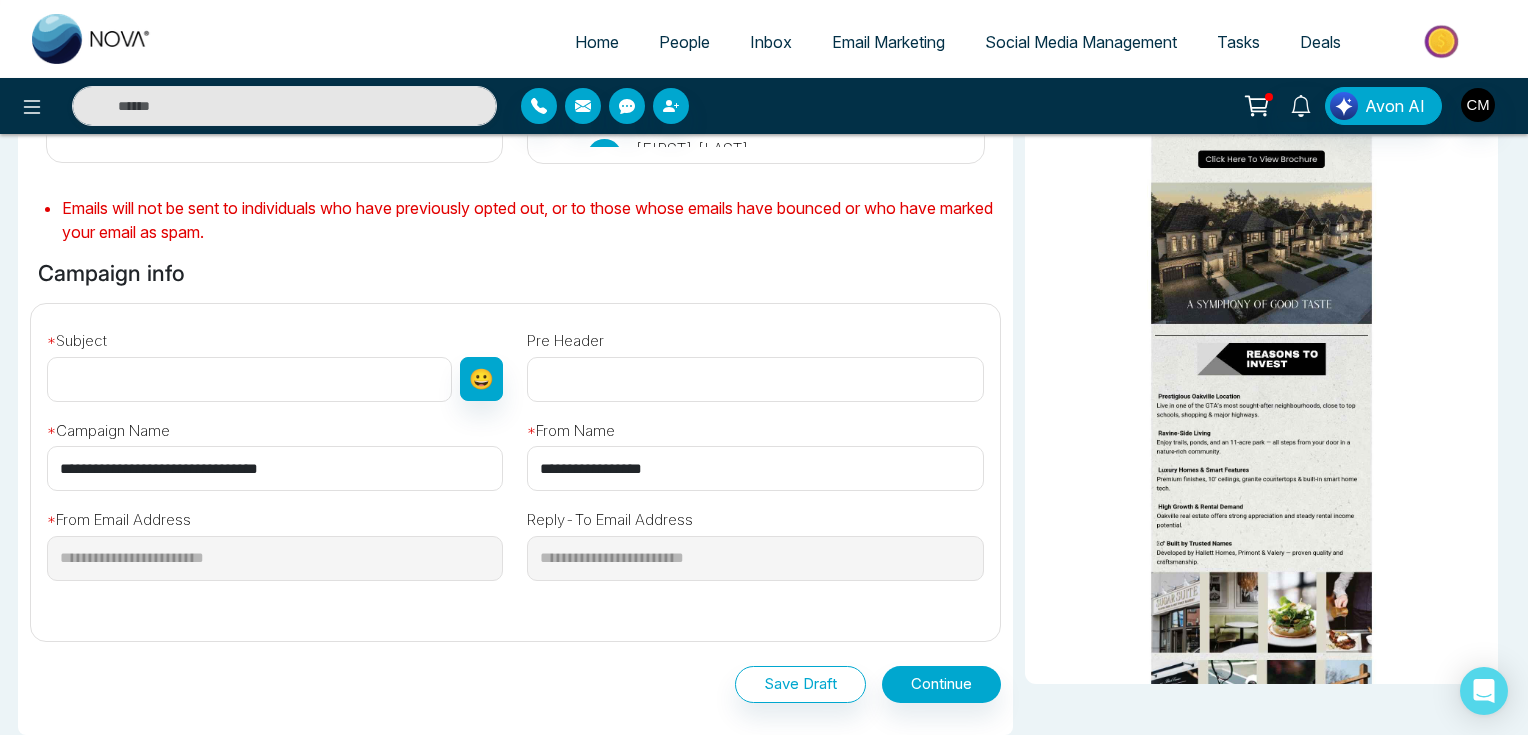 click at bounding box center [755, 379] 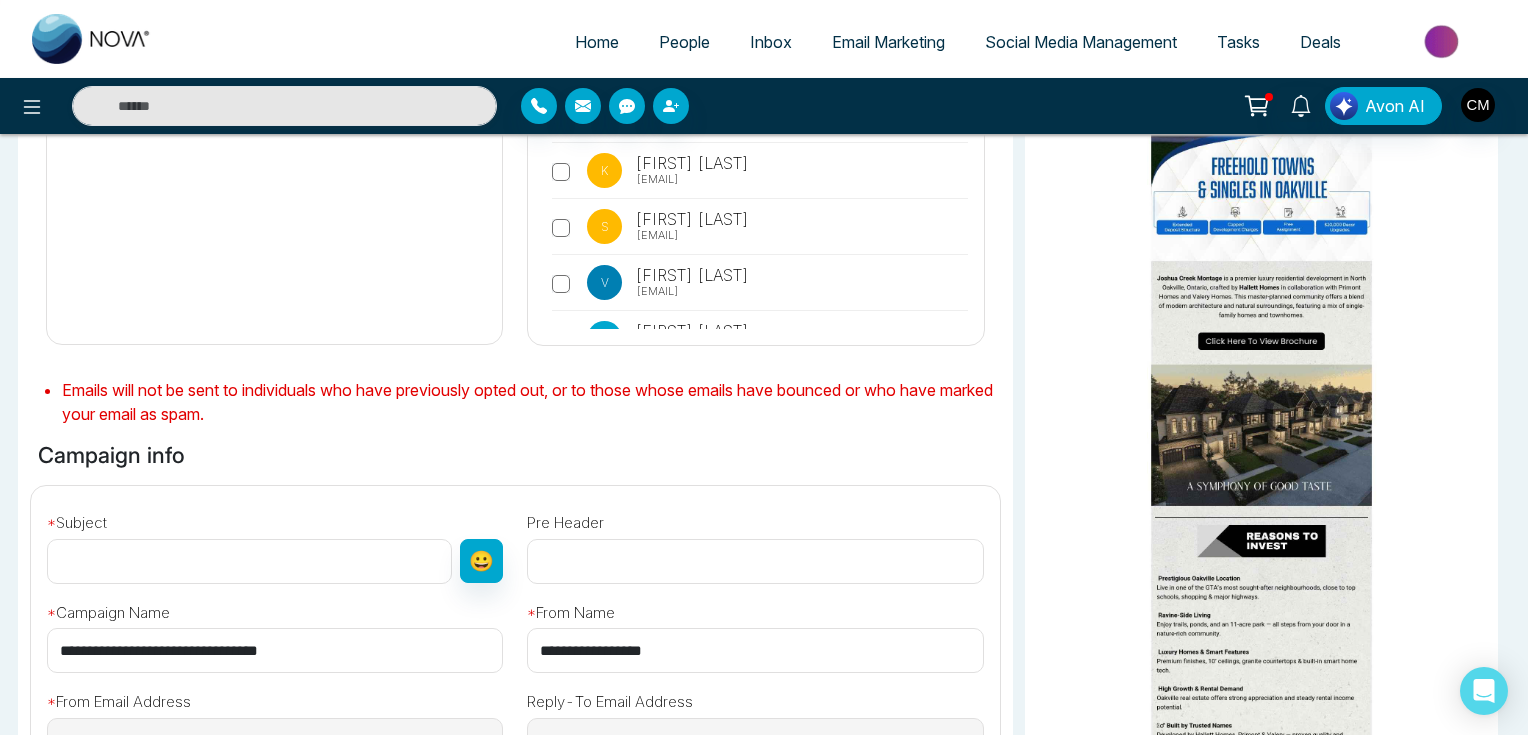scroll, scrollTop: 0, scrollLeft: 0, axis: both 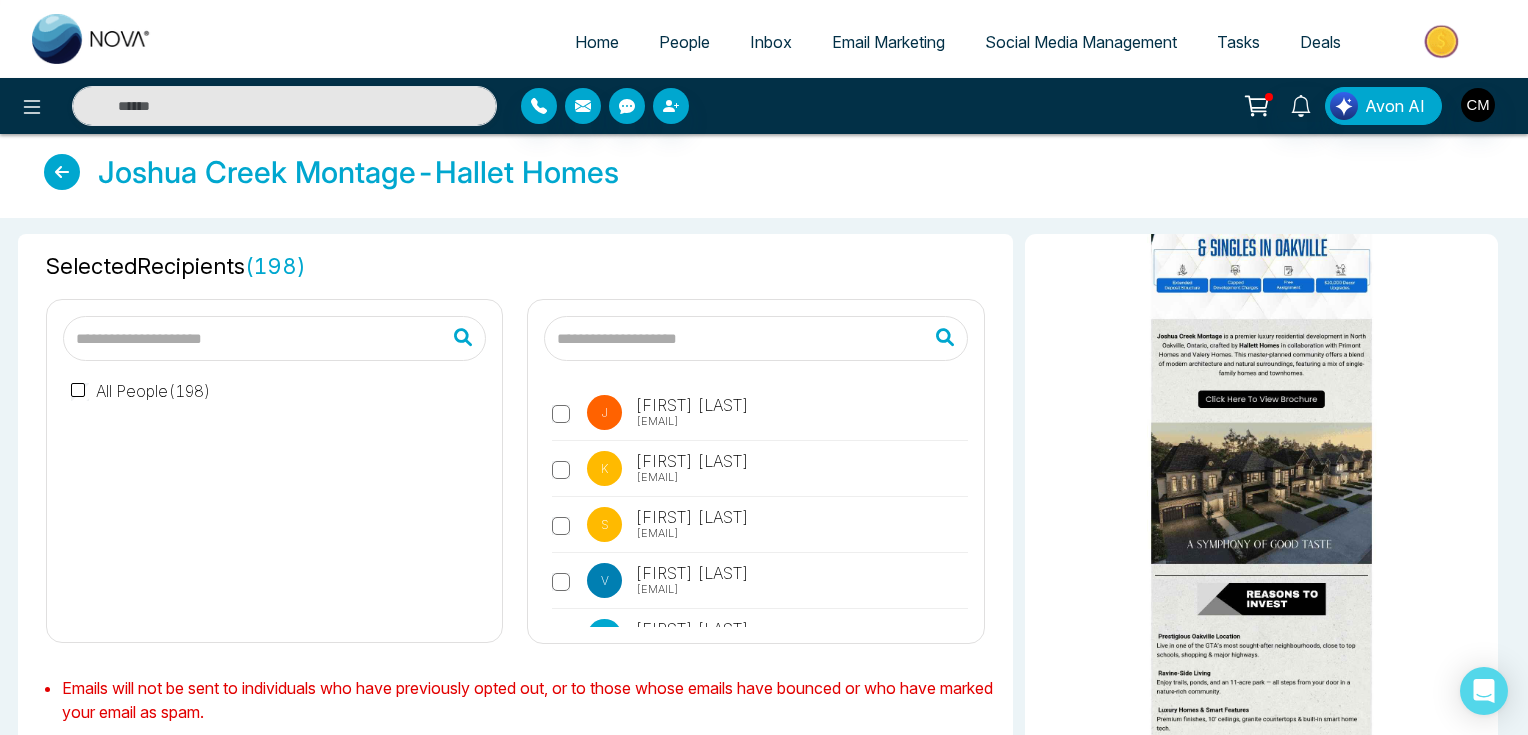 click at bounding box center [1261, 1014] 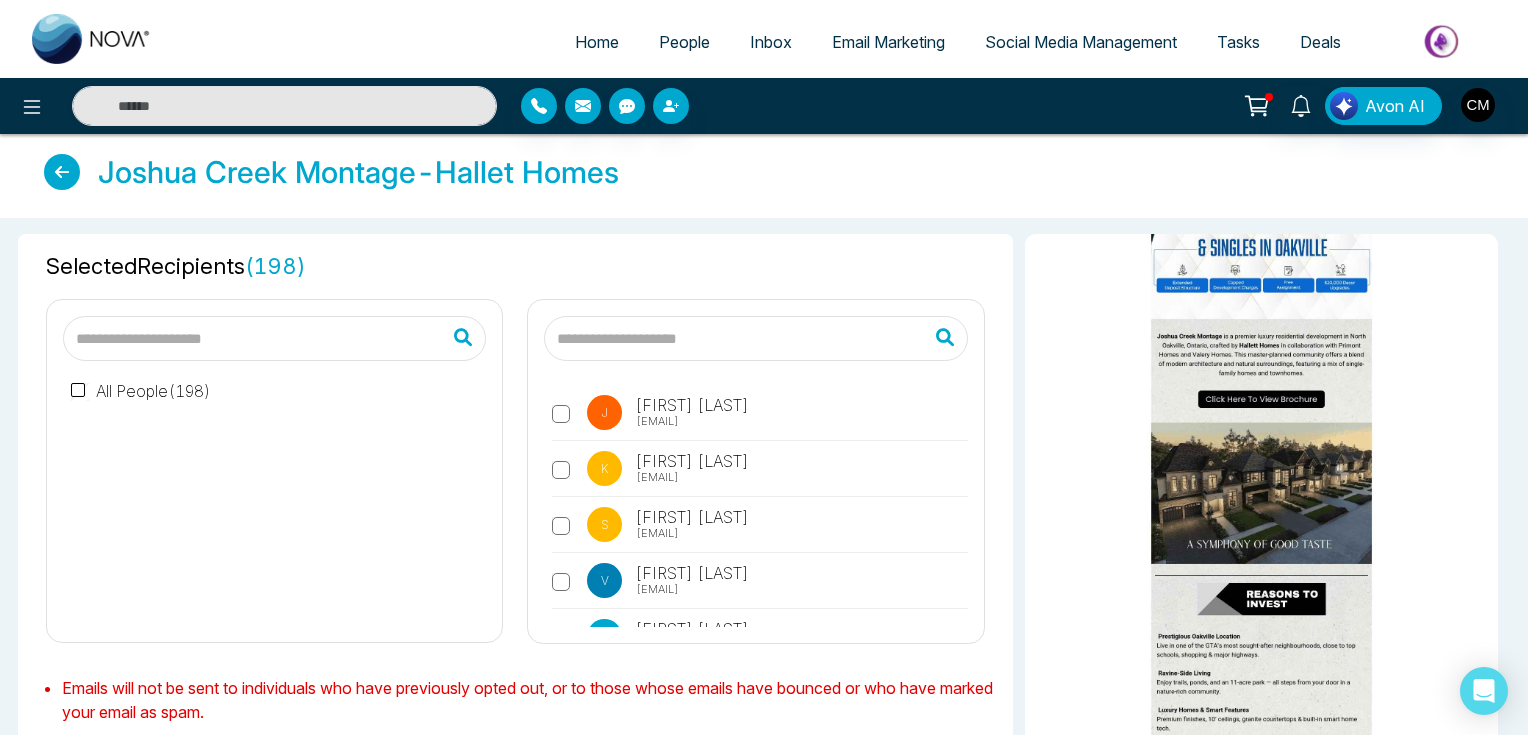 click at bounding box center [1261, 1014] 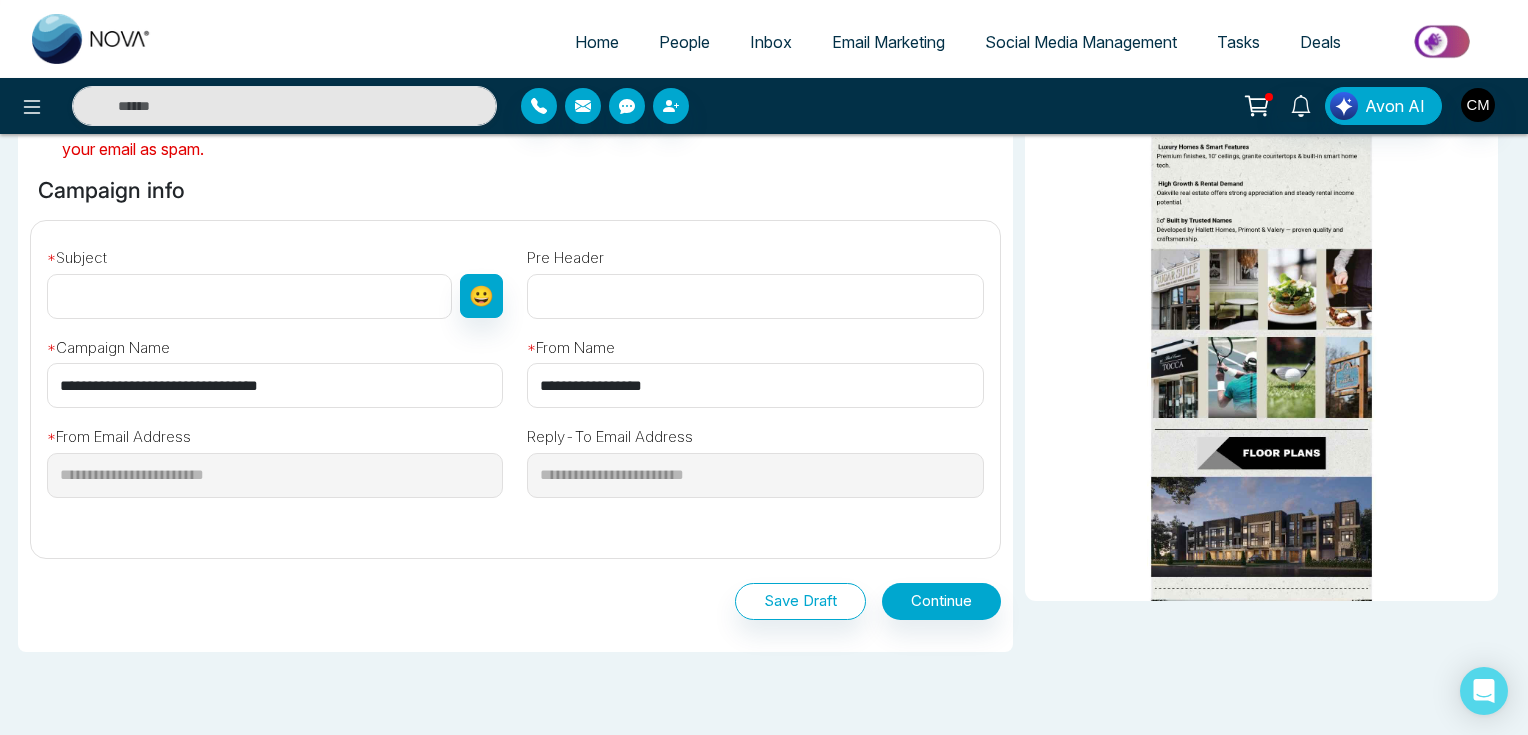 scroll, scrollTop: 480, scrollLeft: 0, axis: vertical 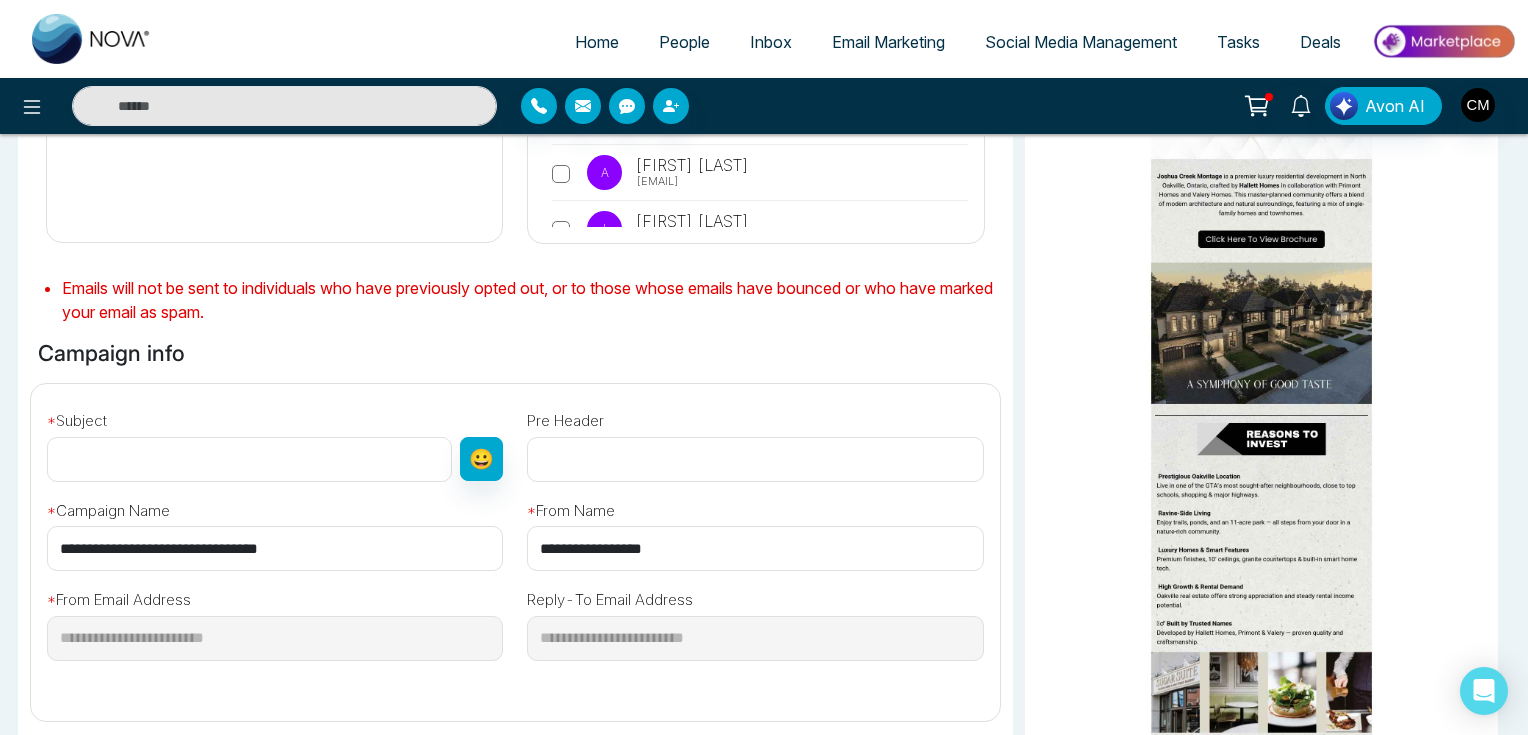 click at bounding box center [755, 459] 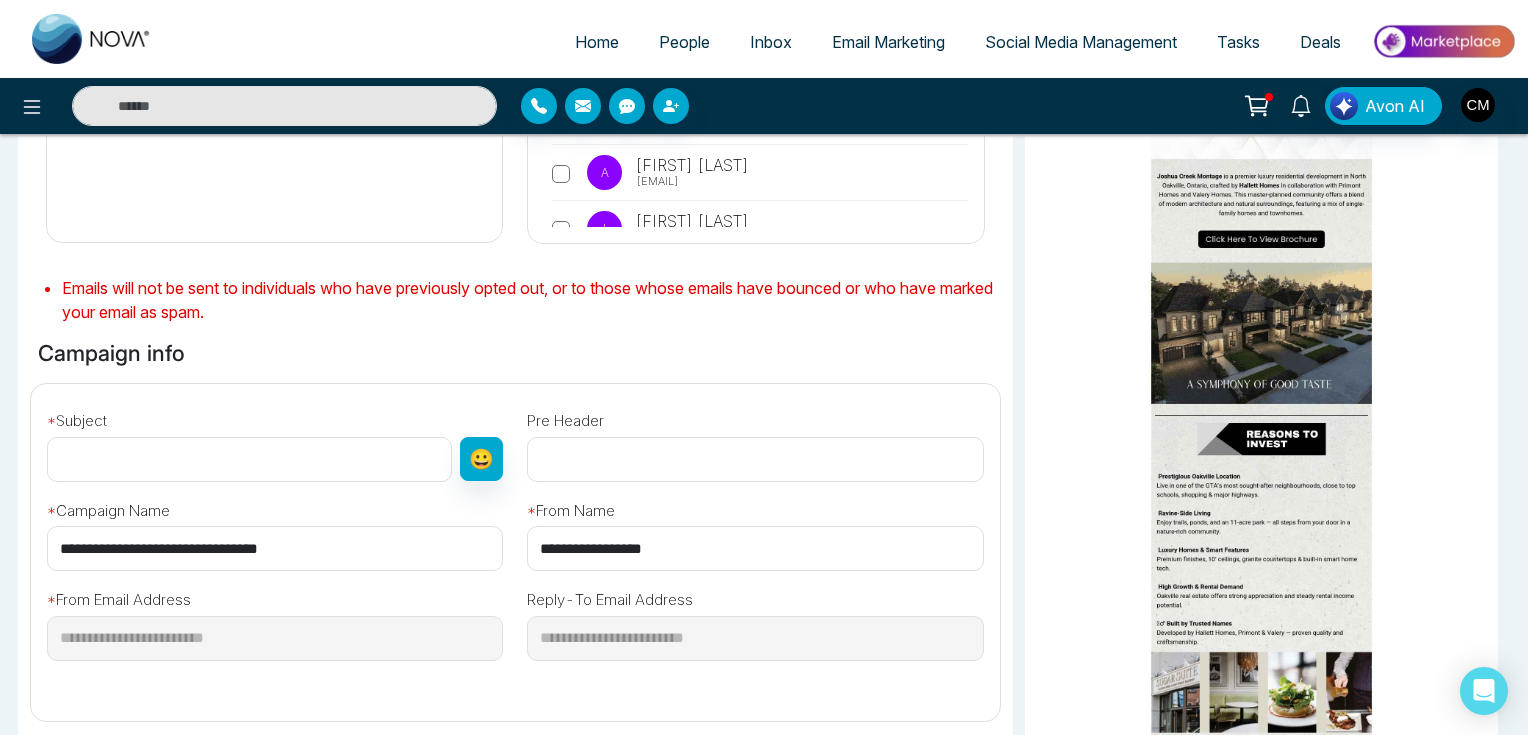 paste on "**********" 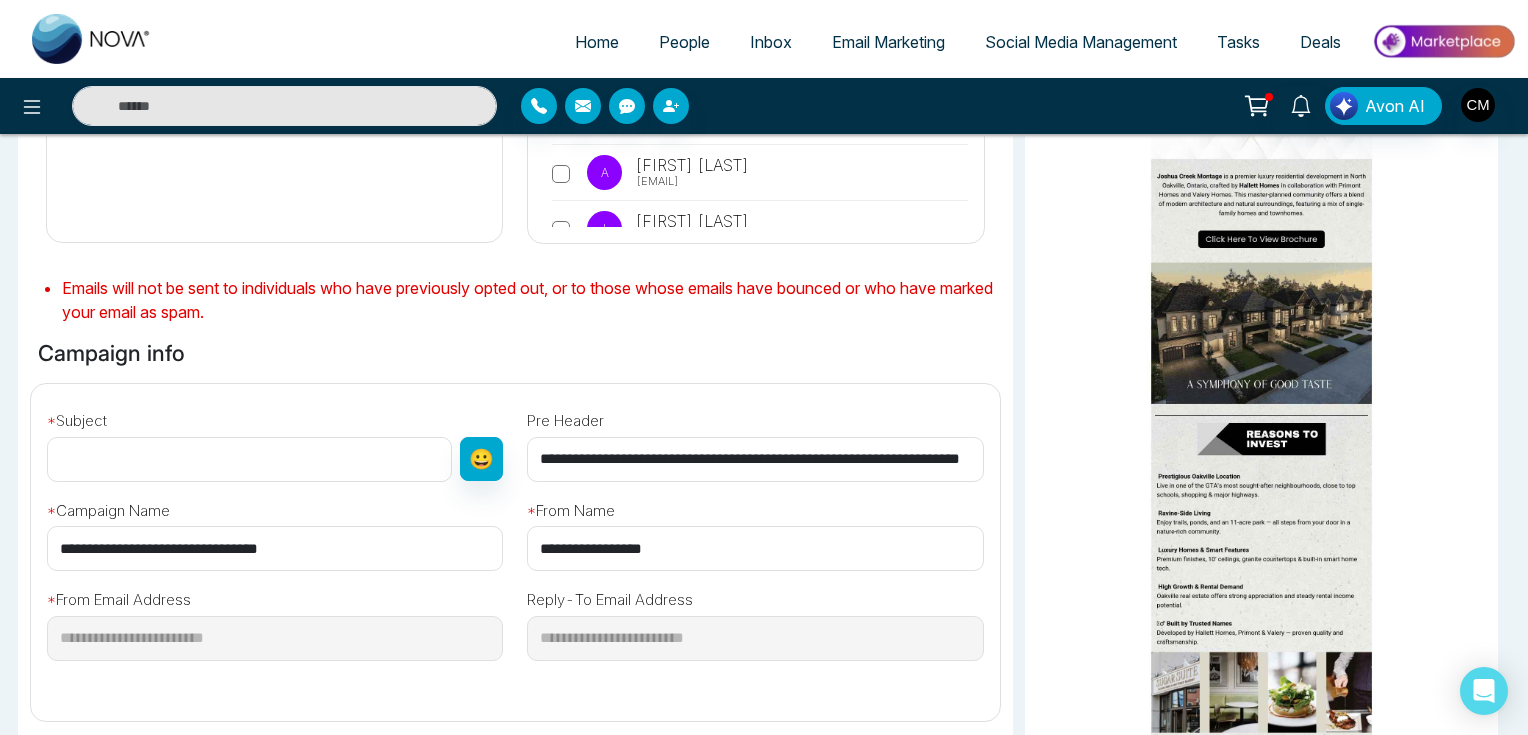 scroll, scrollTop: 0, scrollLeft: 32, axis: horizontal 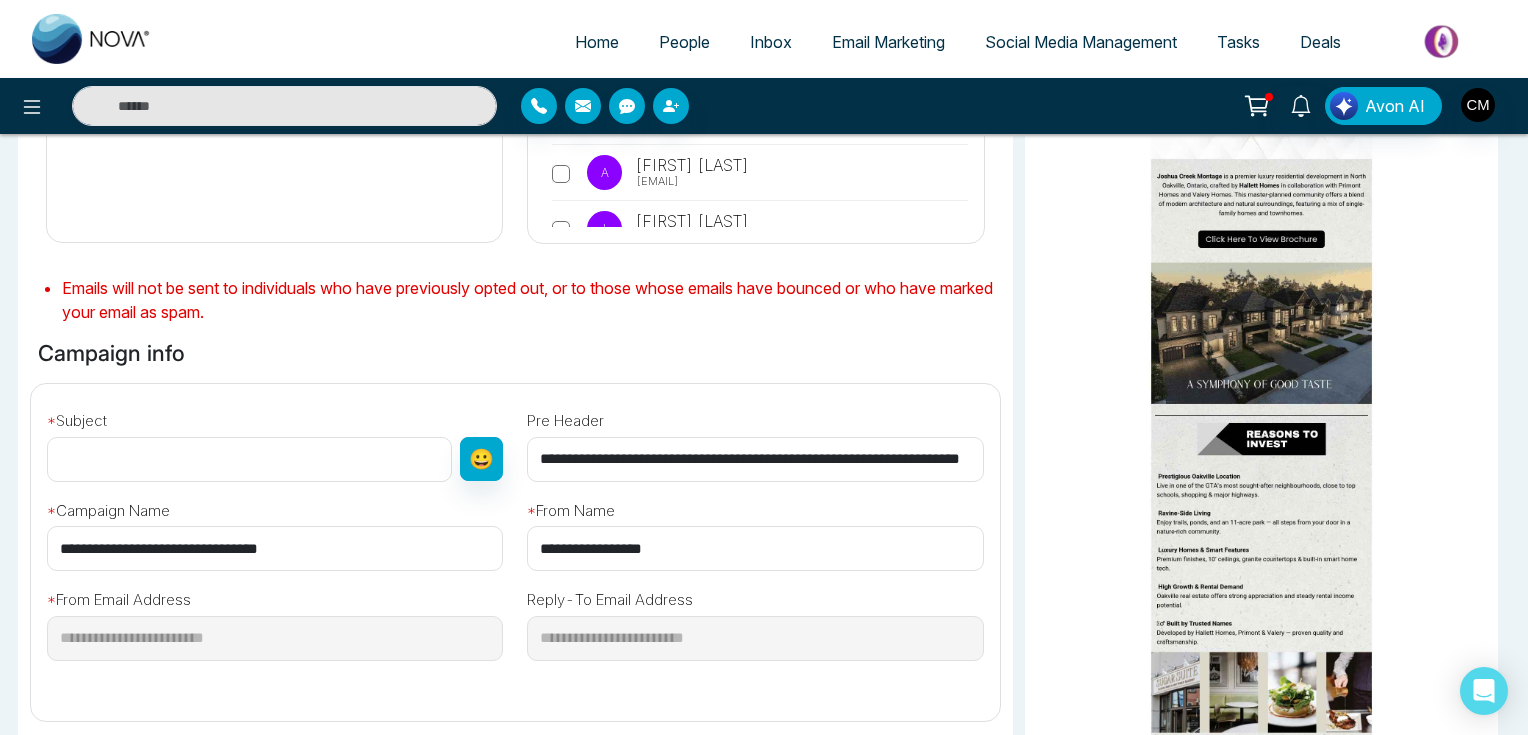 type on "**********" 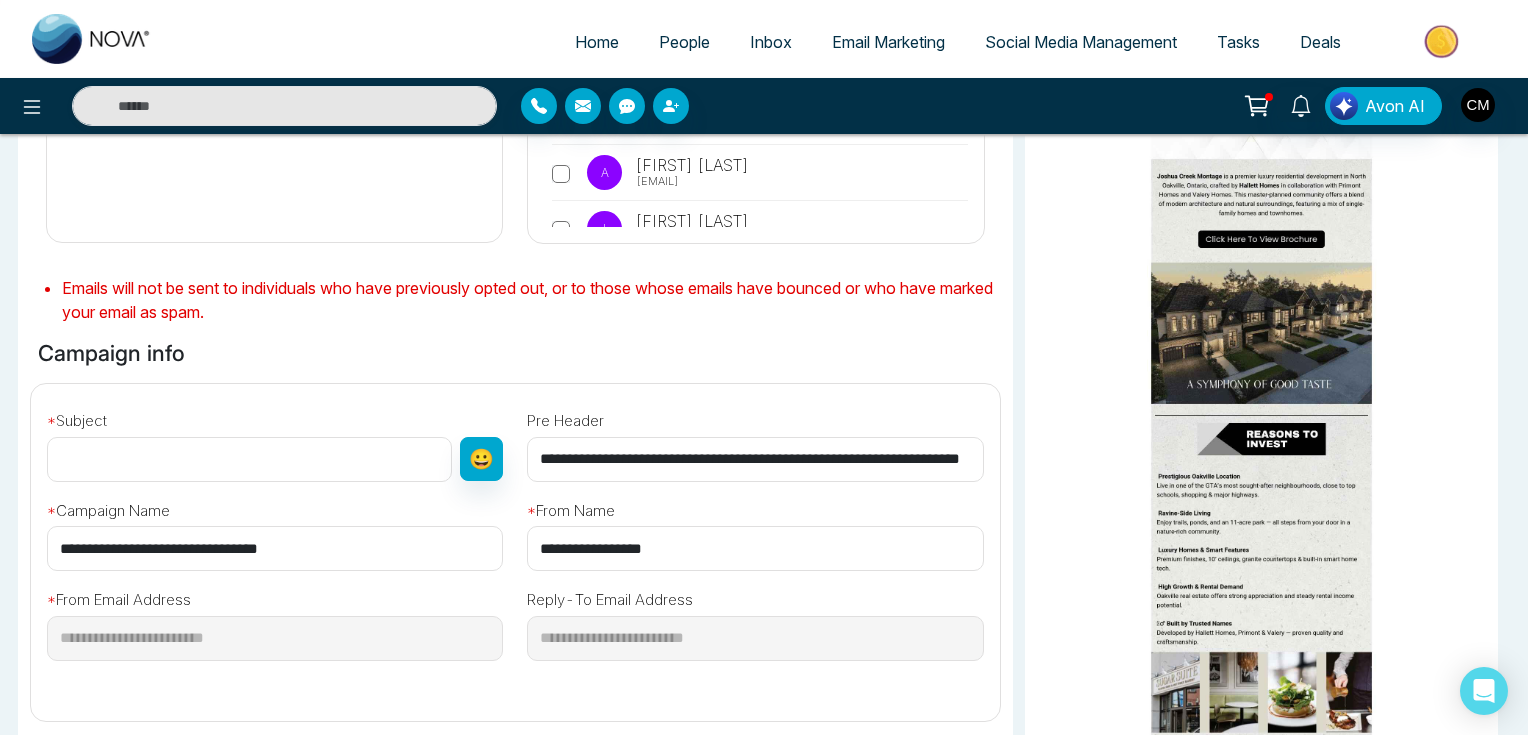 scroll, scrollTop: 0, scrollLeft: 0, axis: both 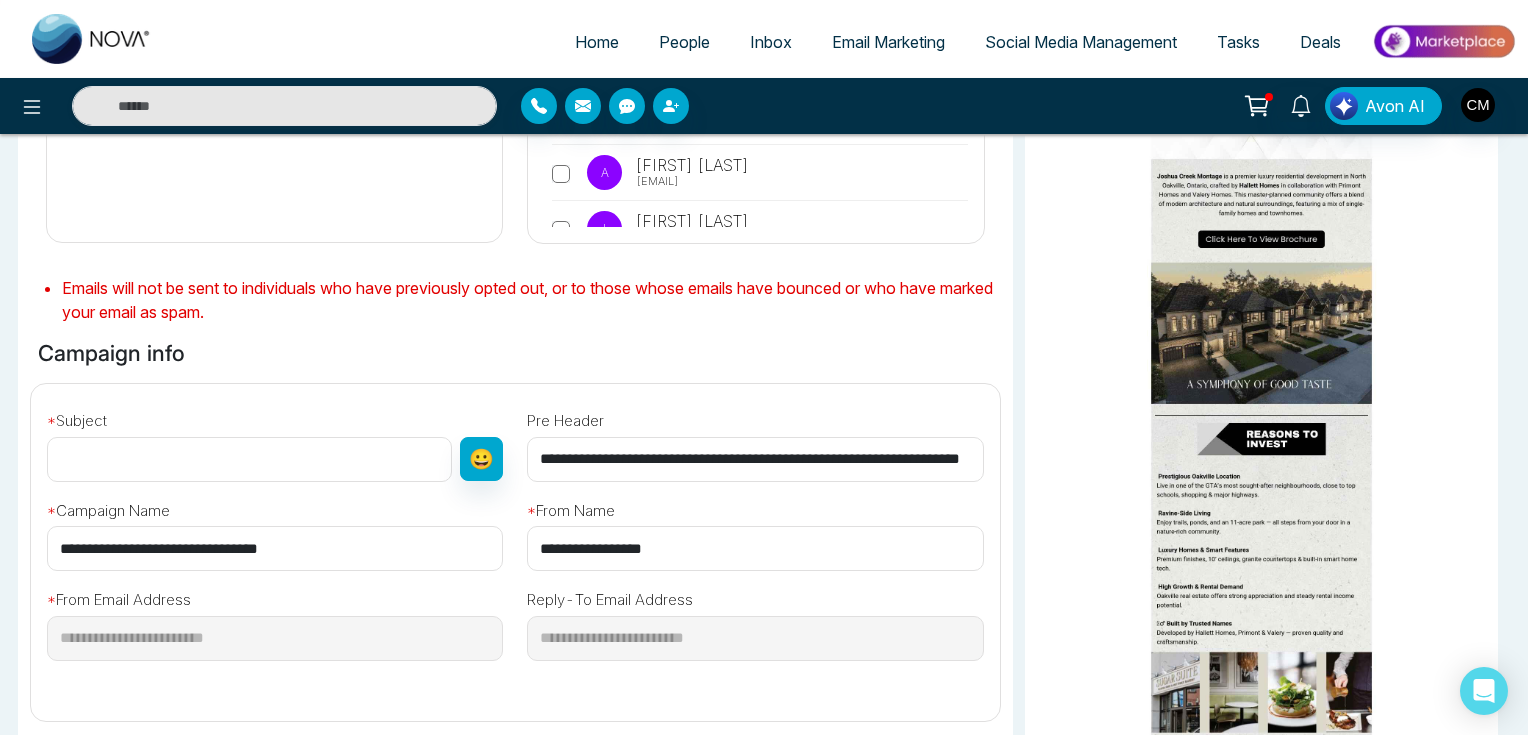 click at bounding box center (249, 459) 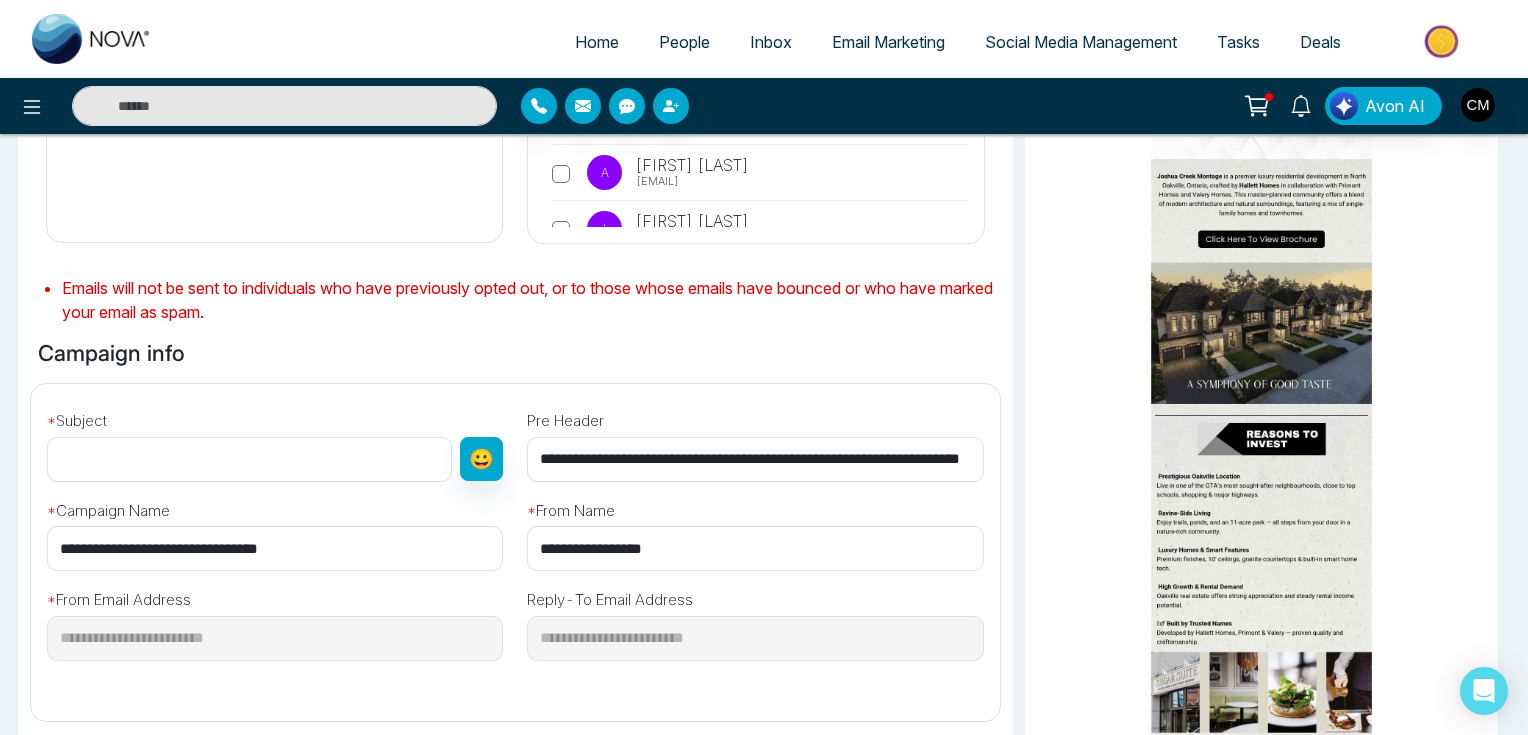paste on "**********" 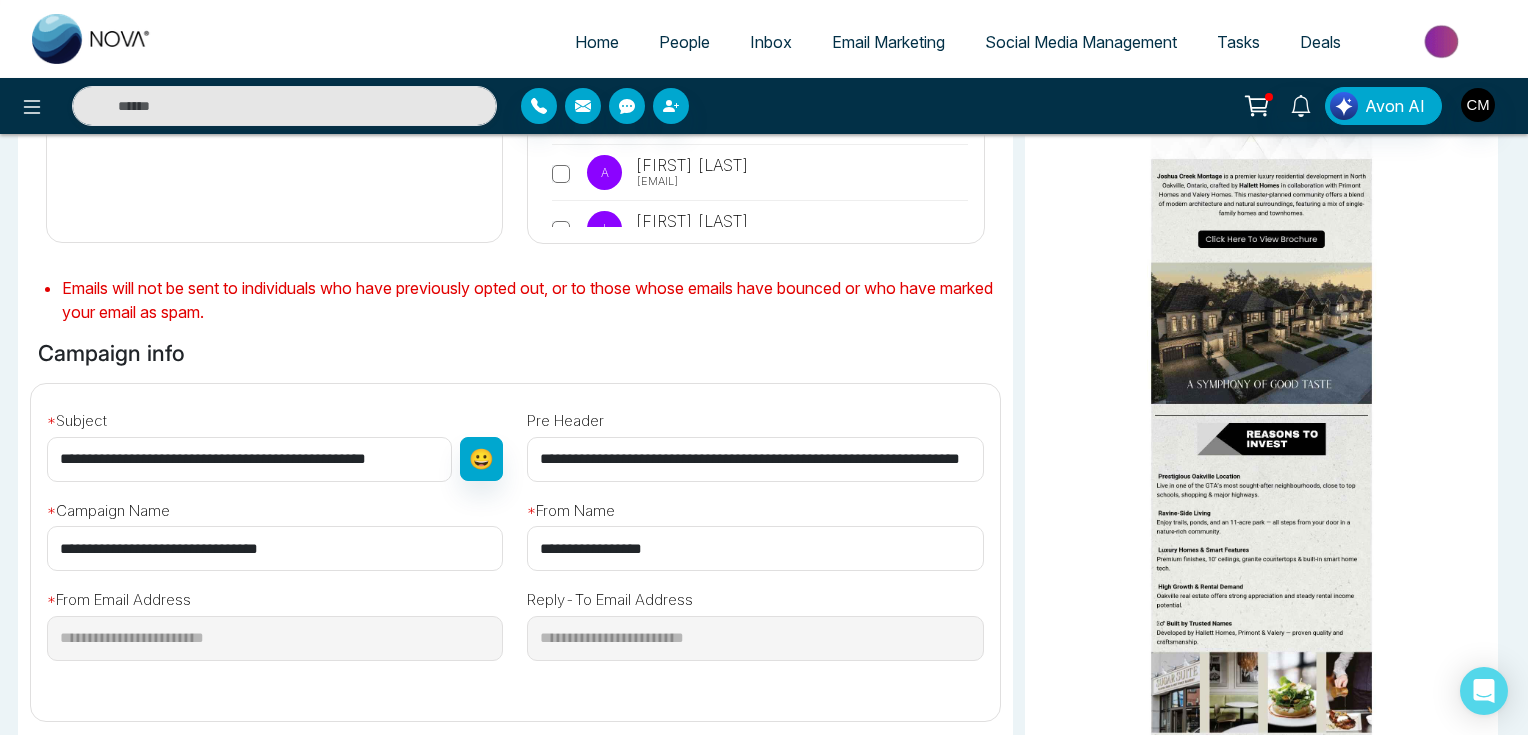 scroll, scrollTop: 0, scrollLeft: 0, axis: both 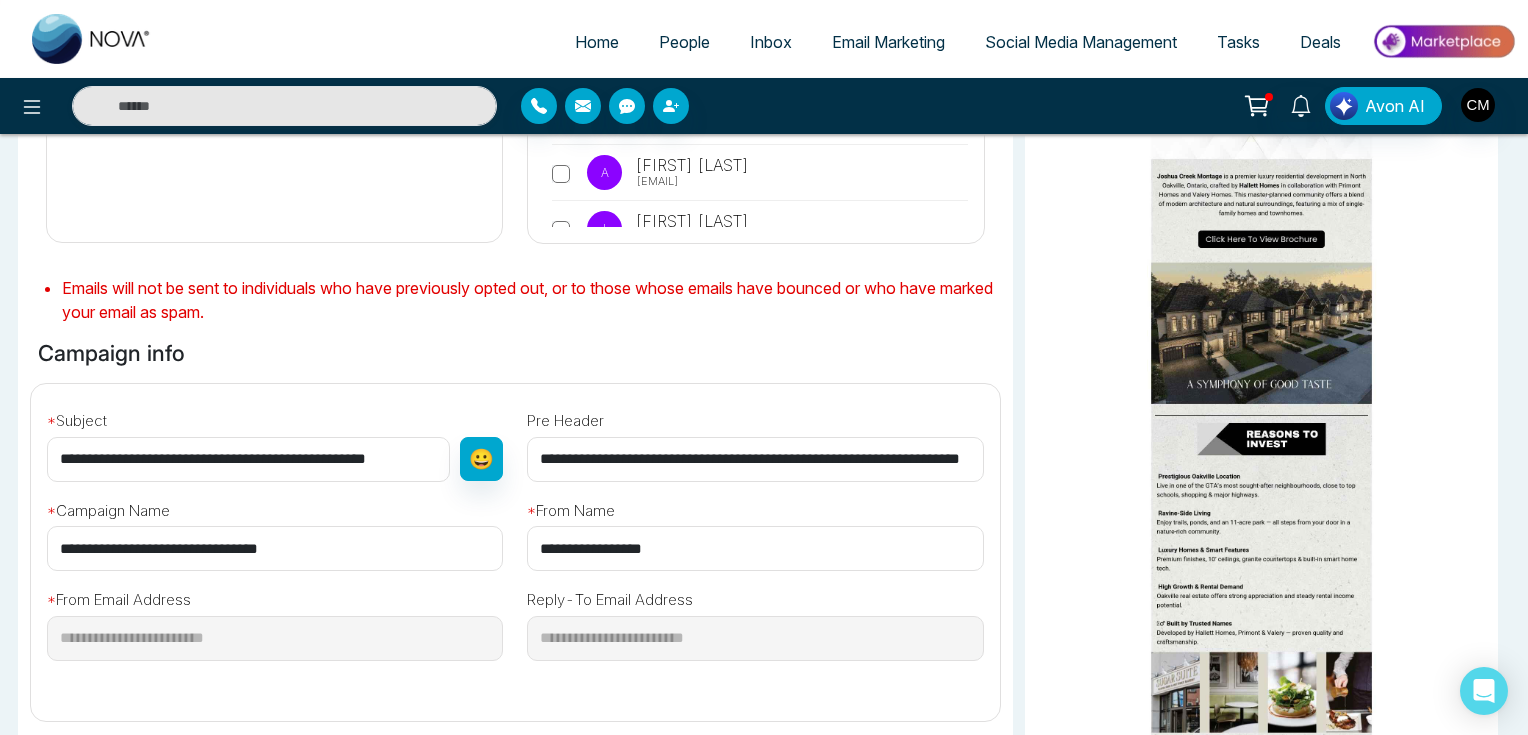 drag, startPoint x: 432, startPoint y: 459, endPoint x: 368, endPoint y: 450, distance: 64.629715 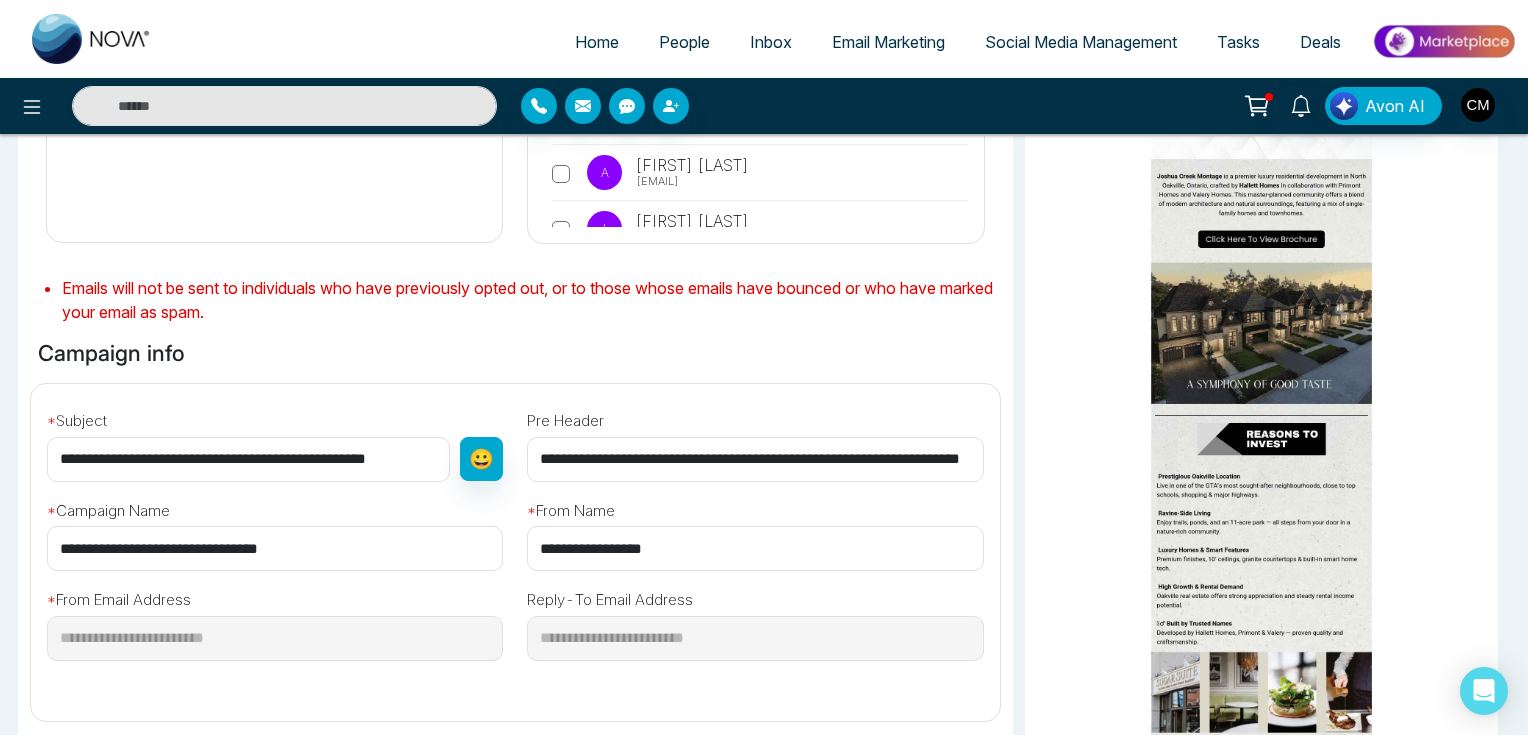 click on "**********" at bounding box center (248, 459) 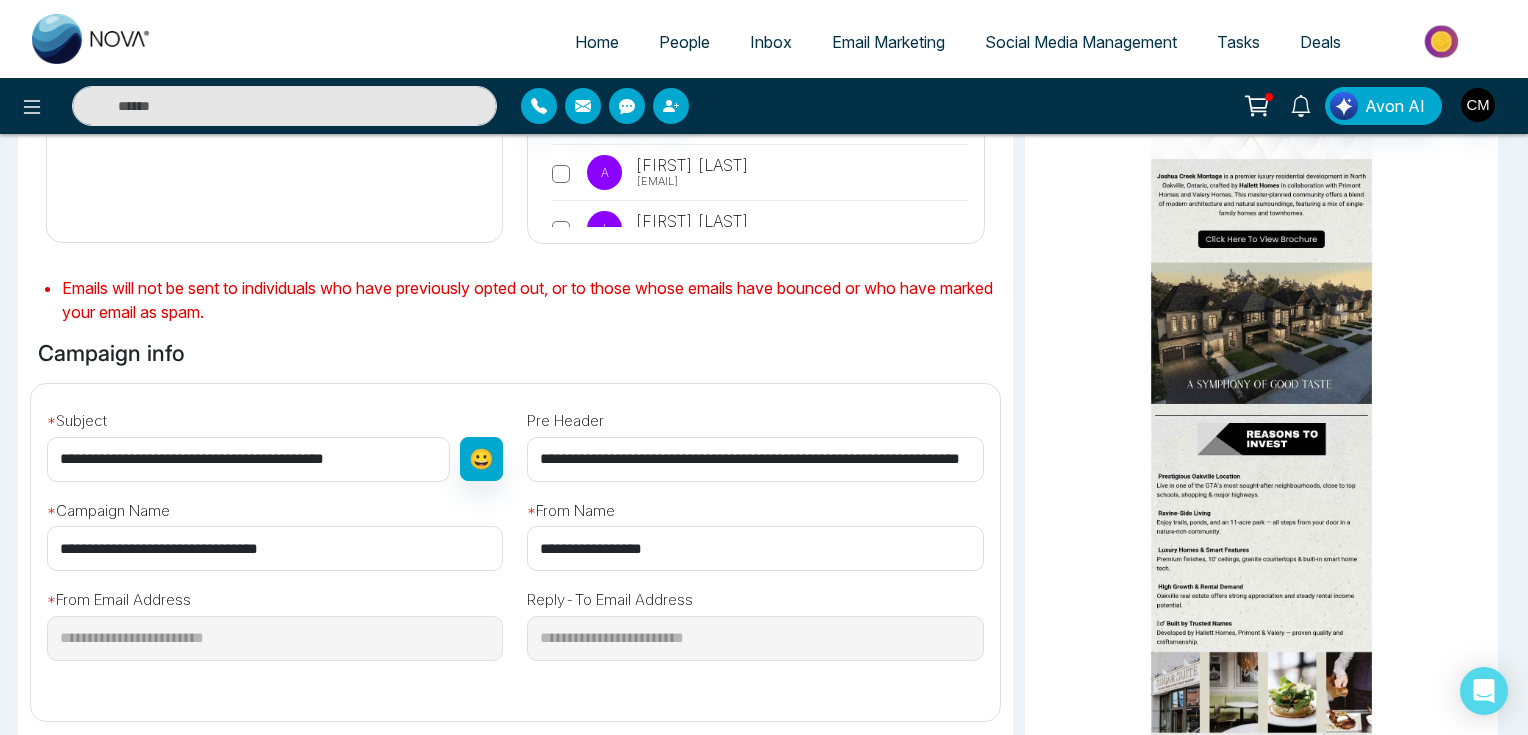 scroll, scrollTop: 0, scrollLeft: 0, axis: both 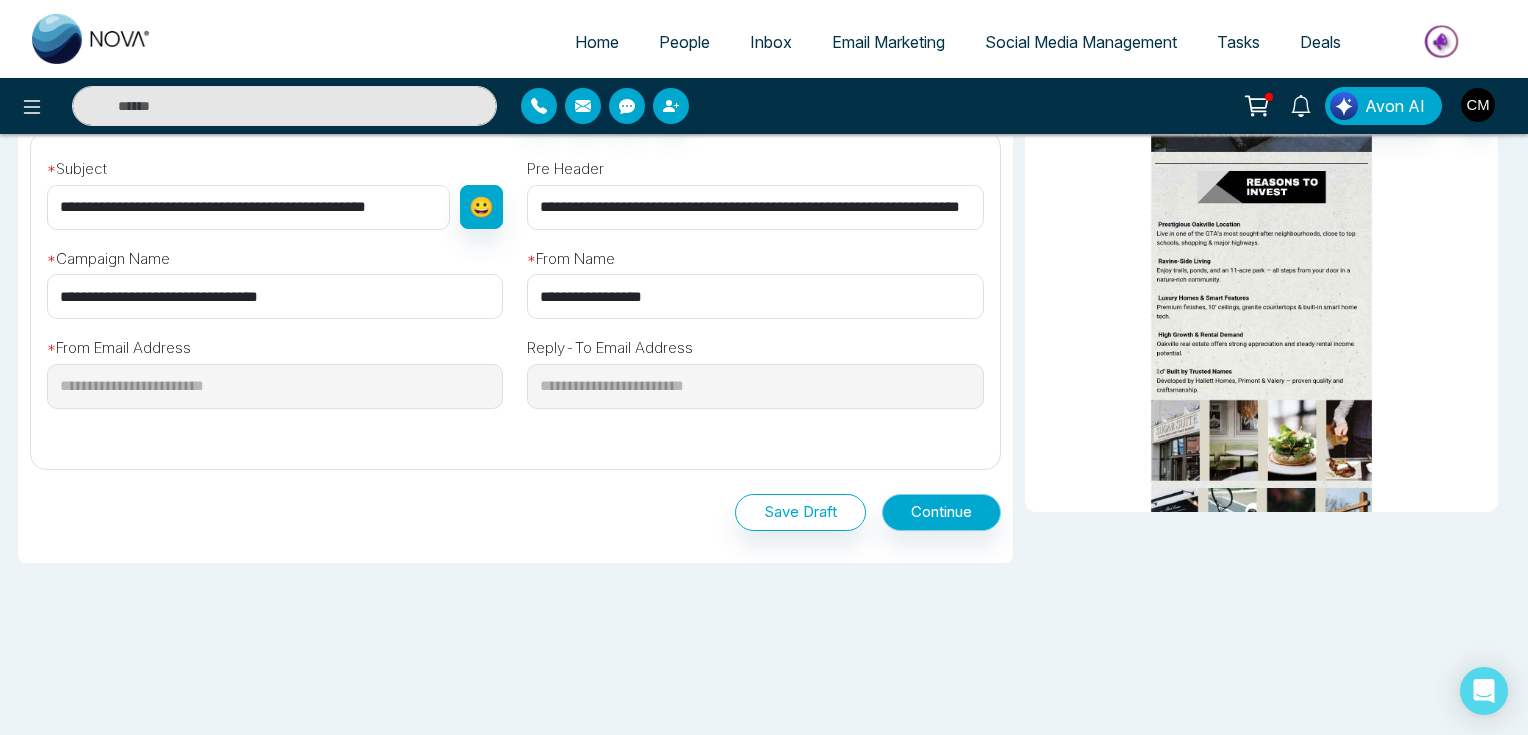 type on "**********" 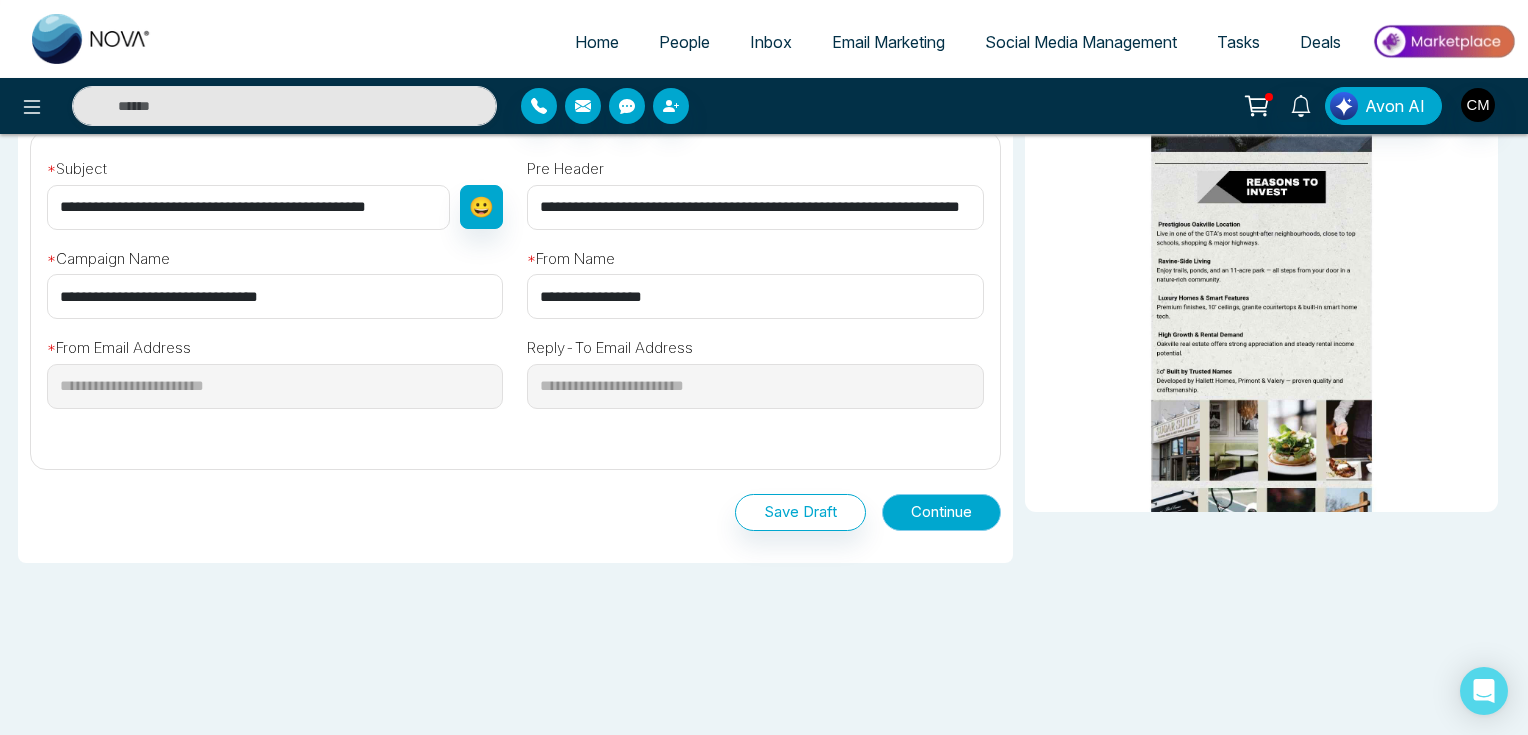 click on "Continue" at bounding box center [941, 512] 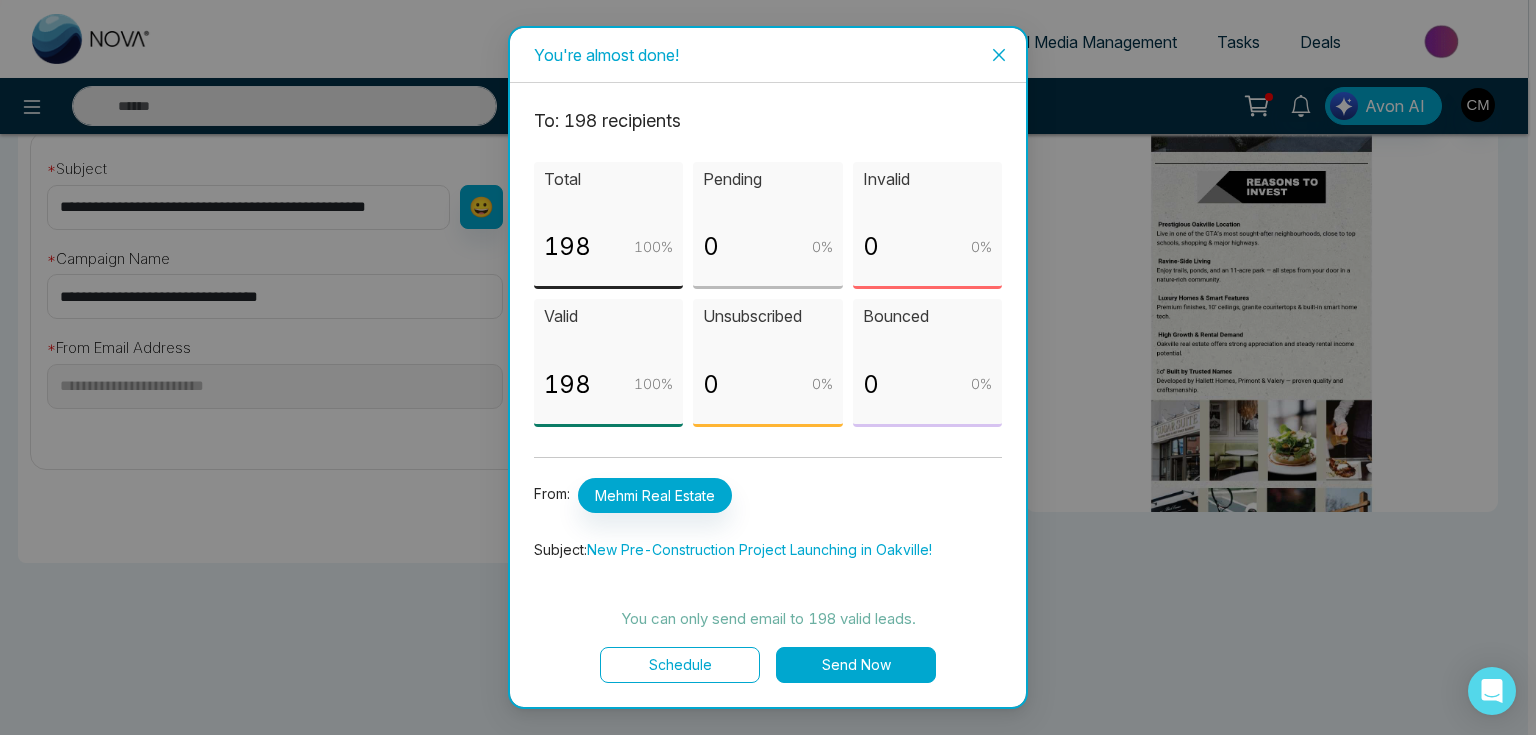 click on "Send Now" at bounding box center (856, 665) 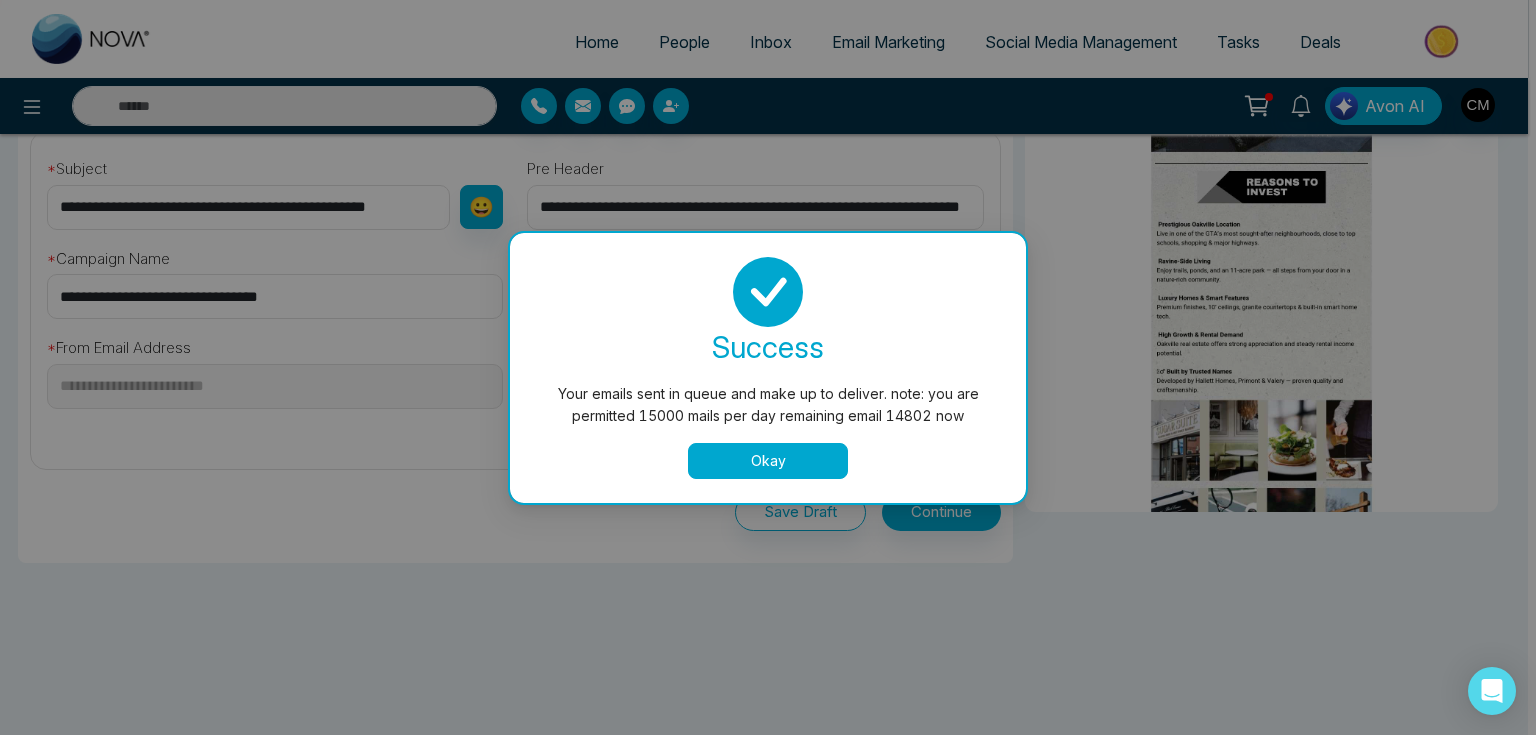 click on "Okay" at bounding box center (768, 461) 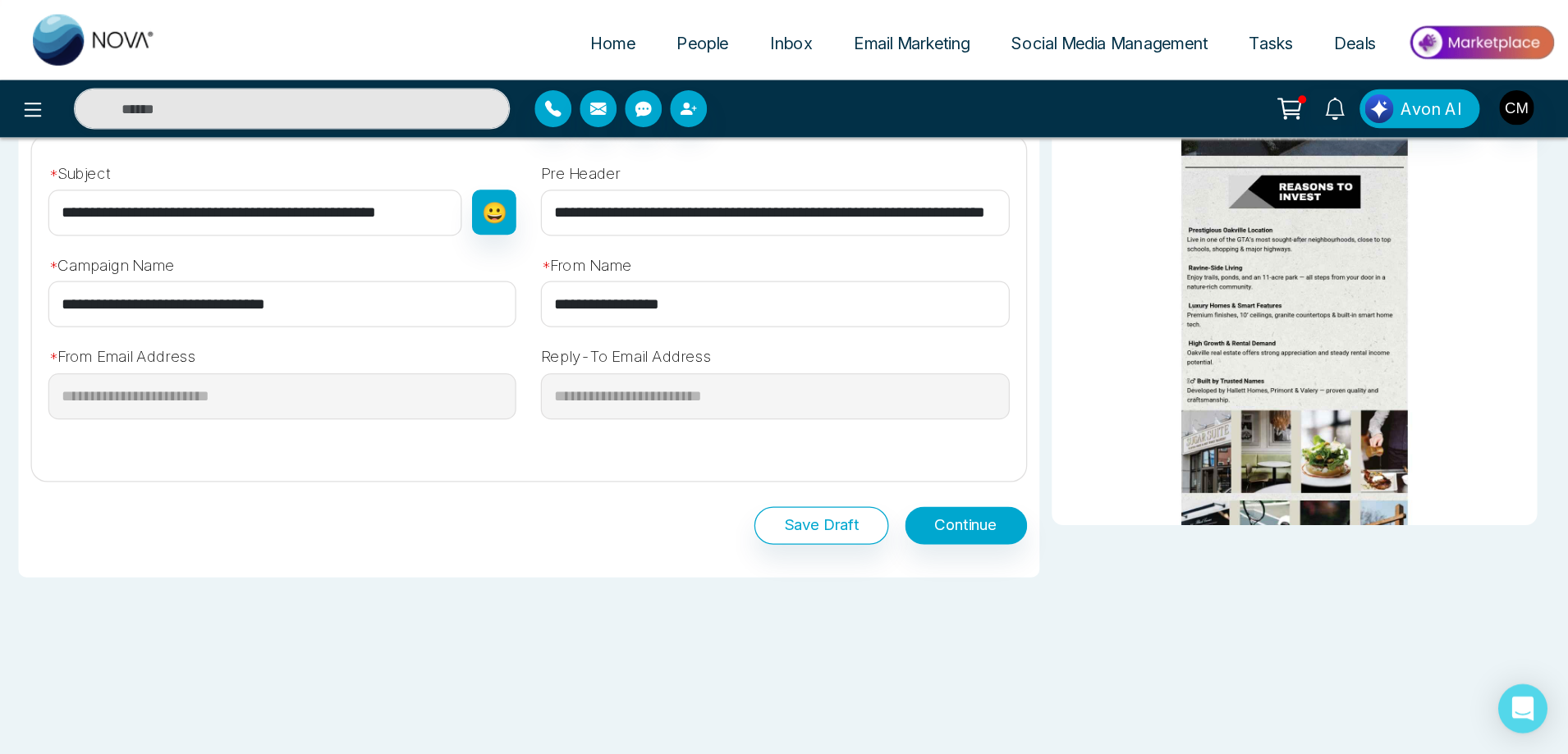 scroll, scrollTop: 0, scrollLeft: 0, axis: both 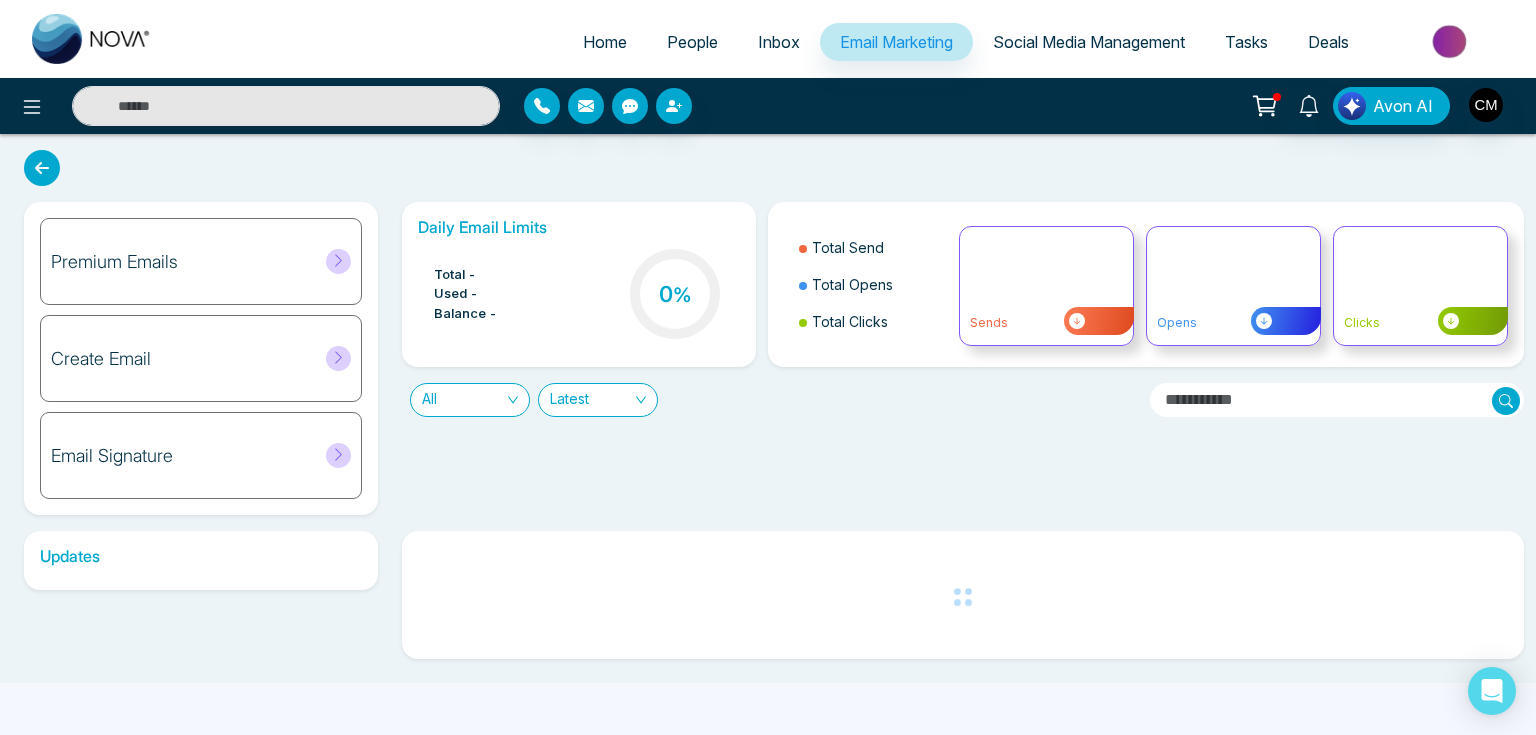 click on "People" at bounding box center (692, 42) 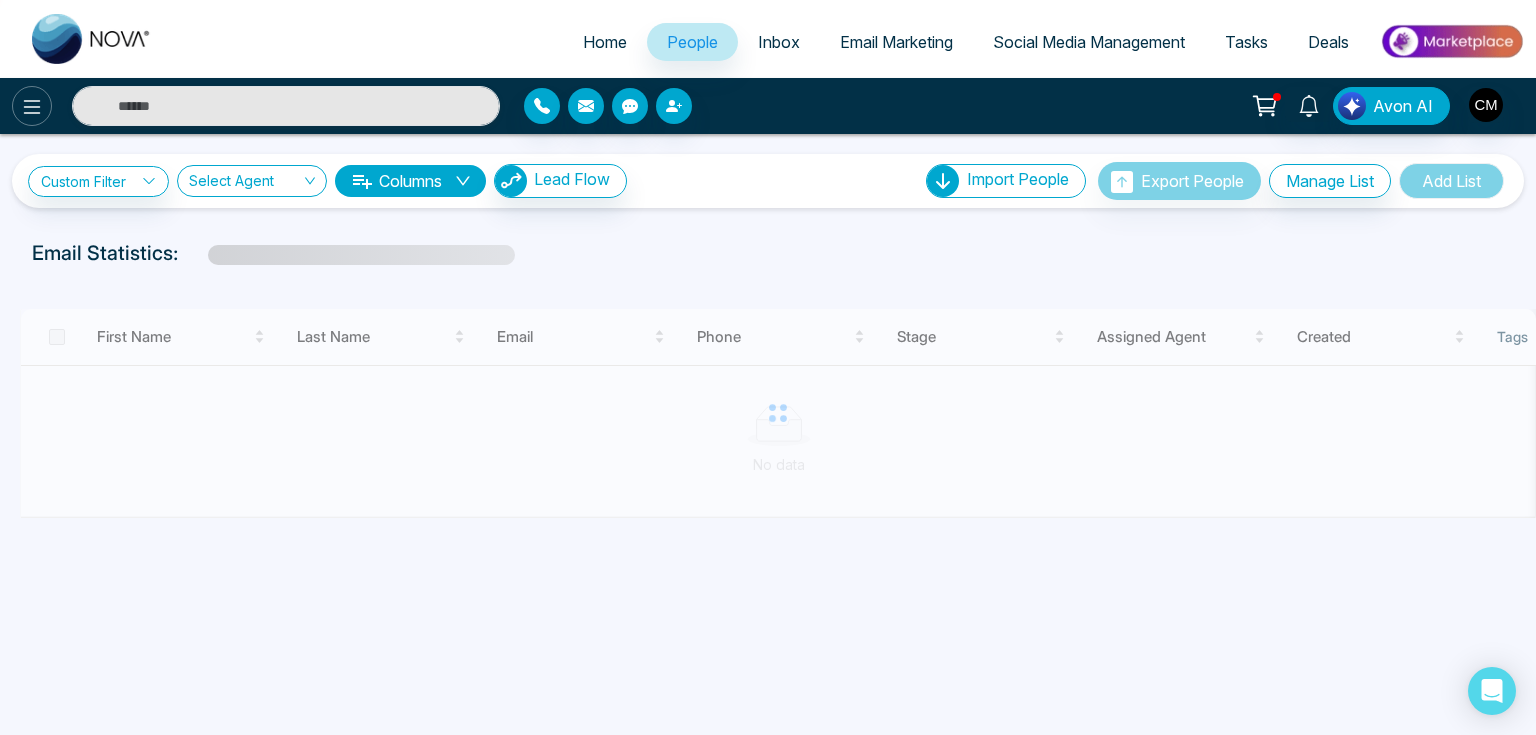 click at bounding box center (32, 106) 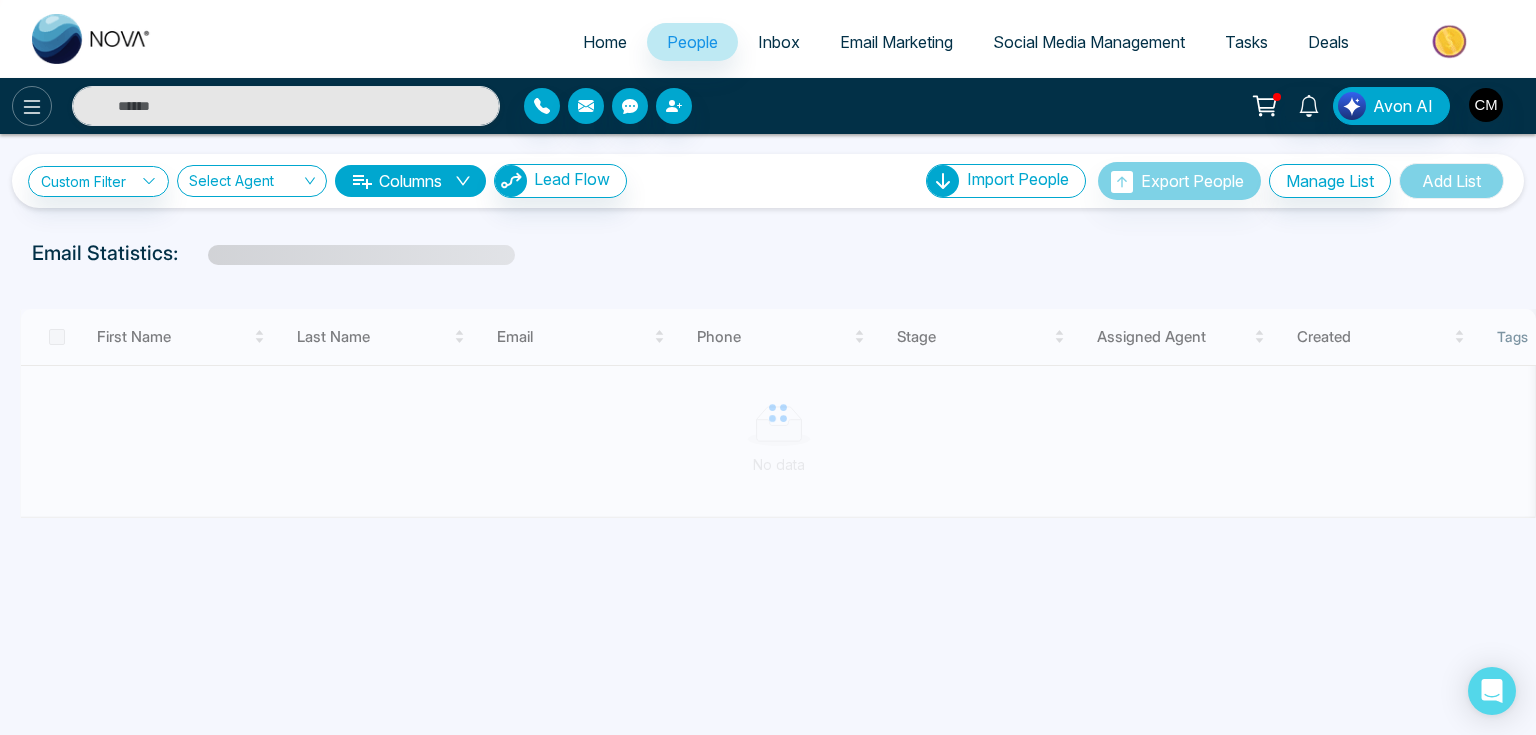 click 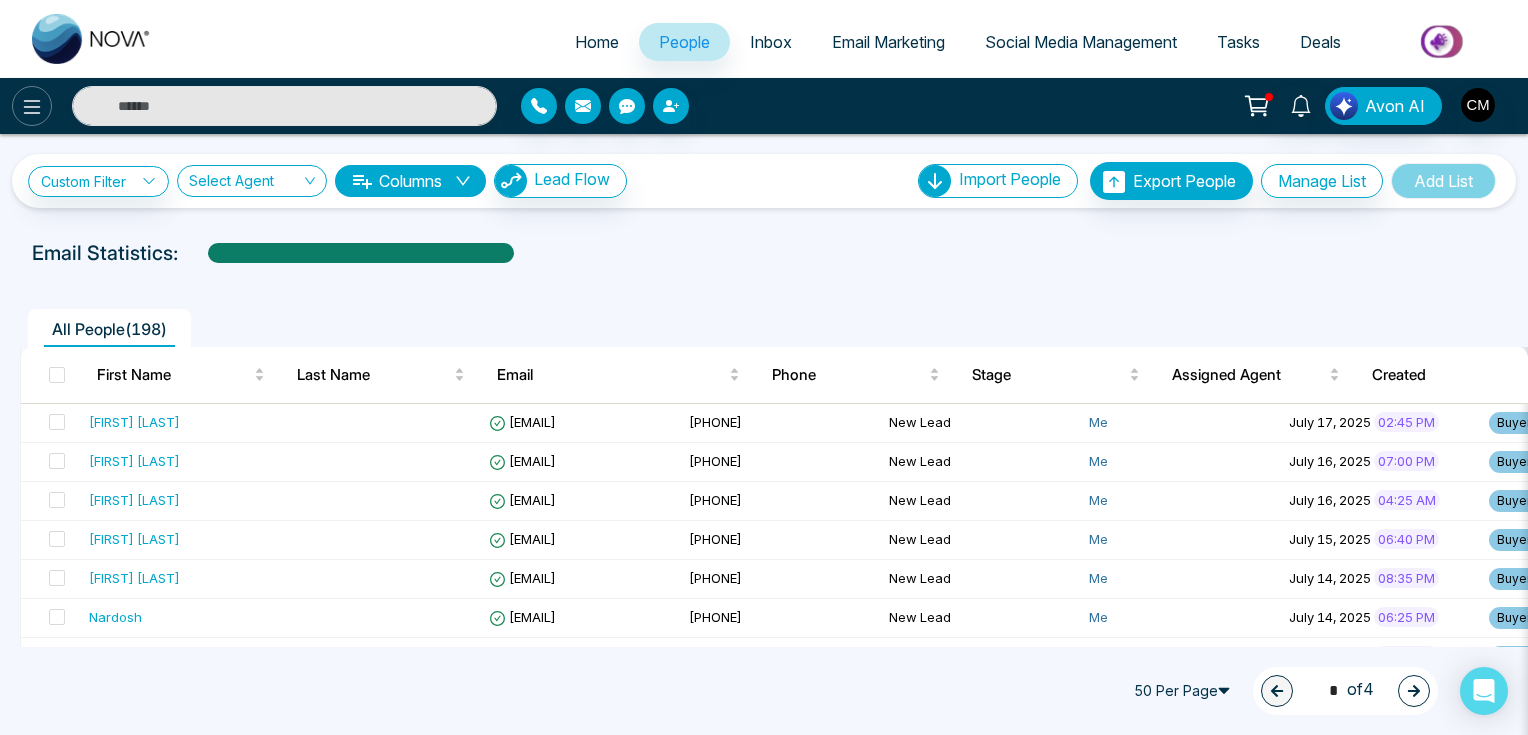 click 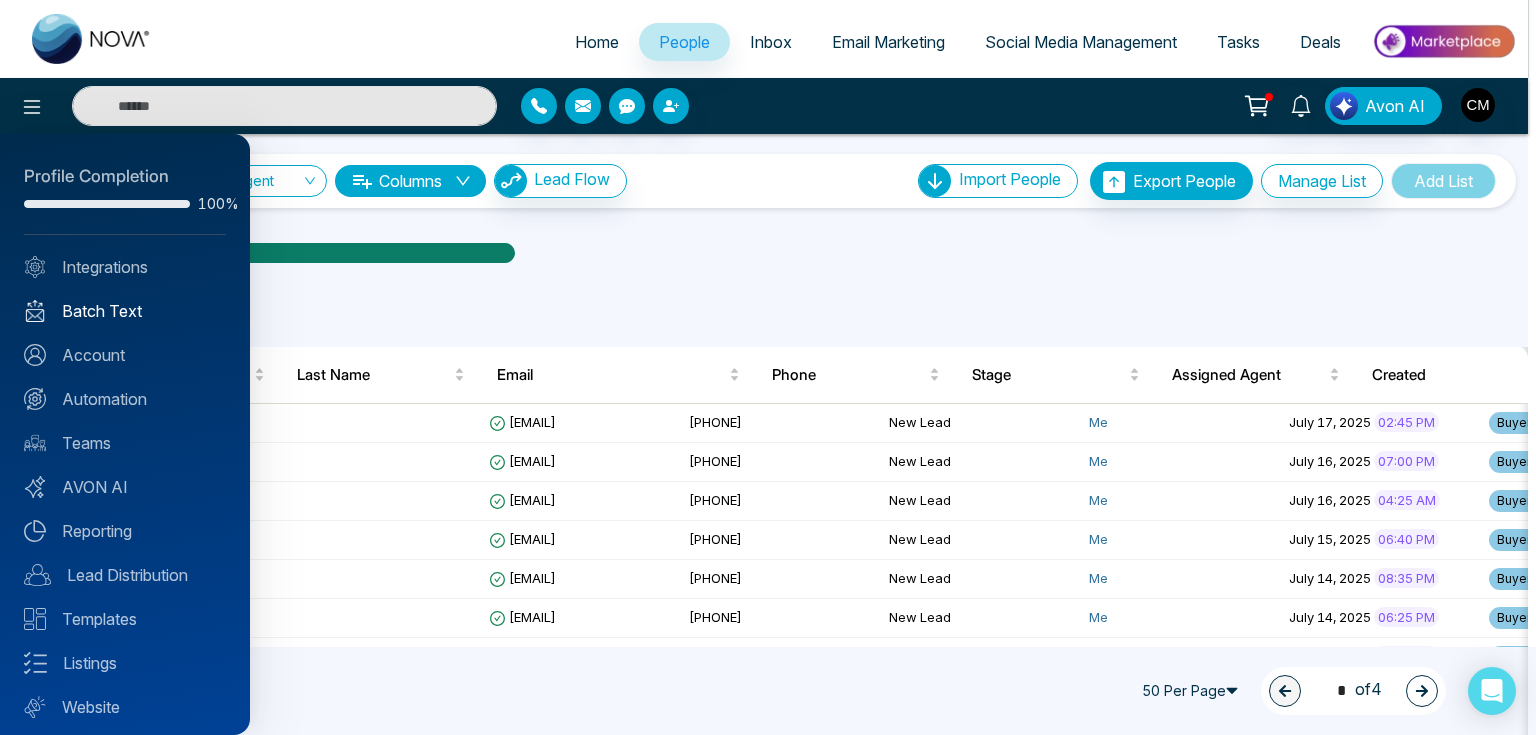 click on "Batch Text" at bounding box center (125, 311) 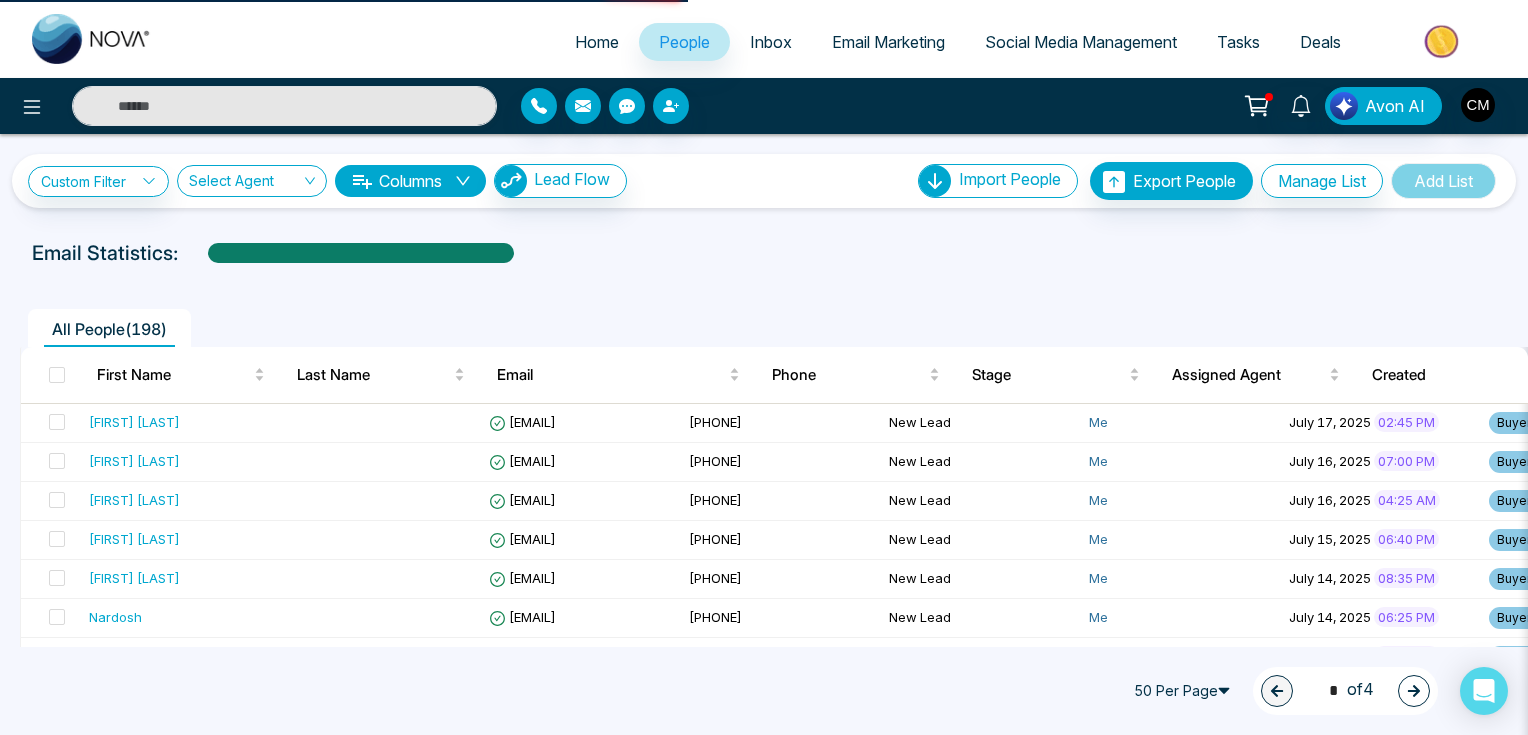 type 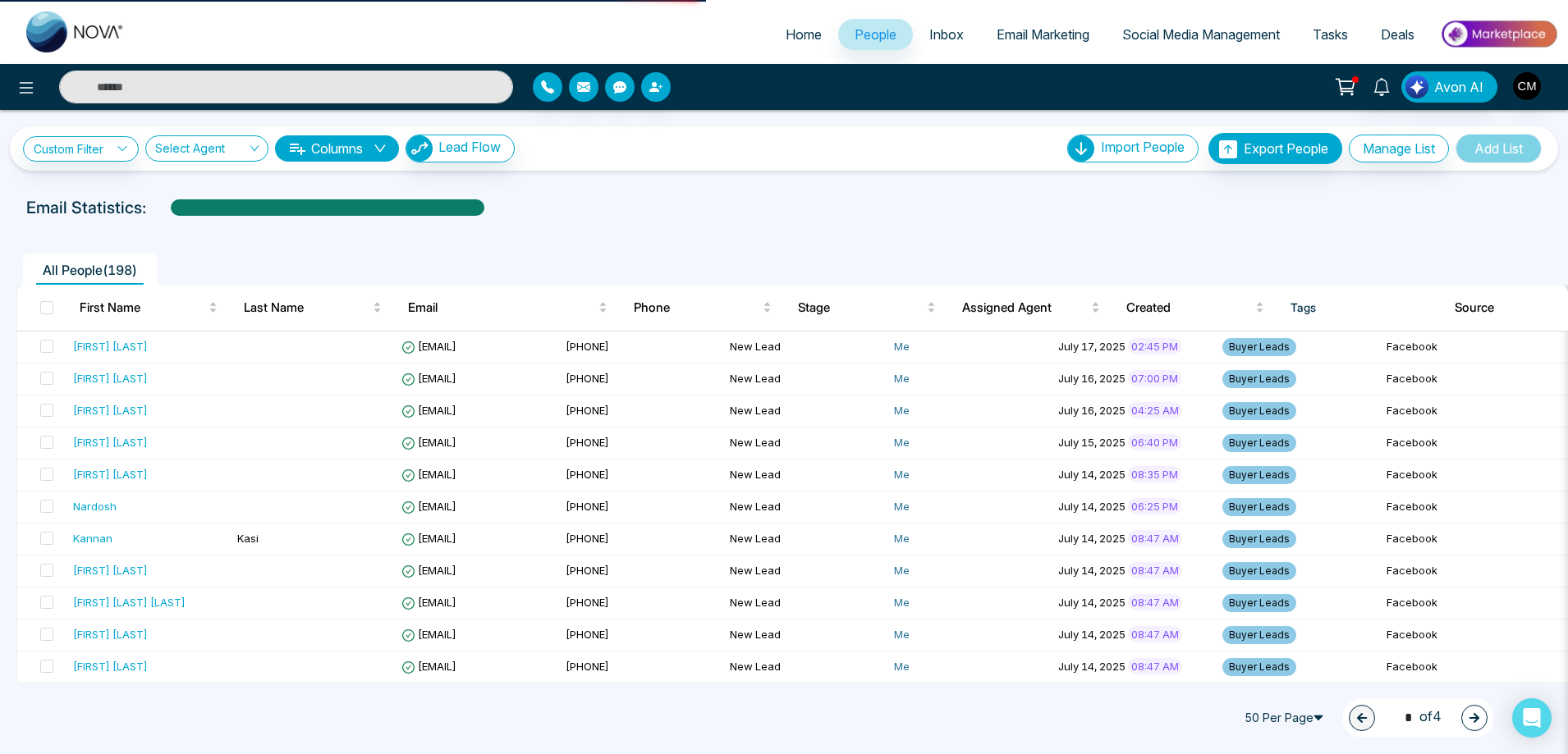 click at bounding box center [261, 87] 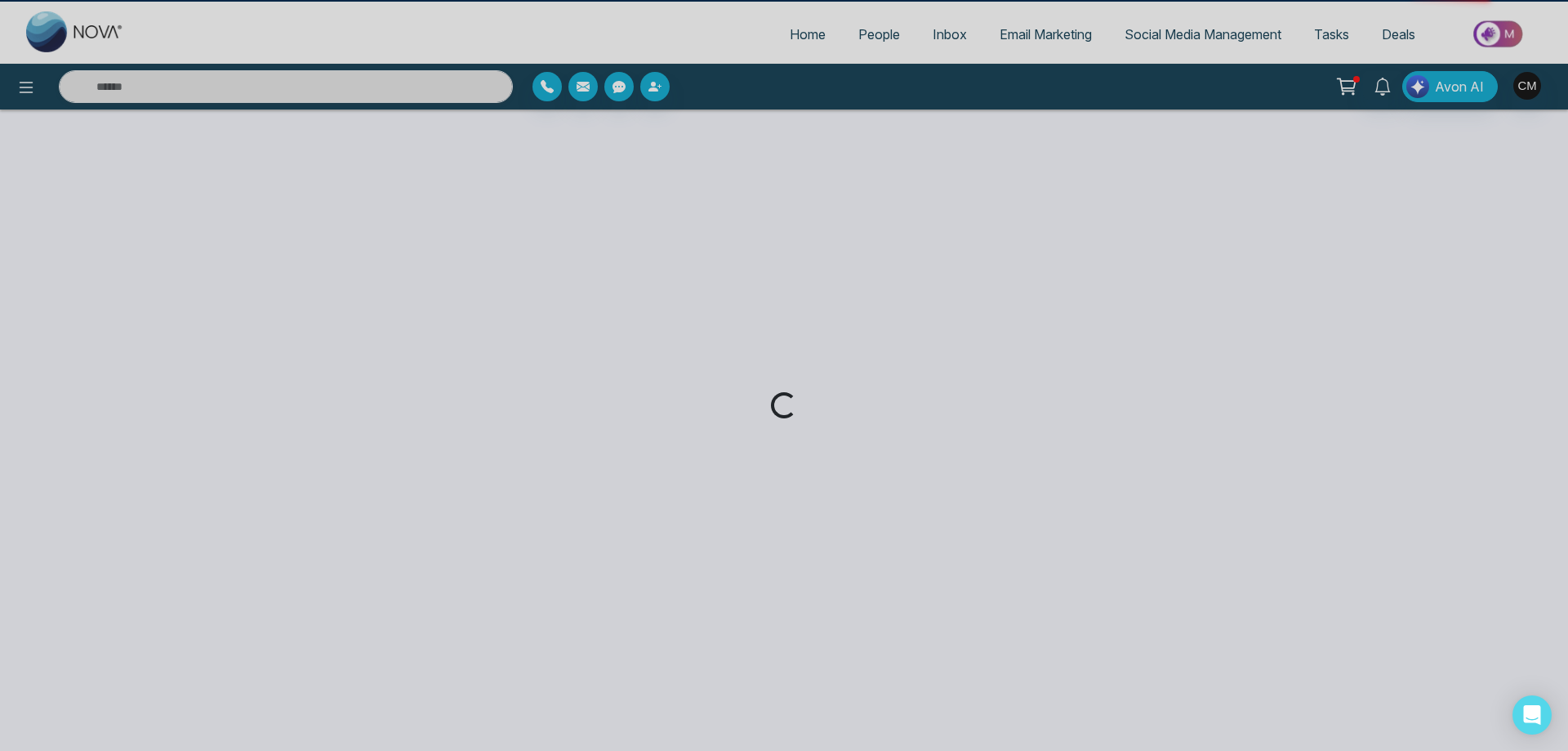 click on "Loading..." at bounding box center [784, 375] 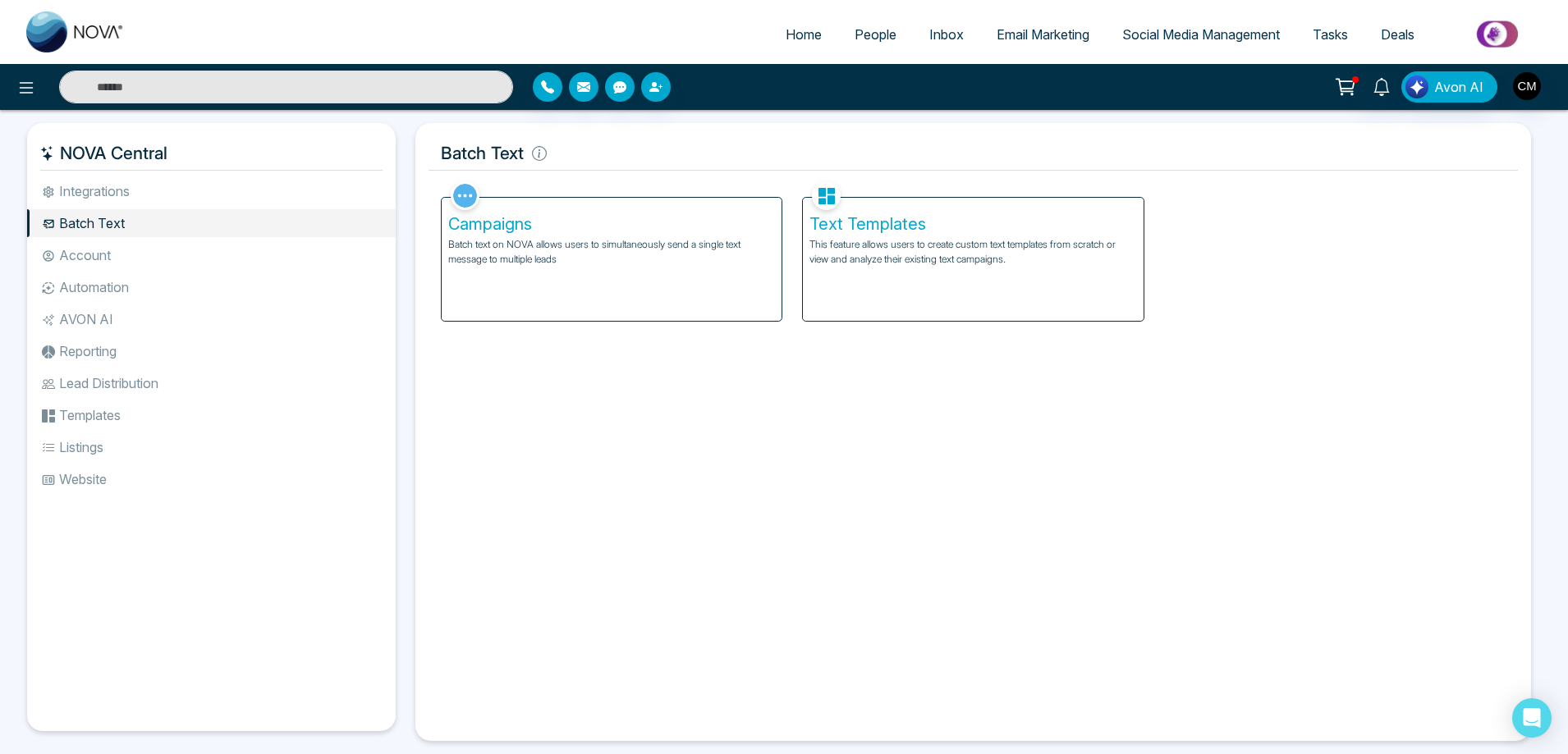 click on "Batch text on NOVA allows users to simultaneously send a single text message to multiple leads" at bounding box center (612, 252) 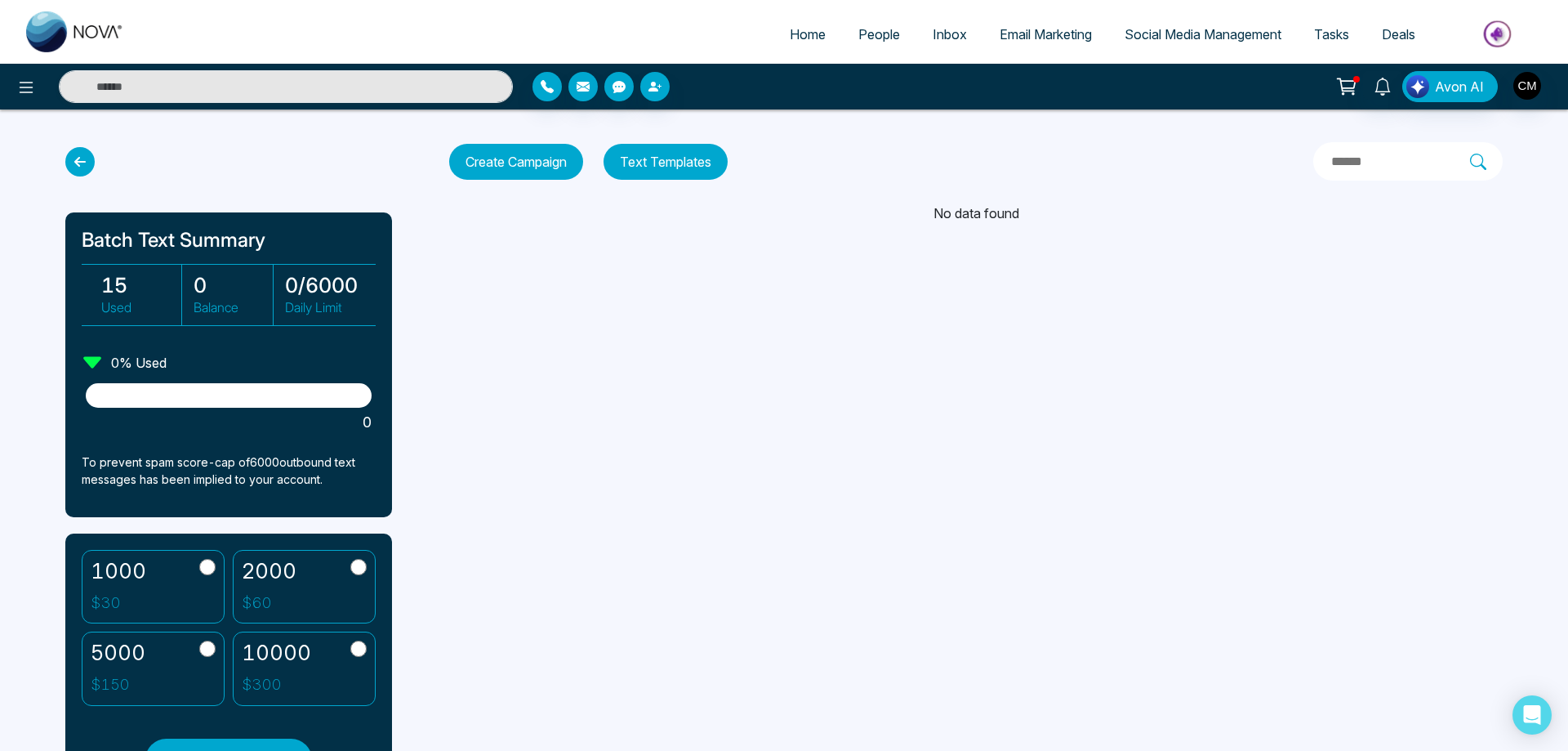 click on "Create Campaign" at bounding box center (516, 162) 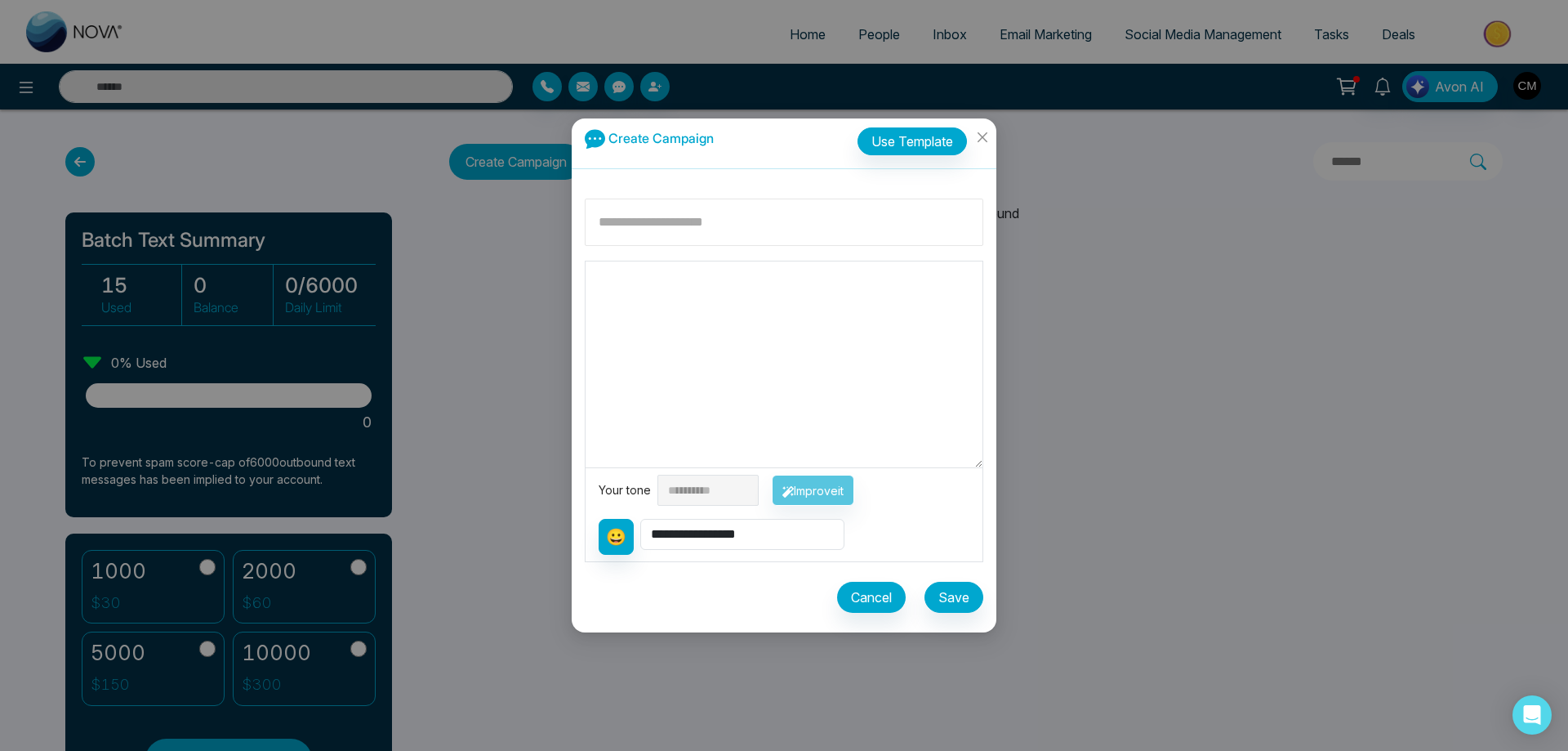 click at bounding box center (784, 222) 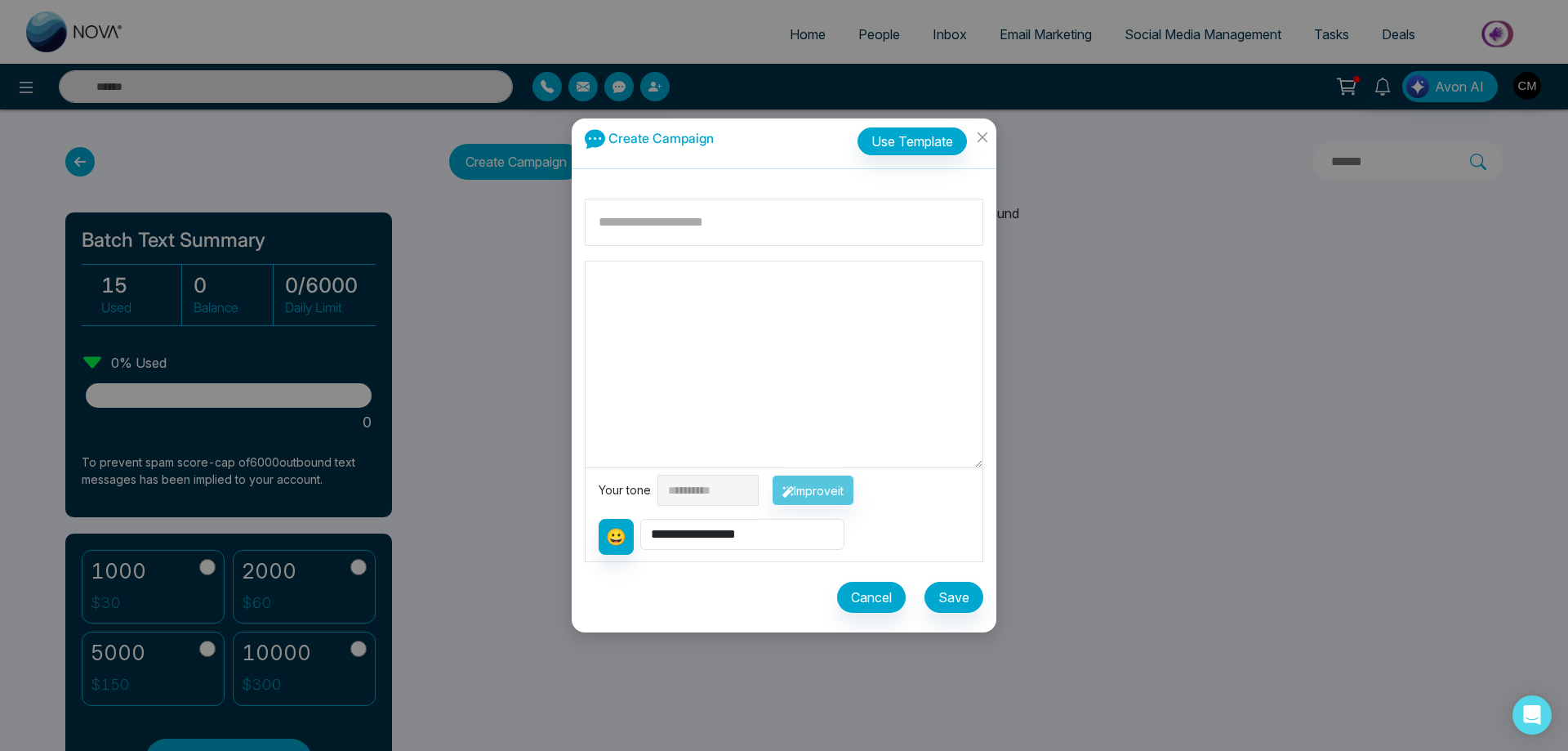 click at bounding box center (784, 364) 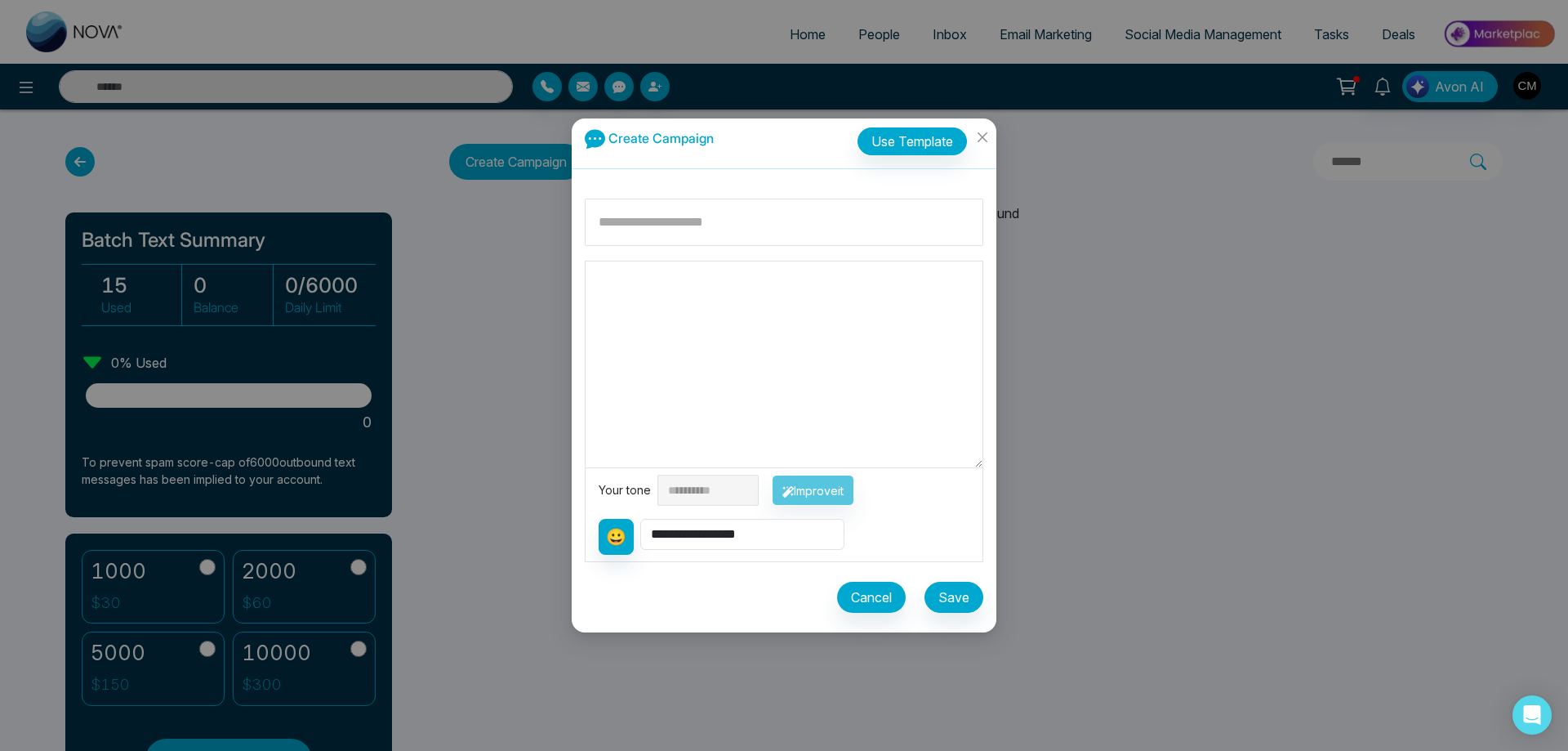 paste on "**********" 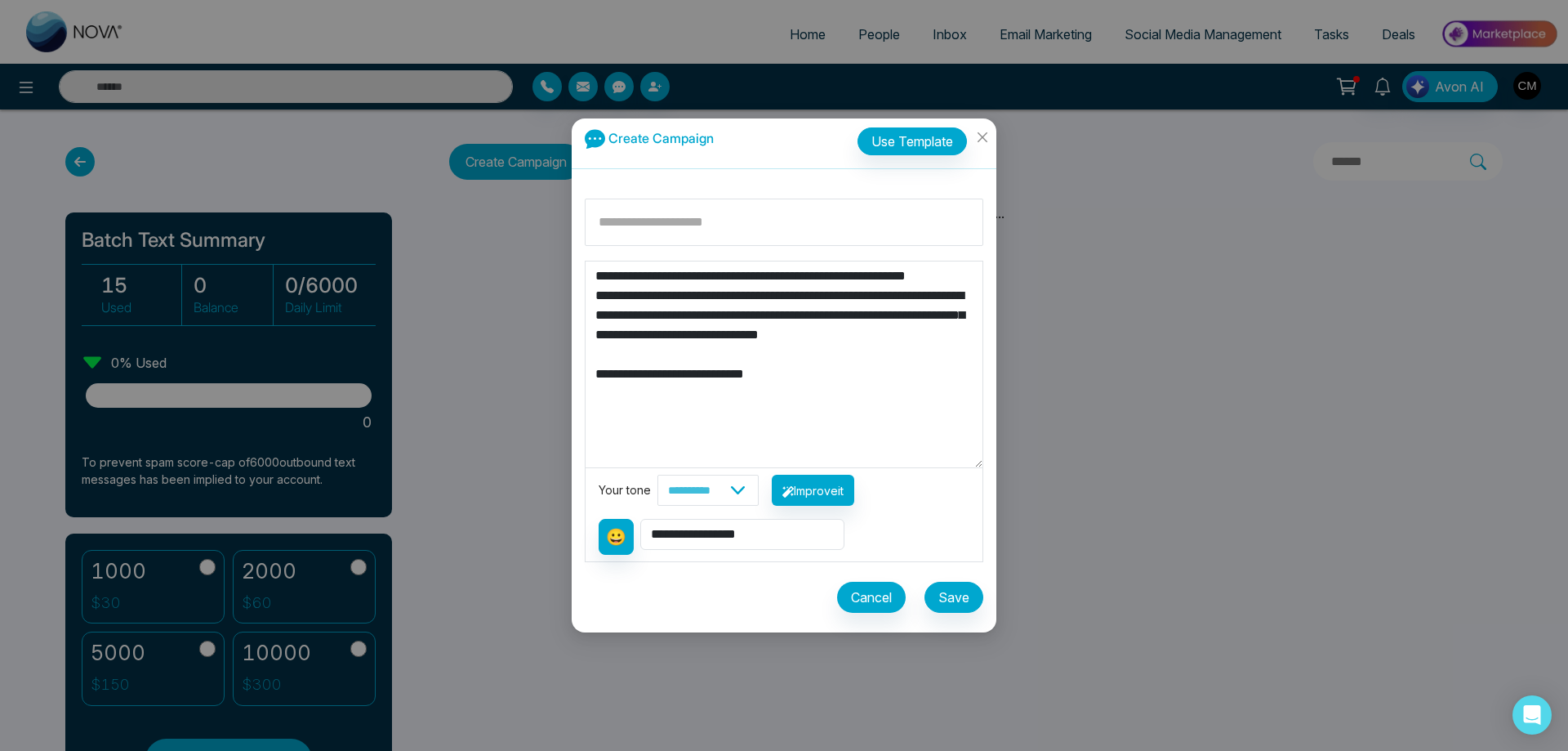 type on "**********" 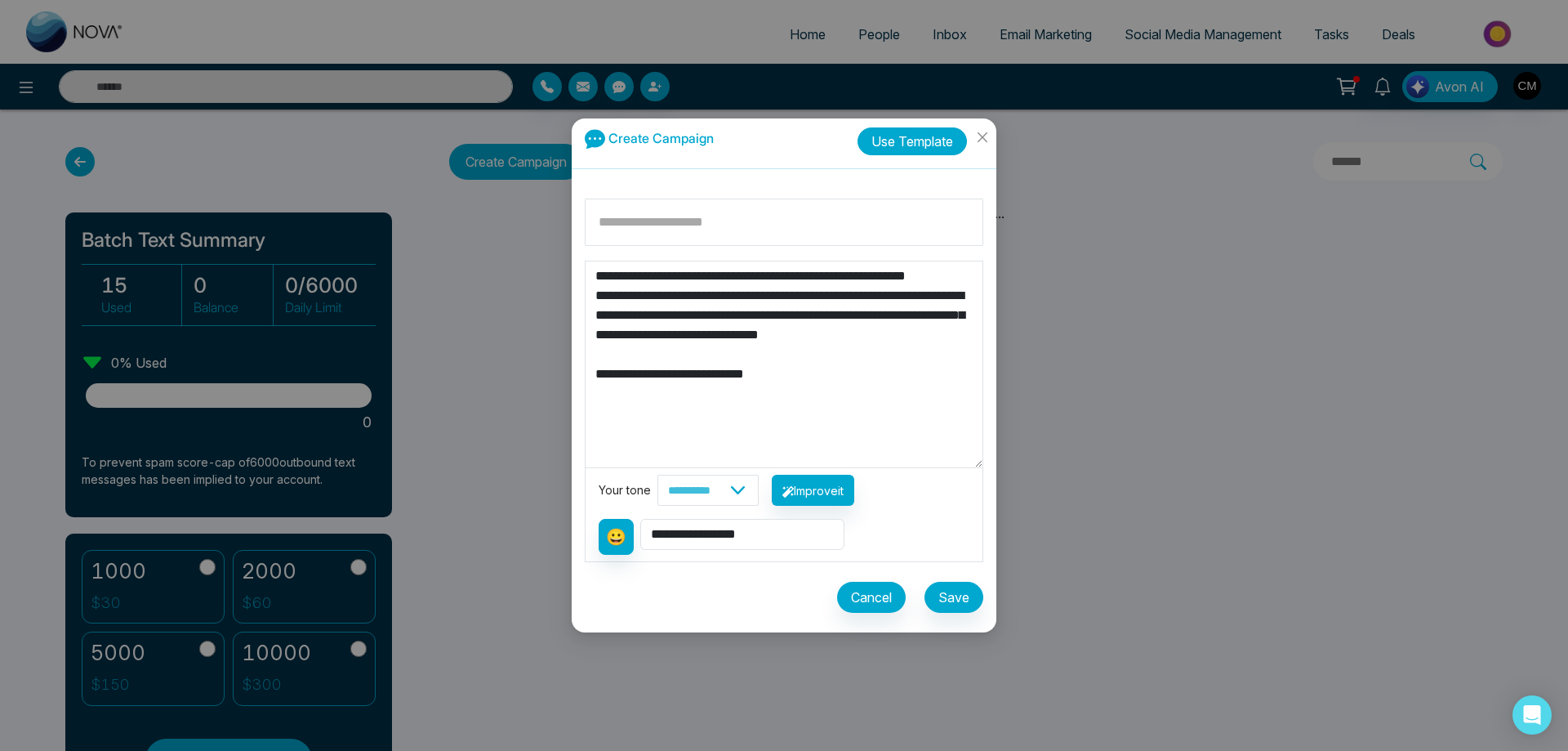 click on "Use Template" at bounding box center (912, 141) 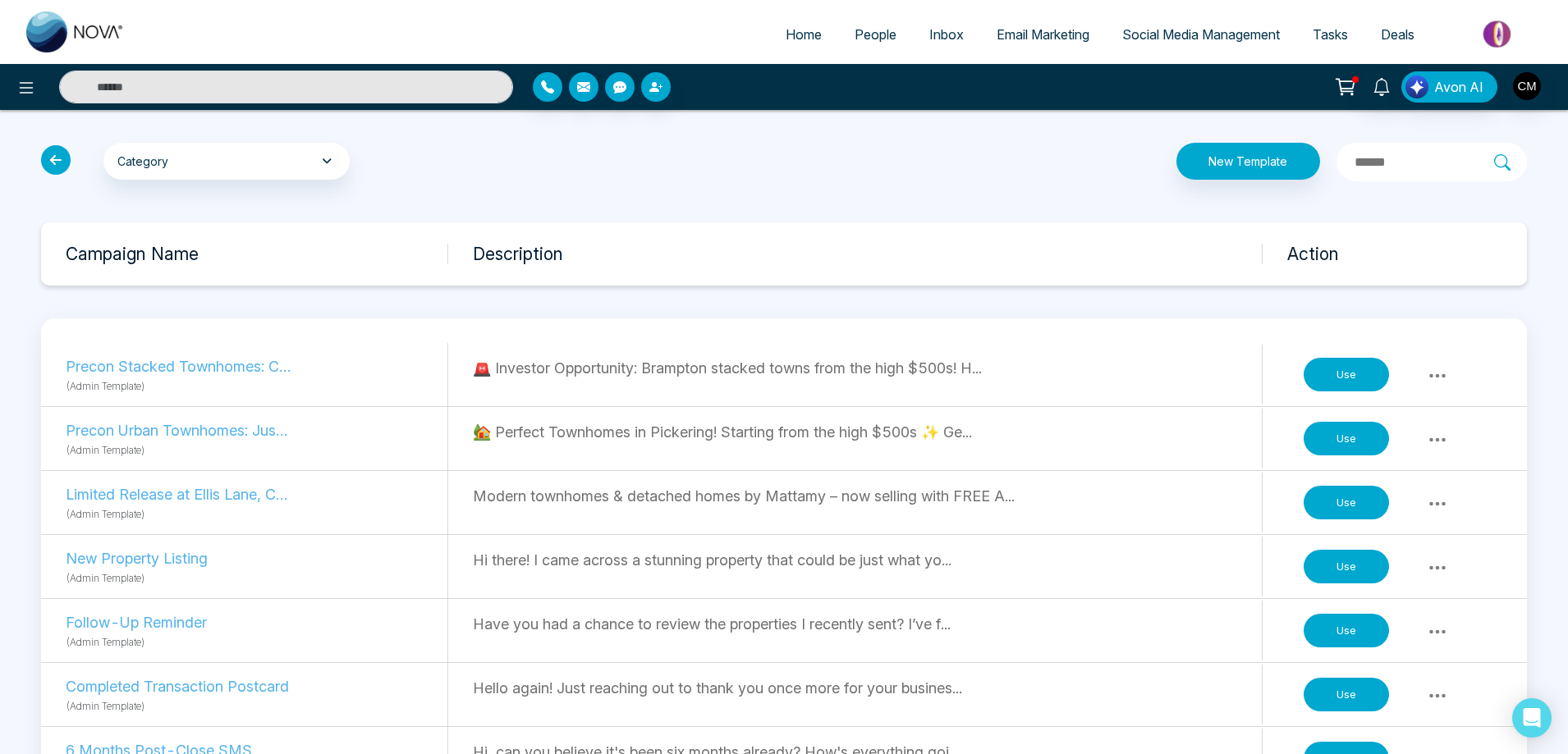 click on "Use" at bounding box center [1346, 375] 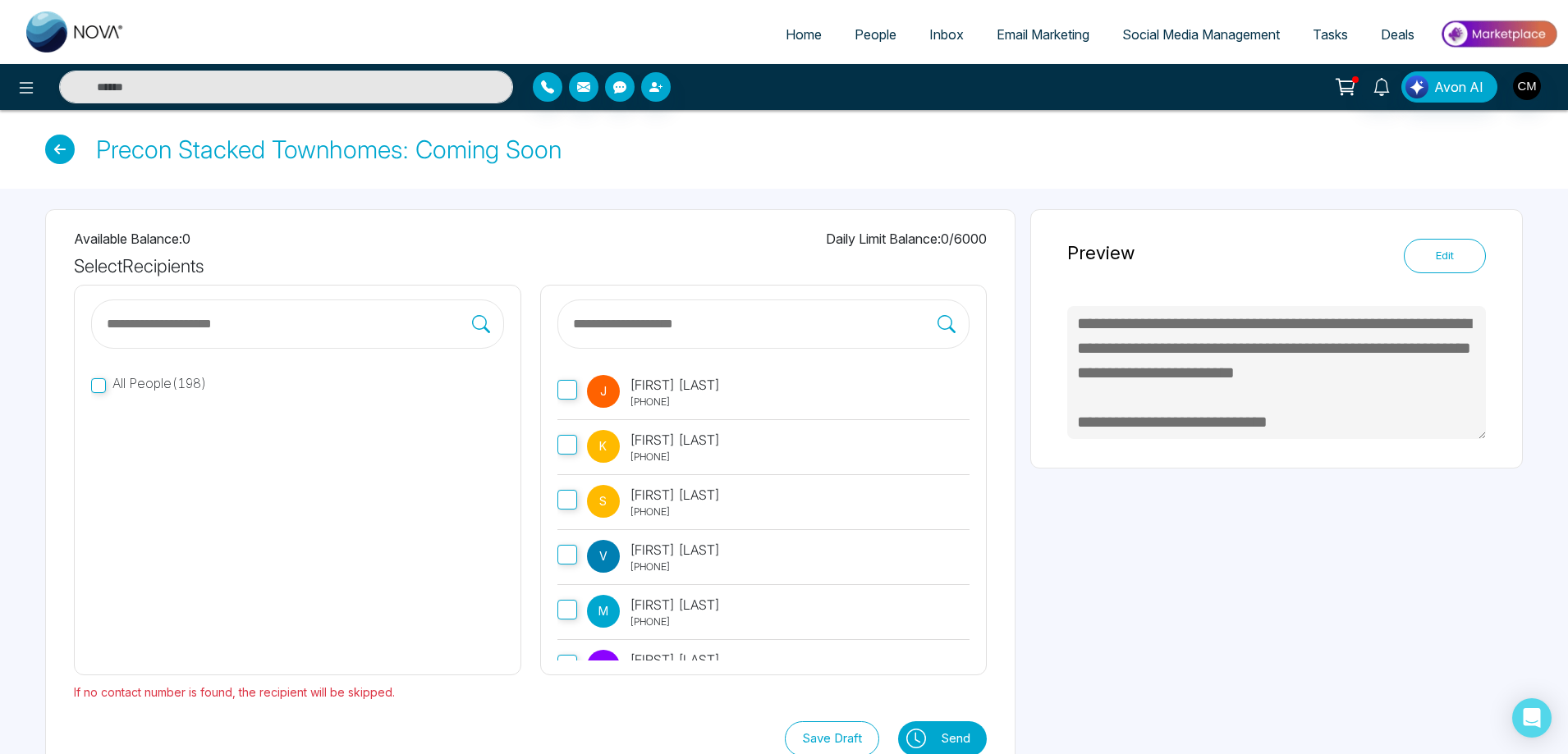 click on "All People   ( 198 )" at bounding box center [297, 480] 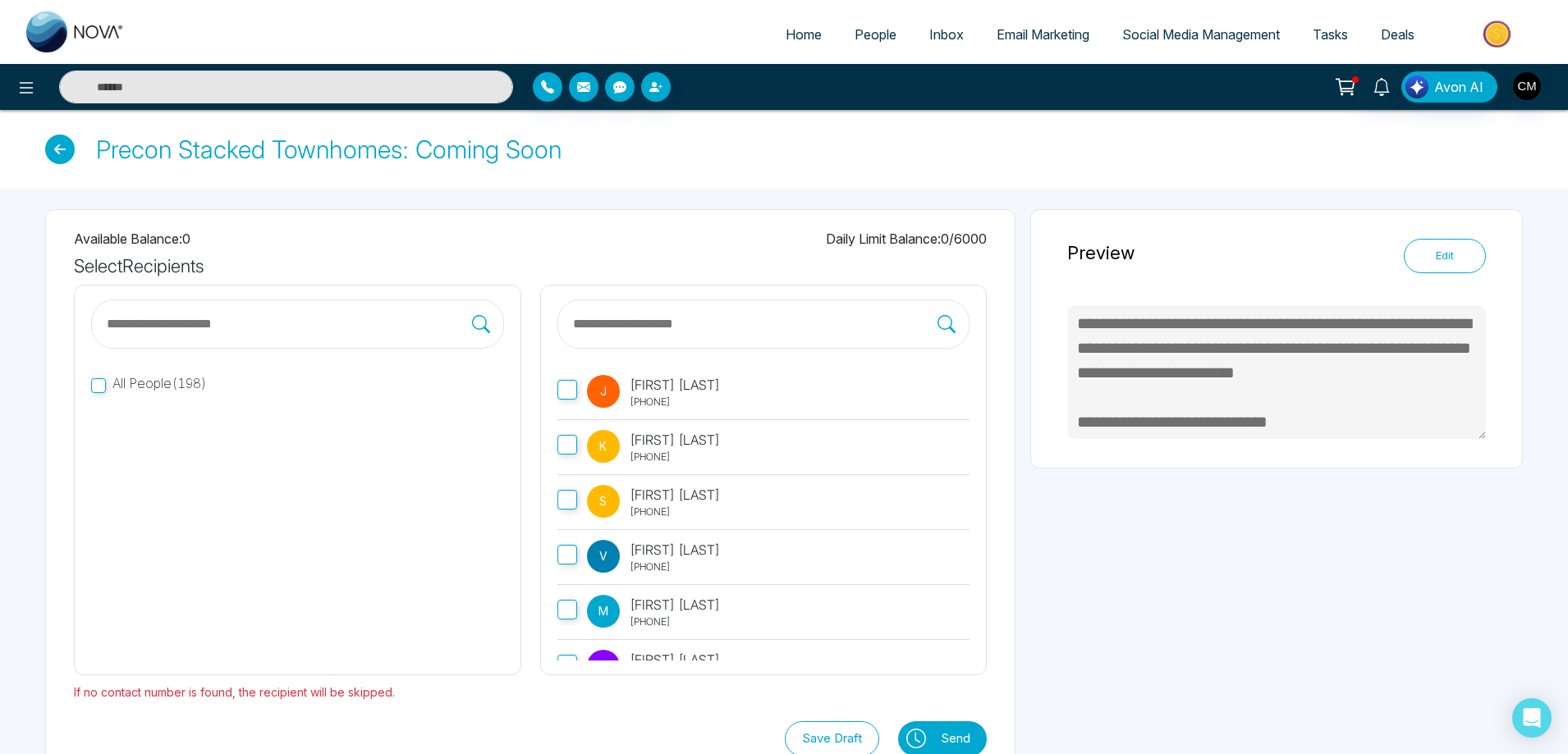 click on "All People   ( 198 )" at bounding box center [159, 383] 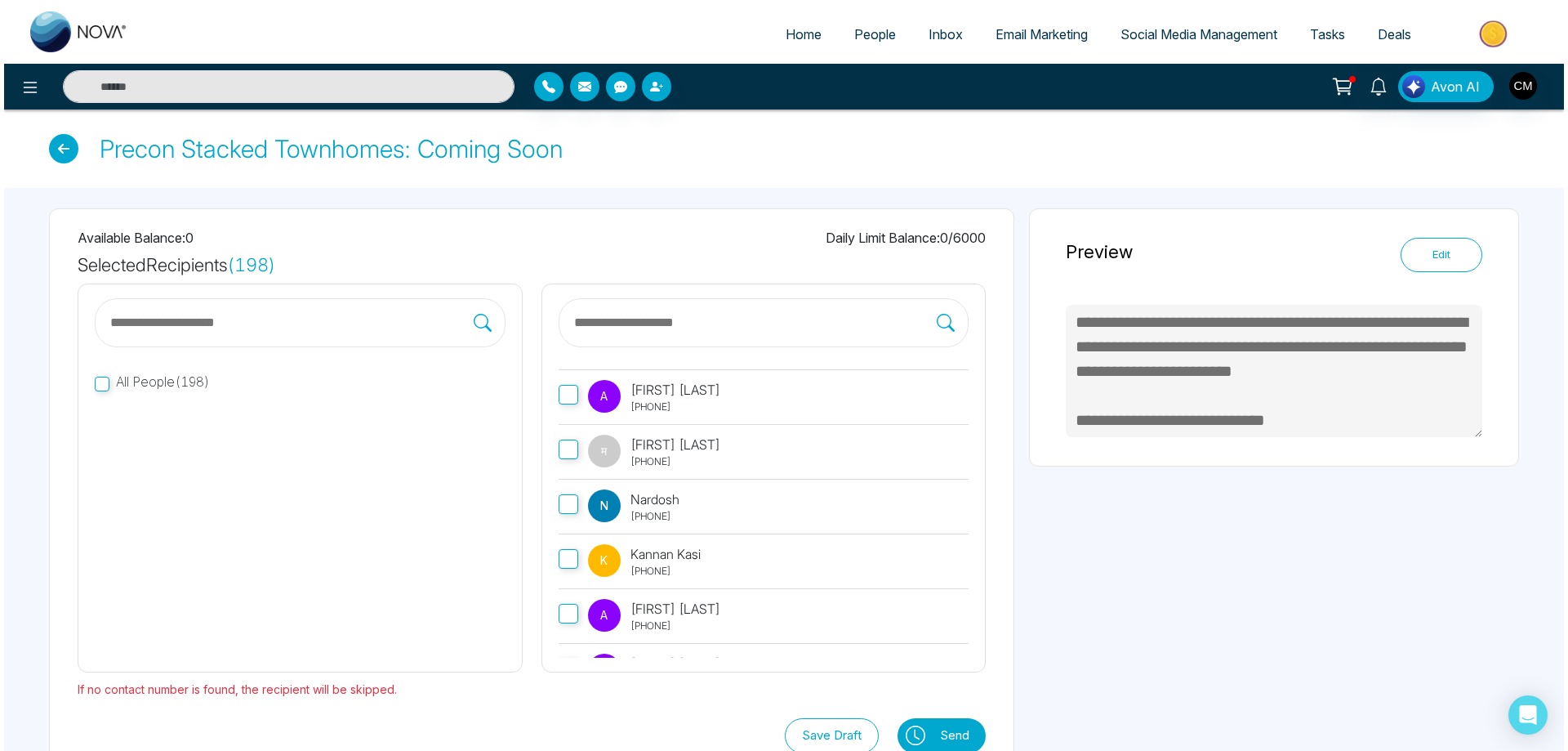 scroll, scrollTop: 327, scrollLeft: 0, axis: vertical 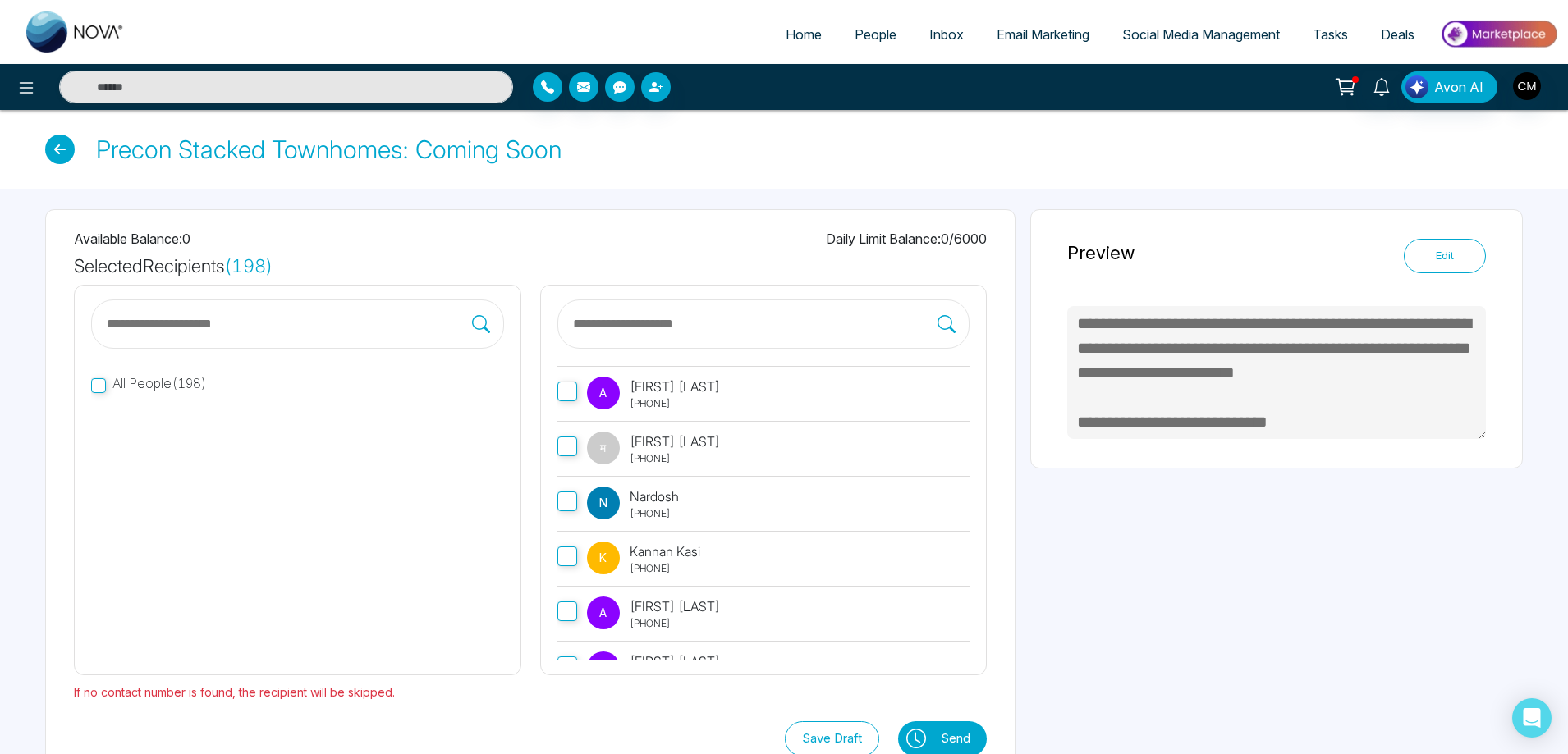click on "Send" at bounding box center [960, 738] 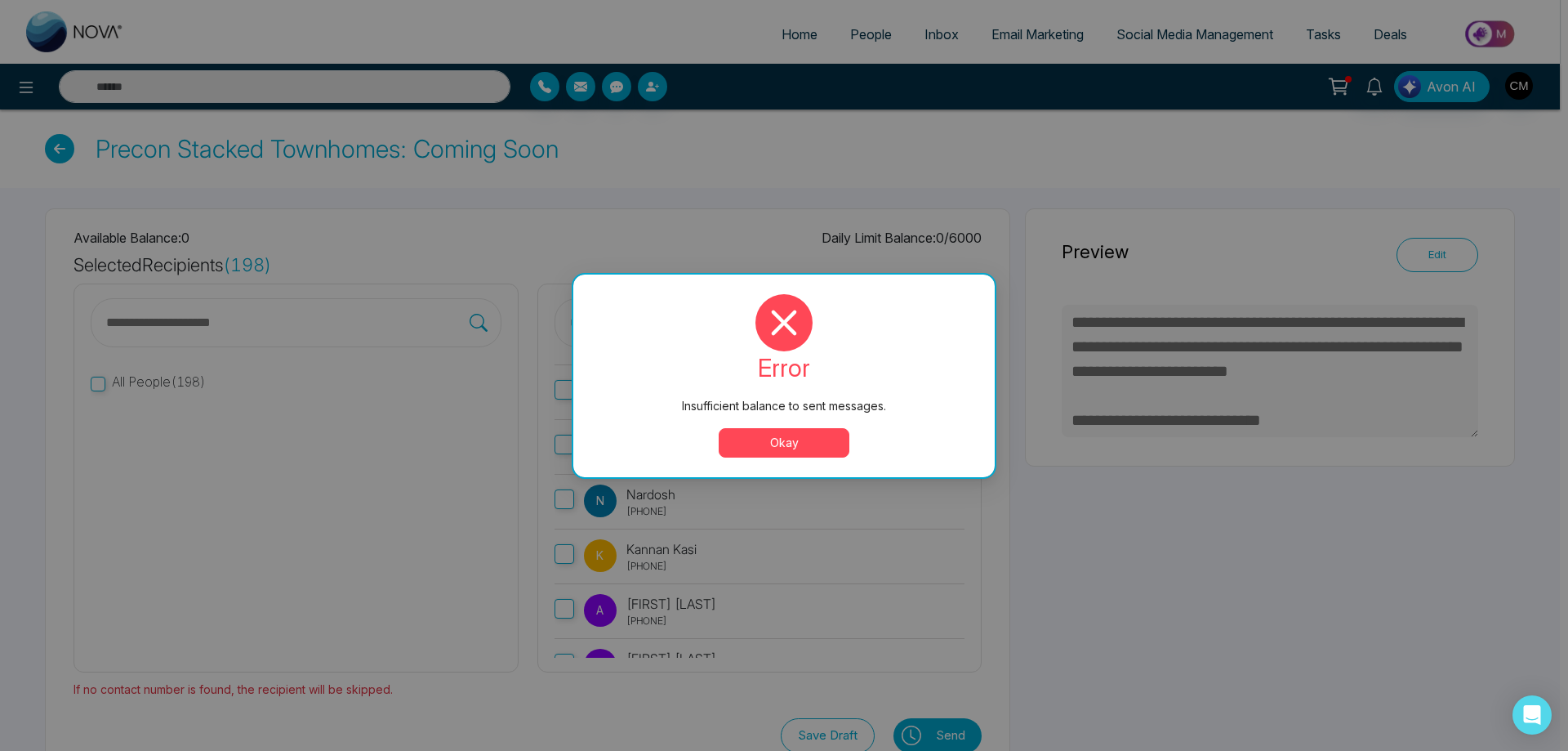 click on "Okay" at bounding box center (784, 443) 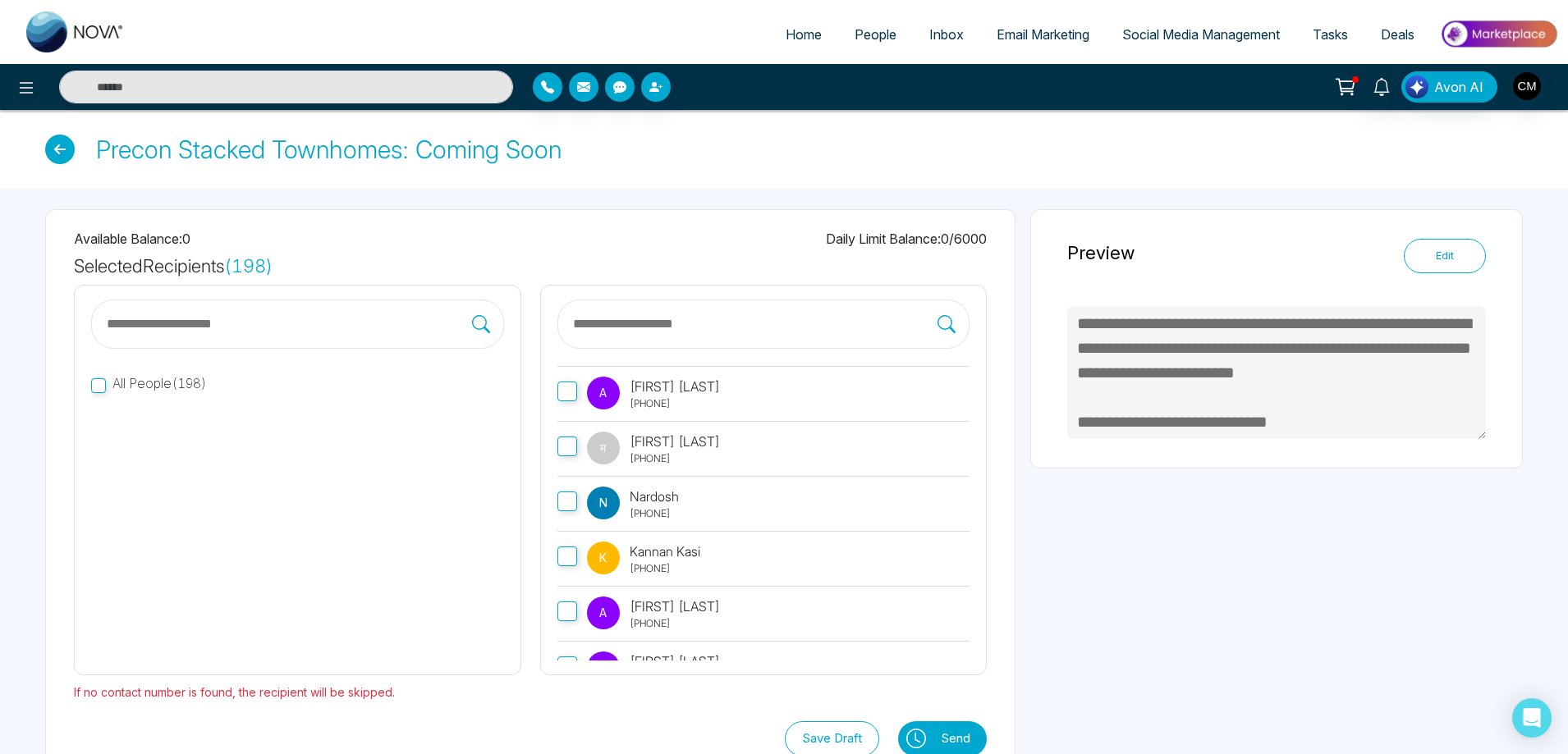 click at bounding box center [60, 149] 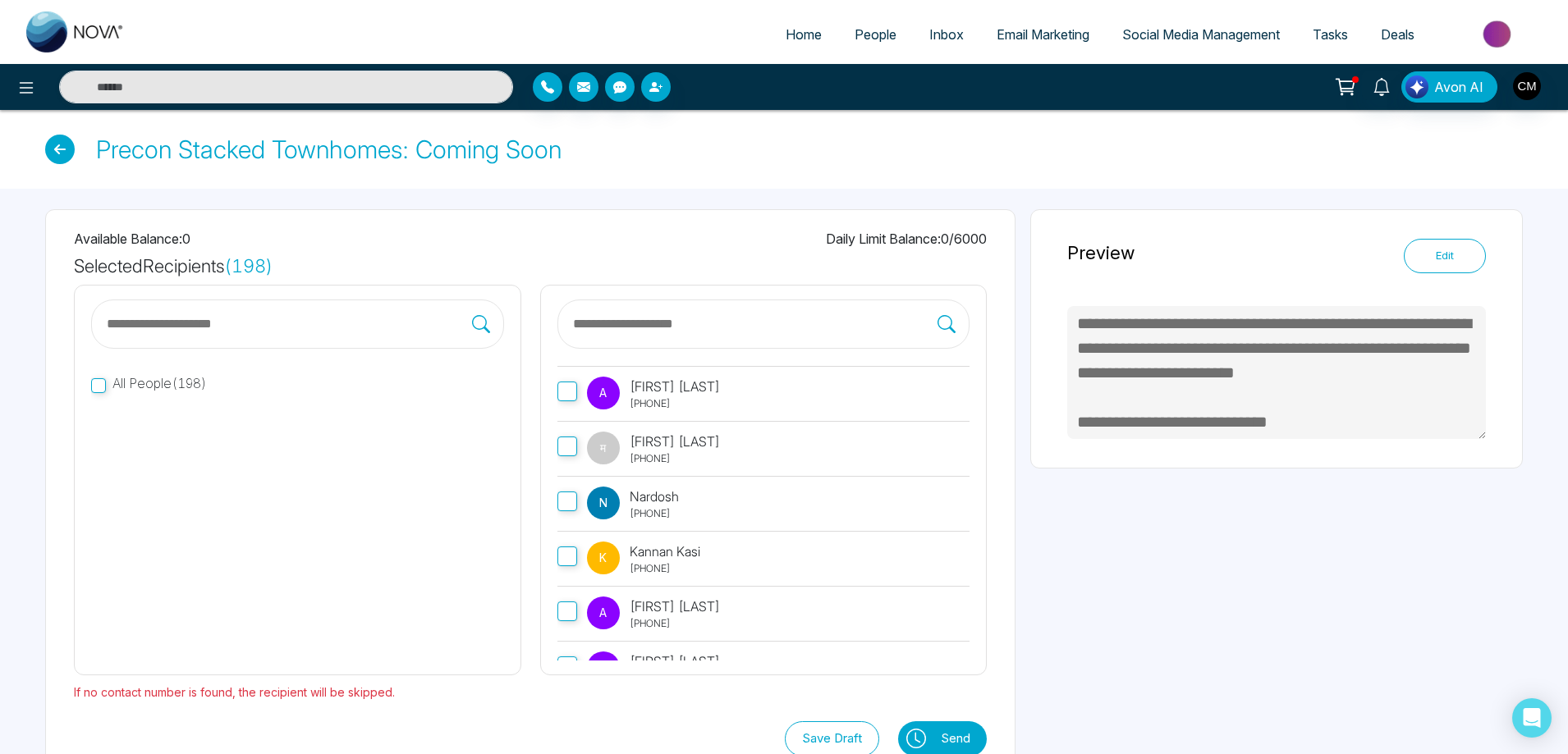 type on "**********" 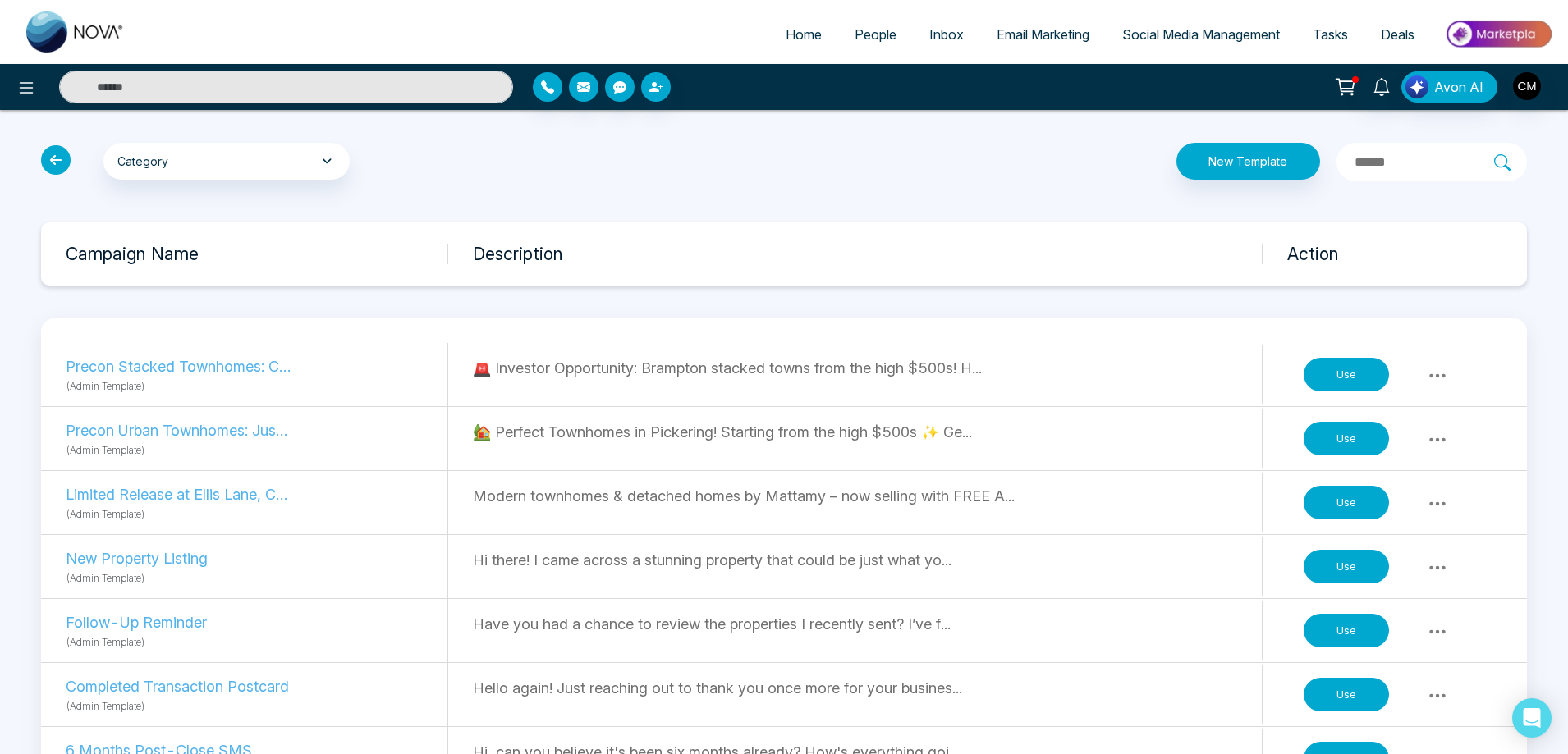click at bounding box center (56, 160) 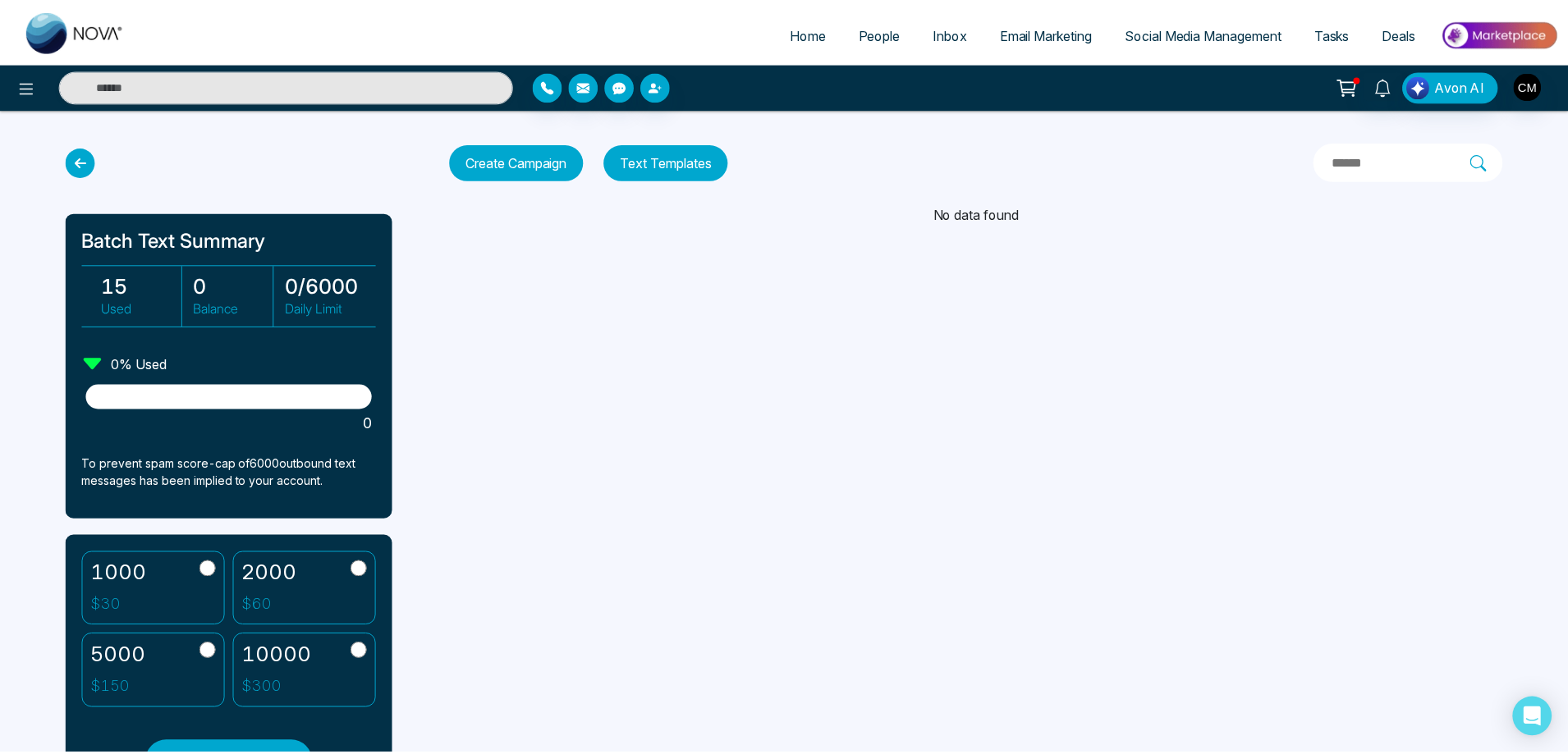 scroll, scrollTop: 162, scrollLeft: 0, axis: vertical 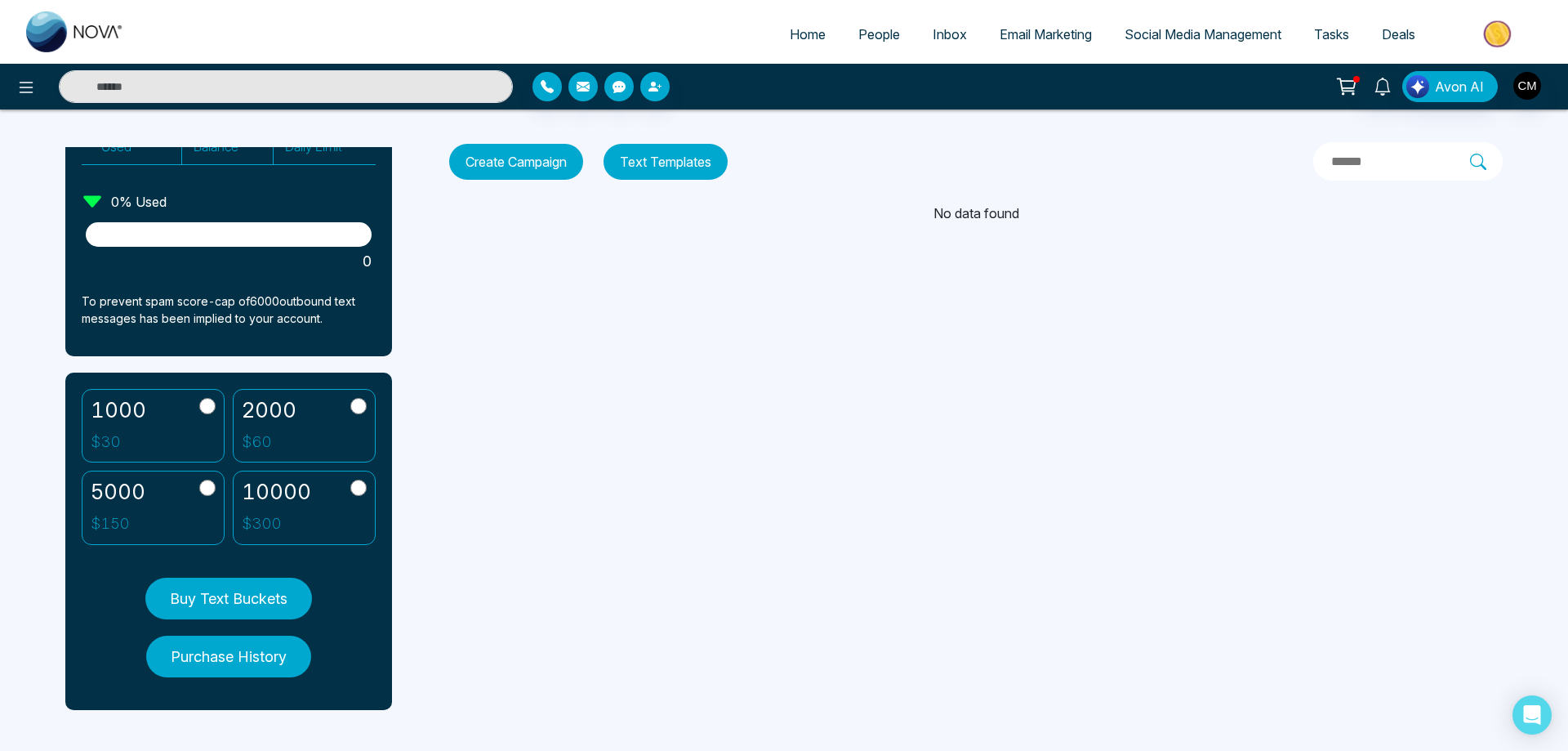 click at bounding box center (75, 32) 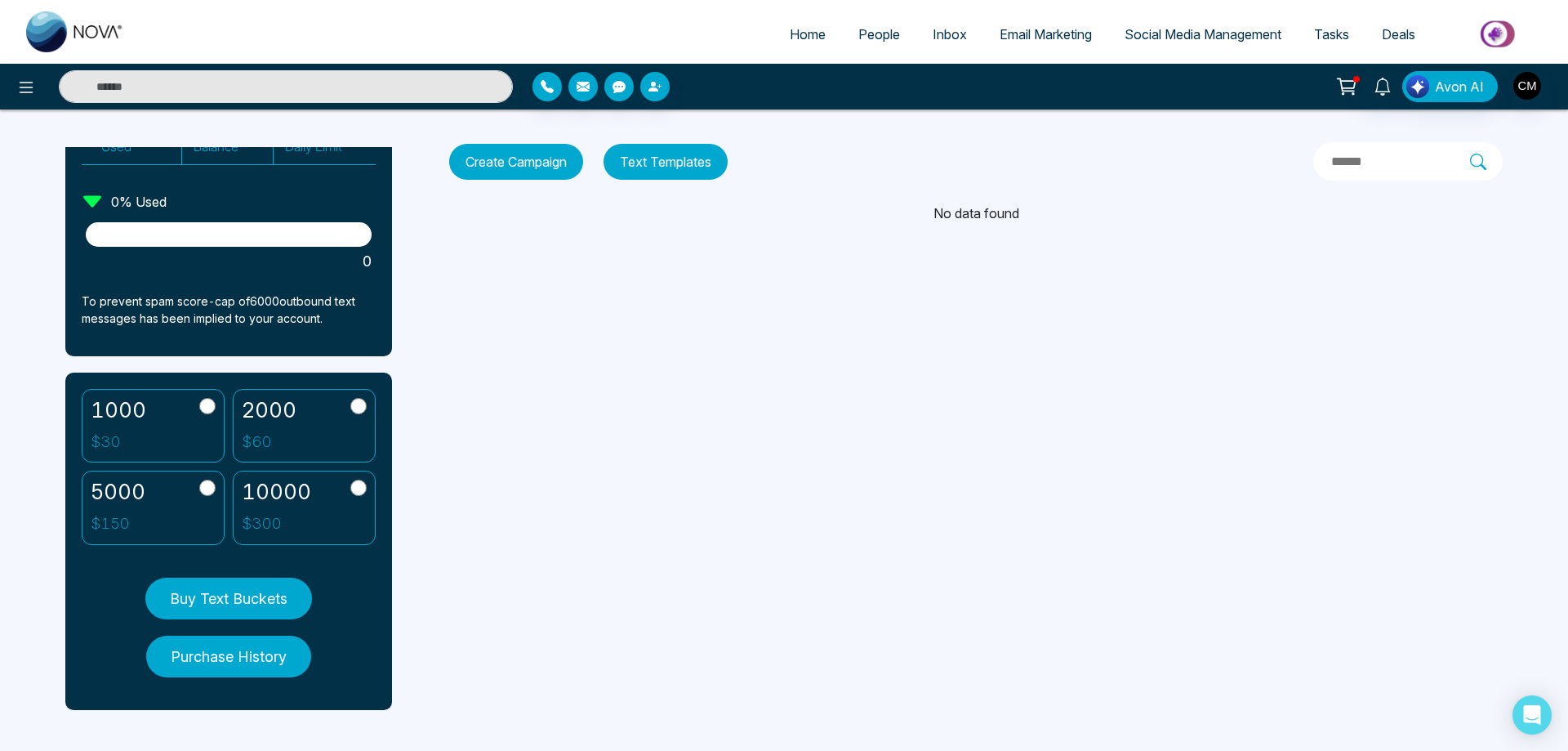 select on "*" 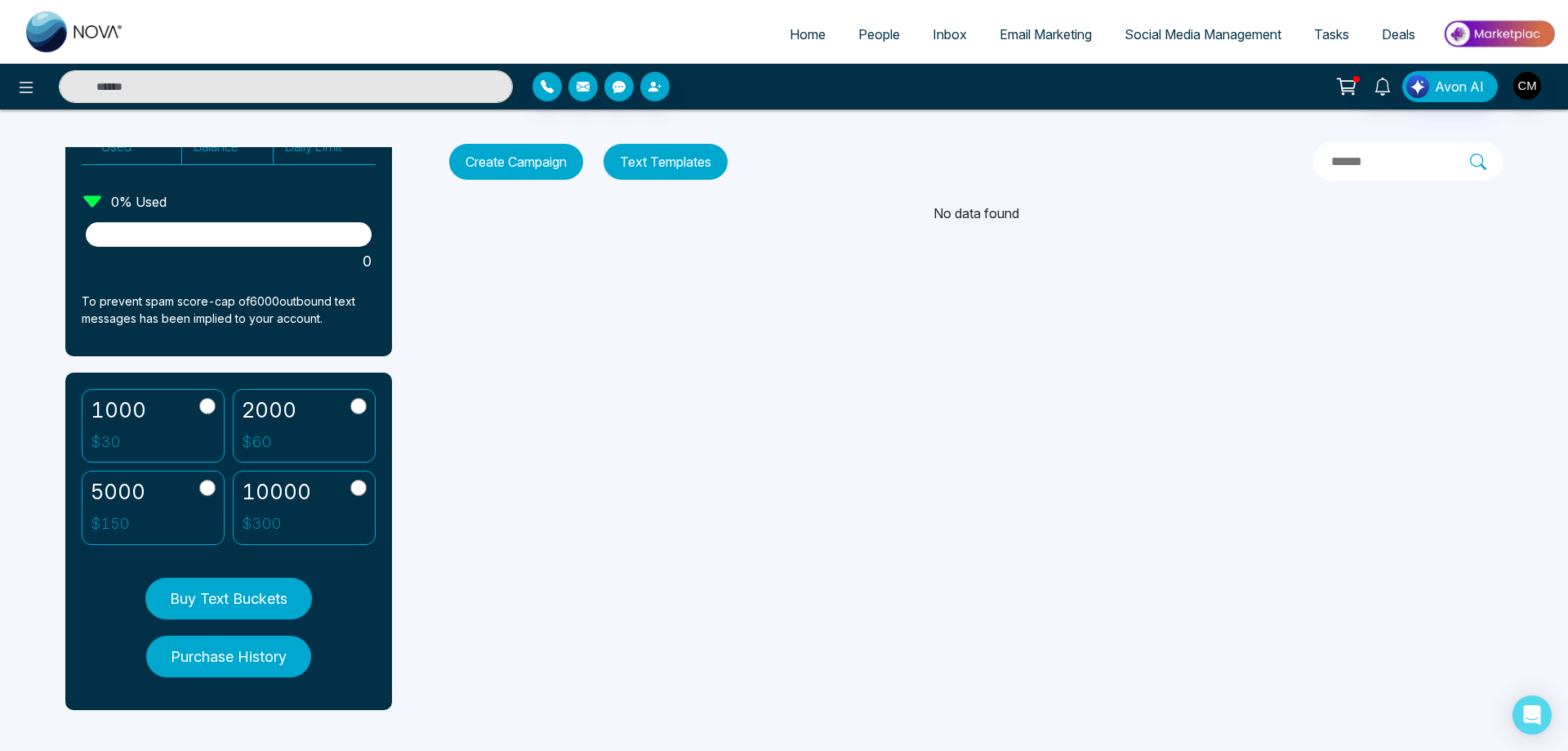 select on "*" 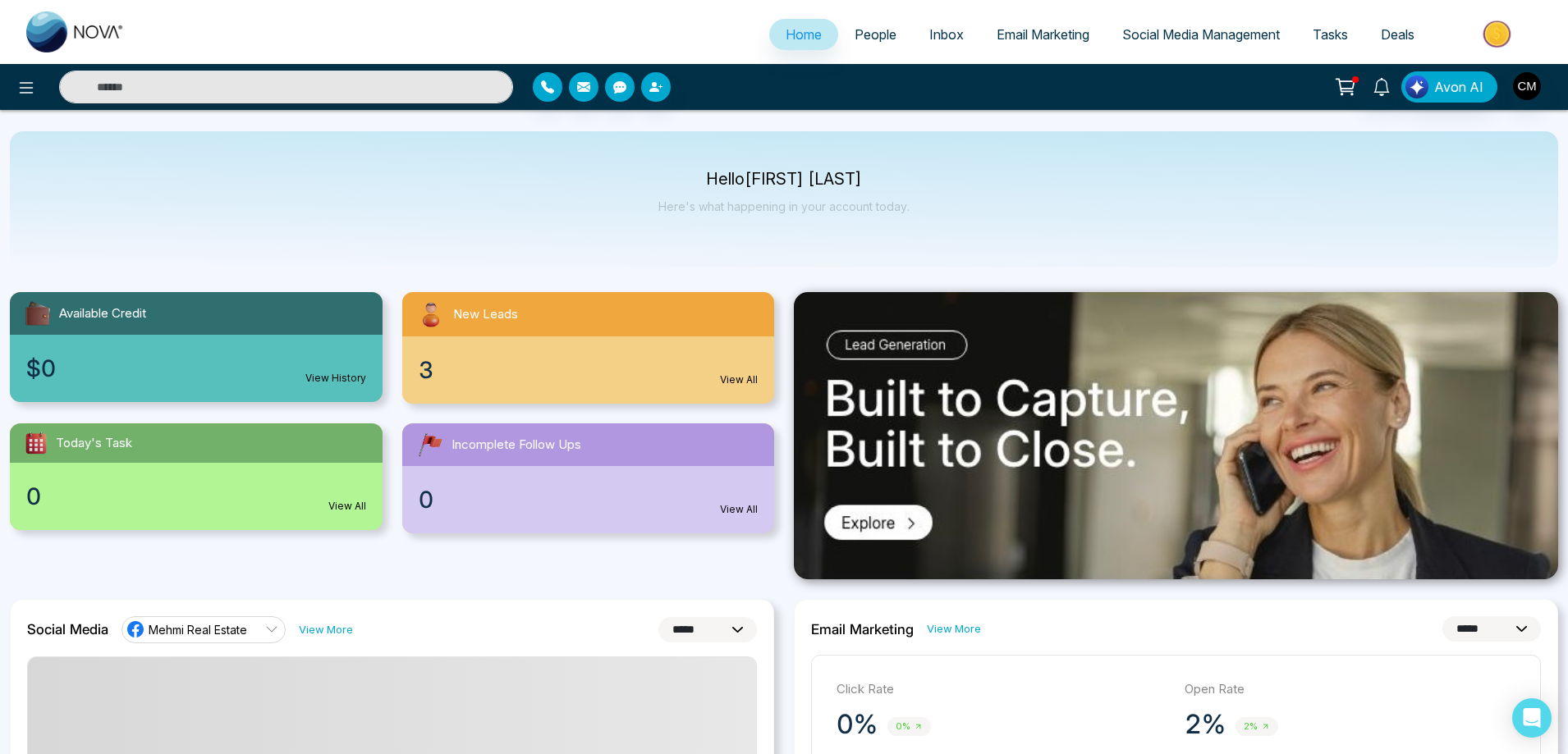 click on "People" at bounding box center [875, 34] 